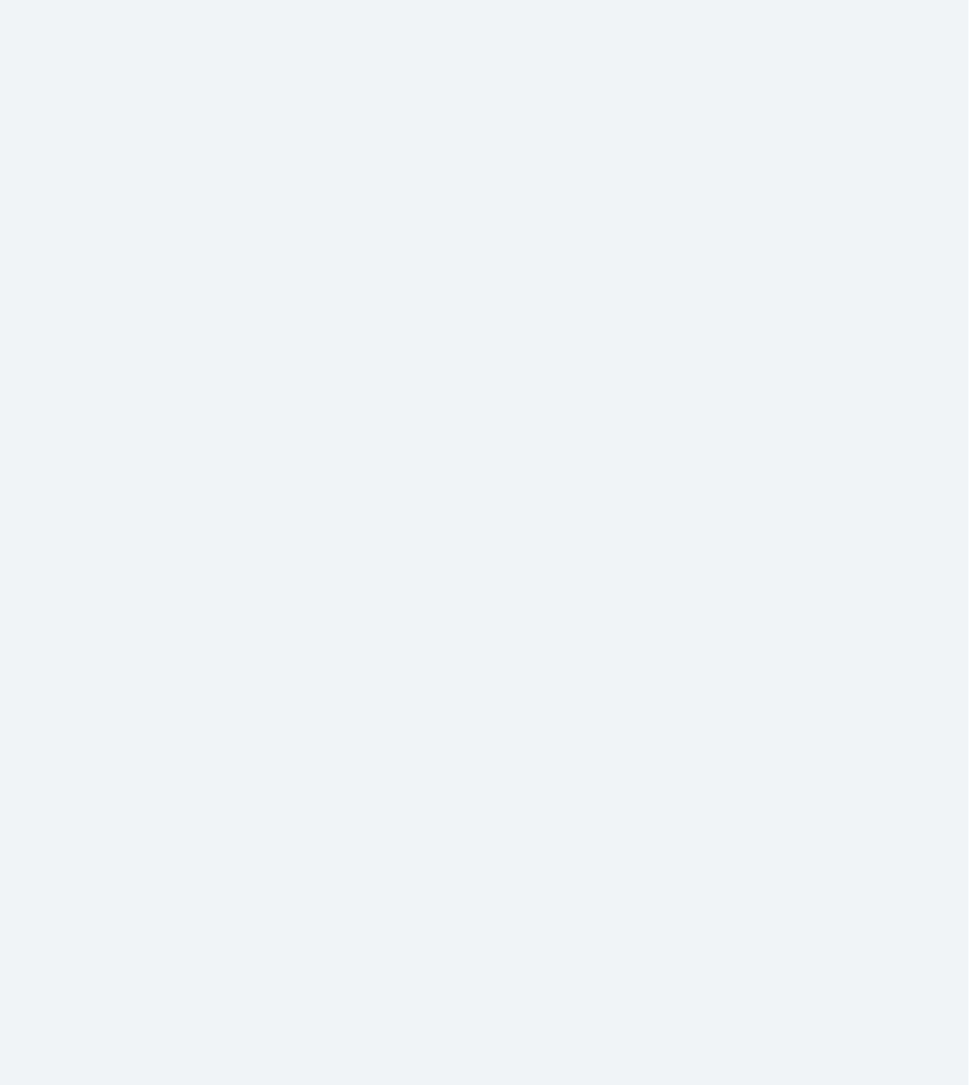 scroll, scrollTop: 0, scrollLeft: 0, axis: both 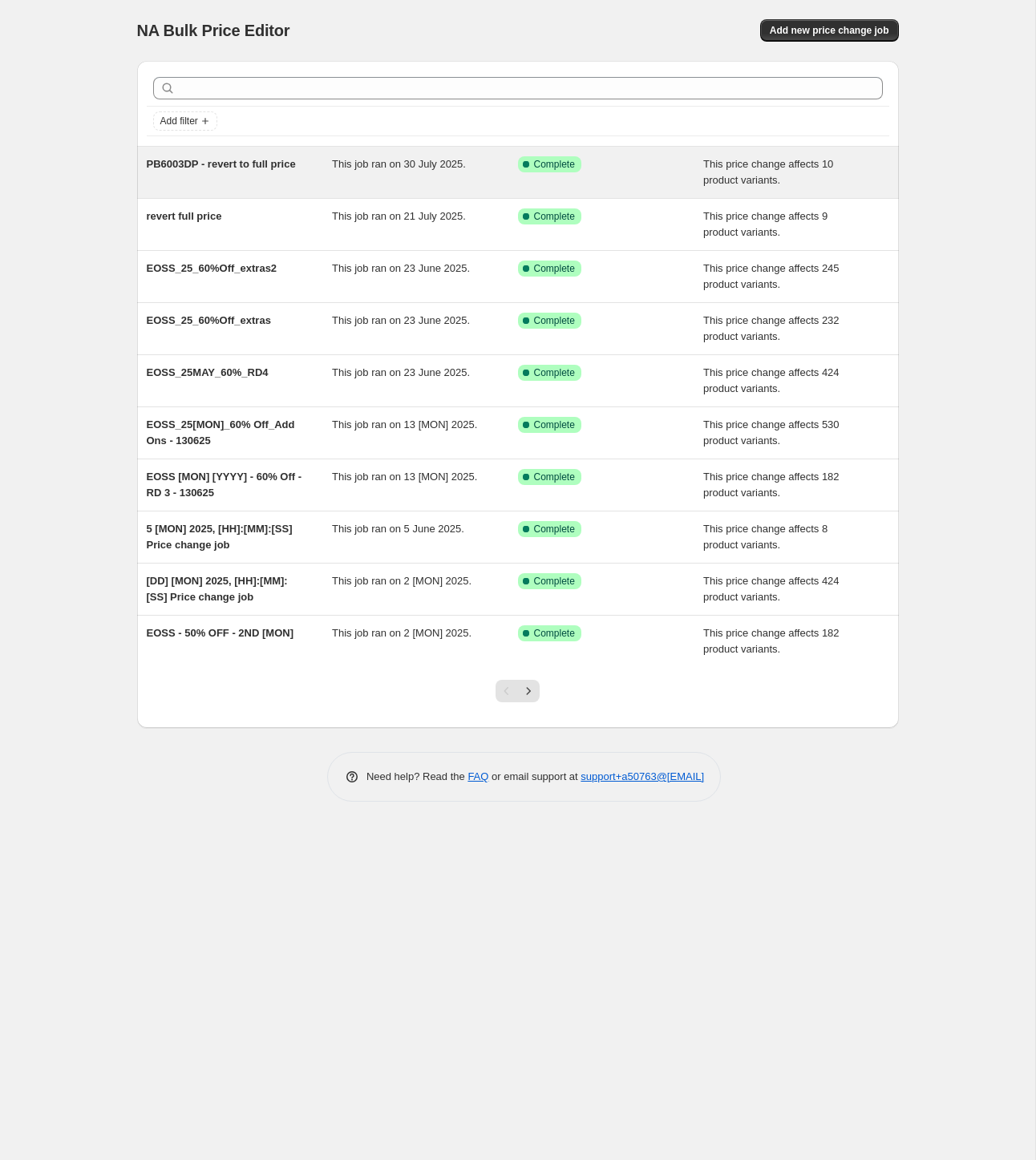 click on "PB6003DP - revert to full price" at bounding box center (221, 164) 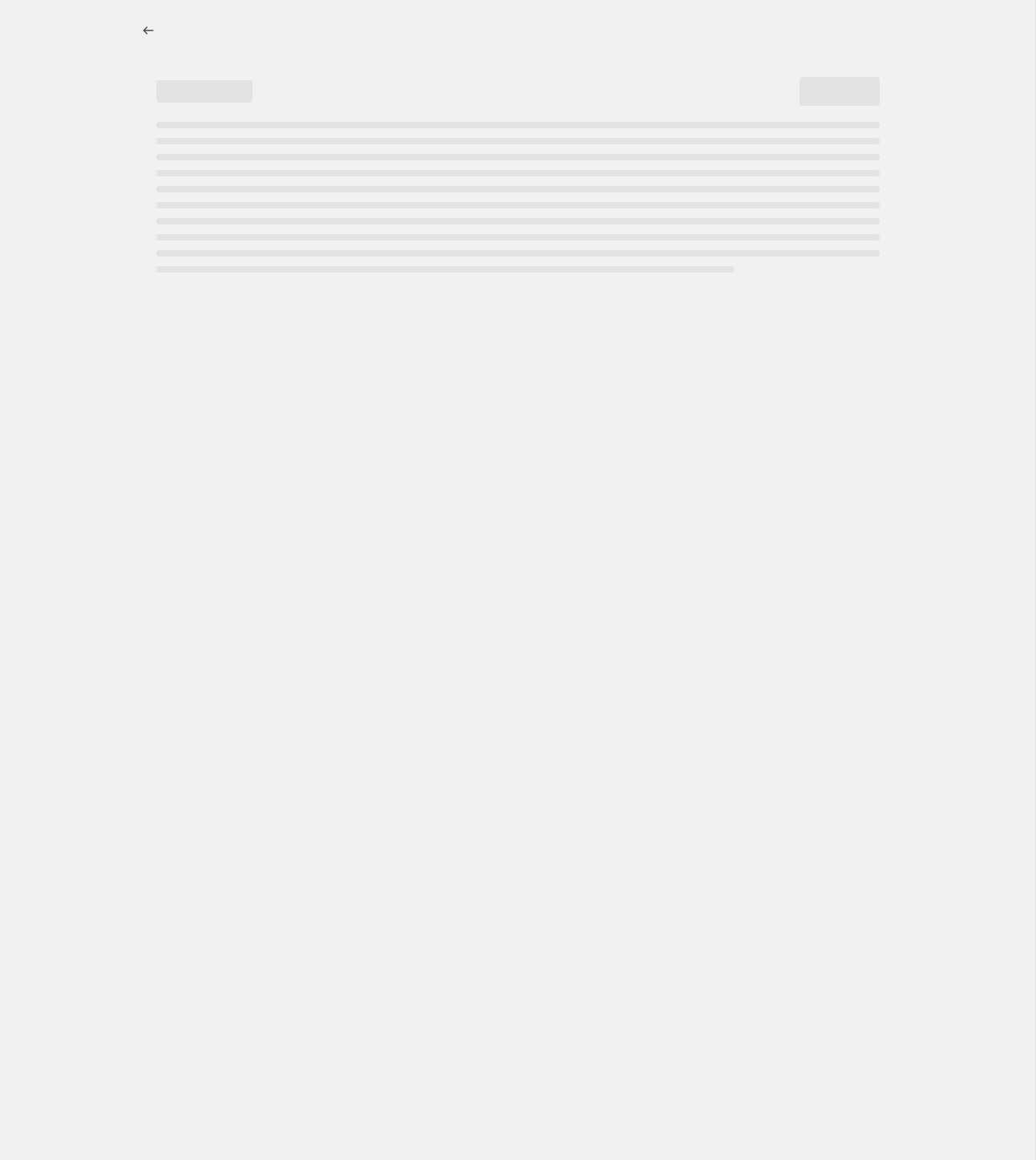 select on "ecap" 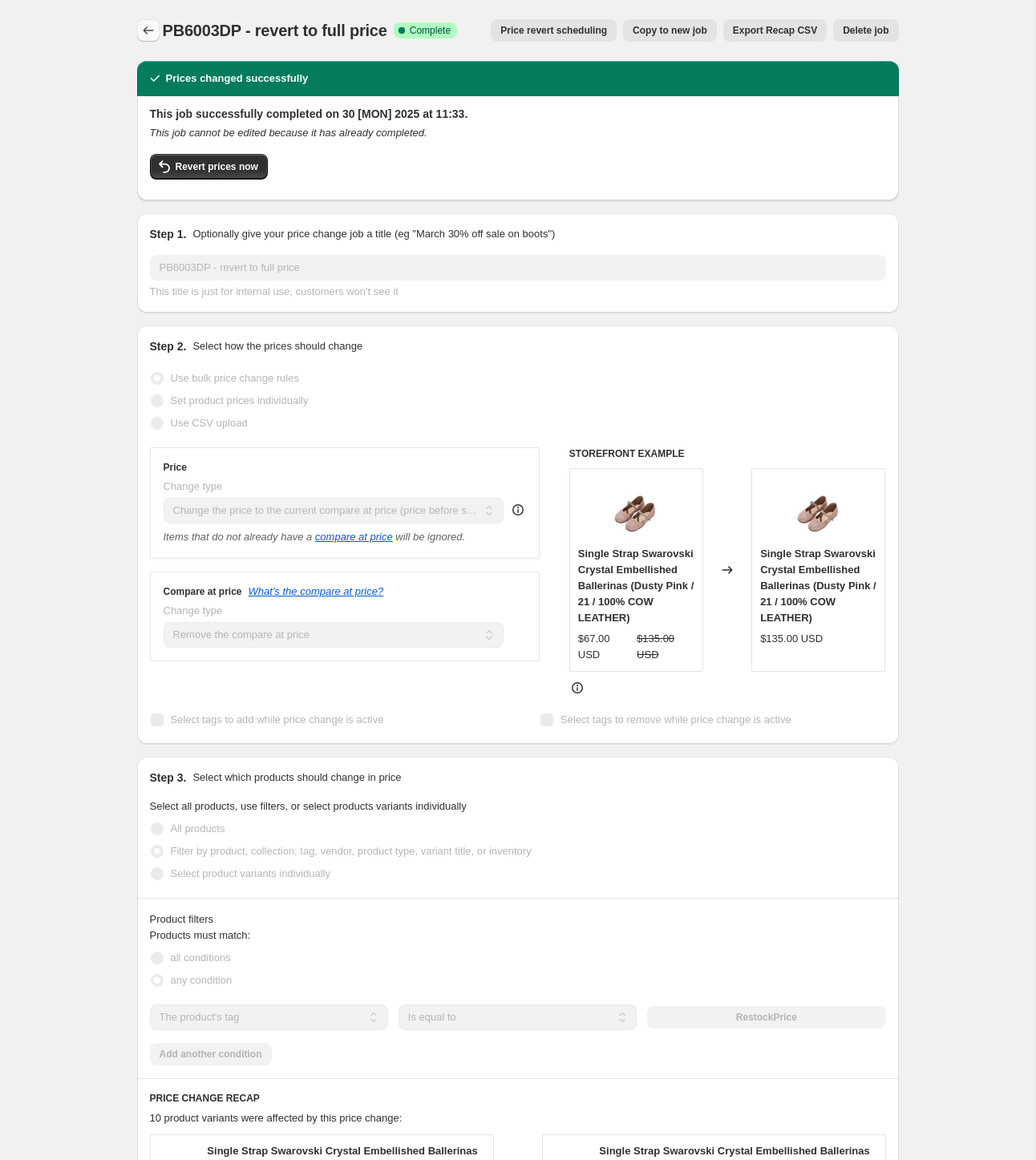 click 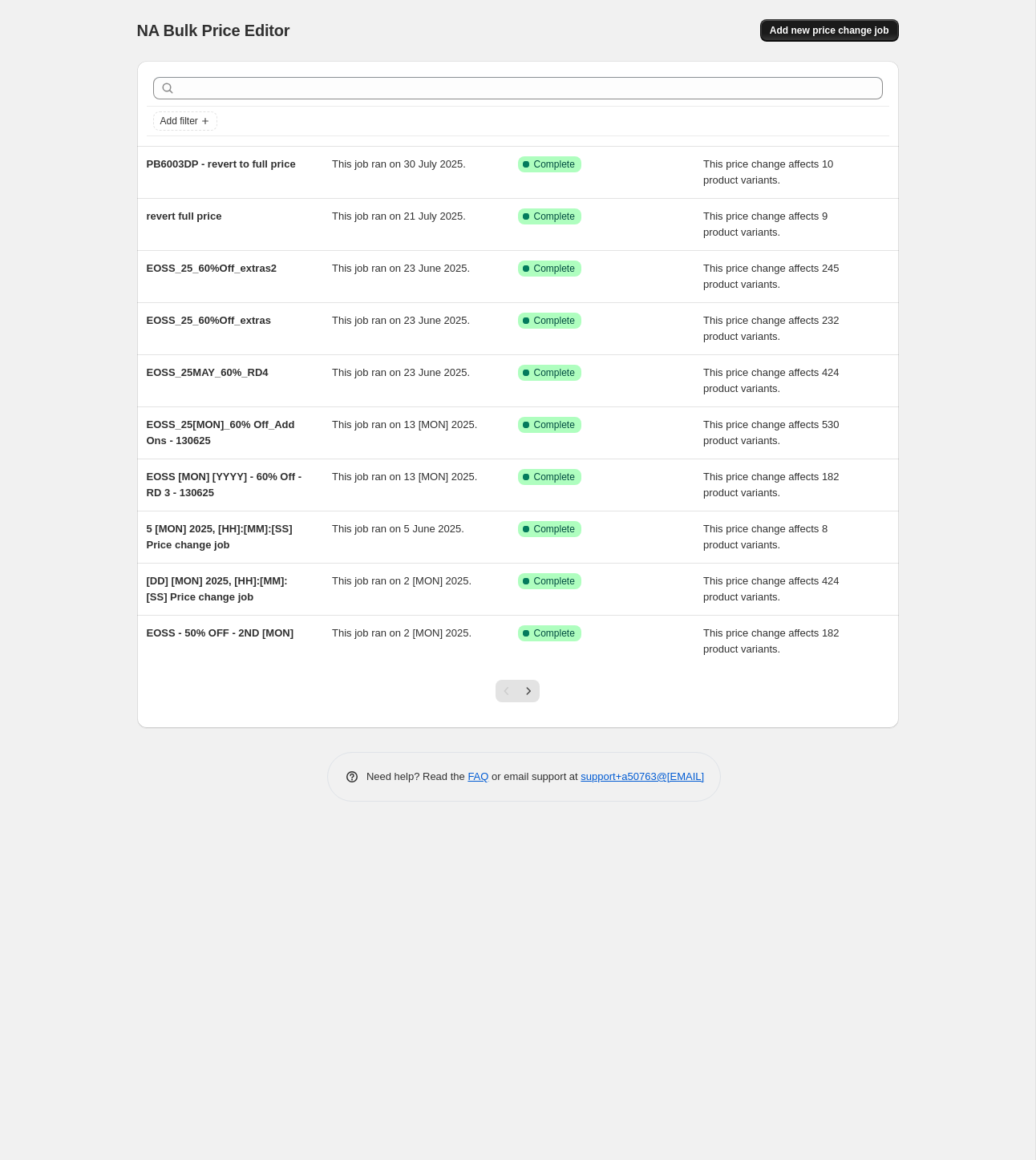 click on "Add new price change job" at bounding box center [829, 30] 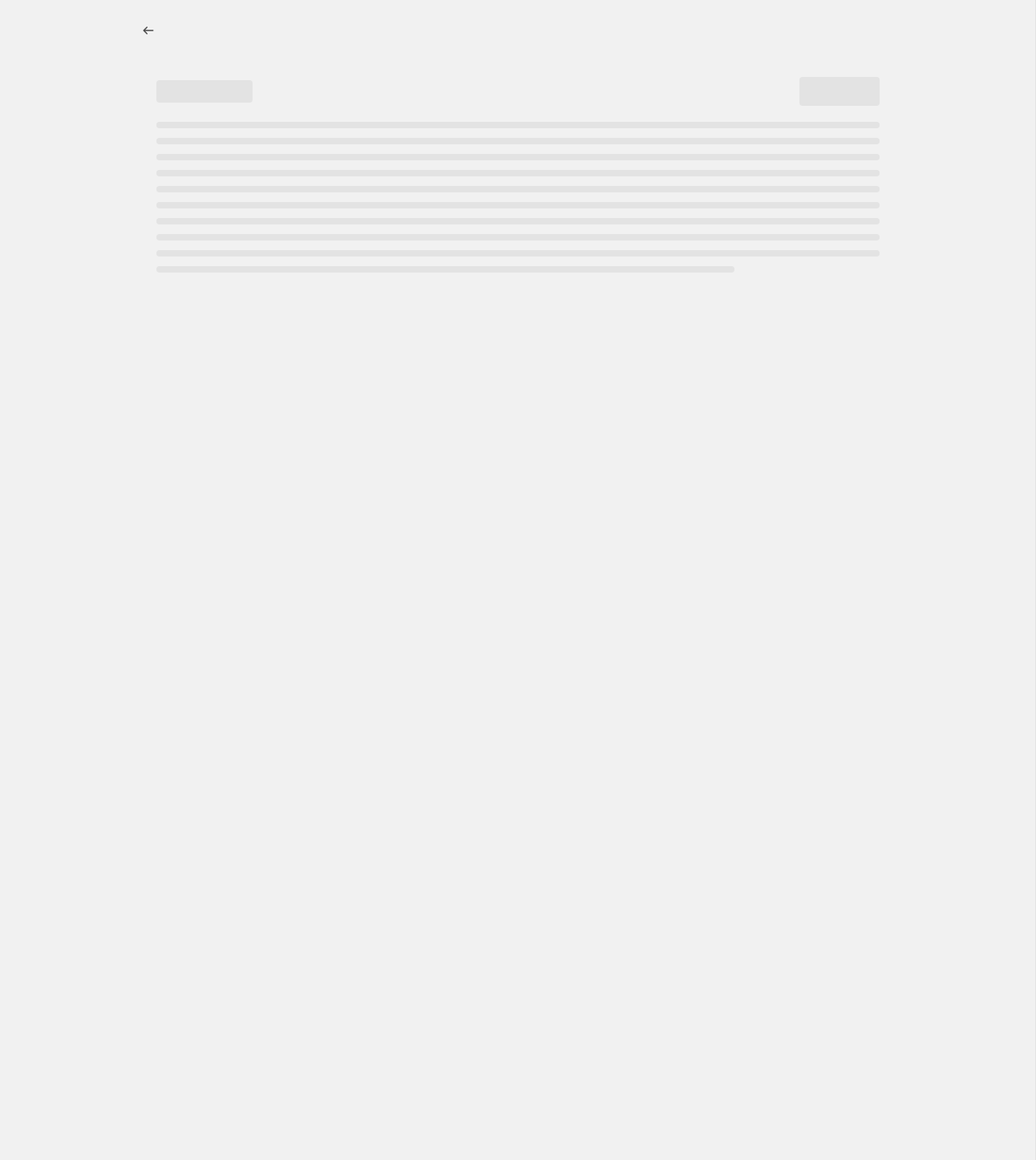 select on "percentage" 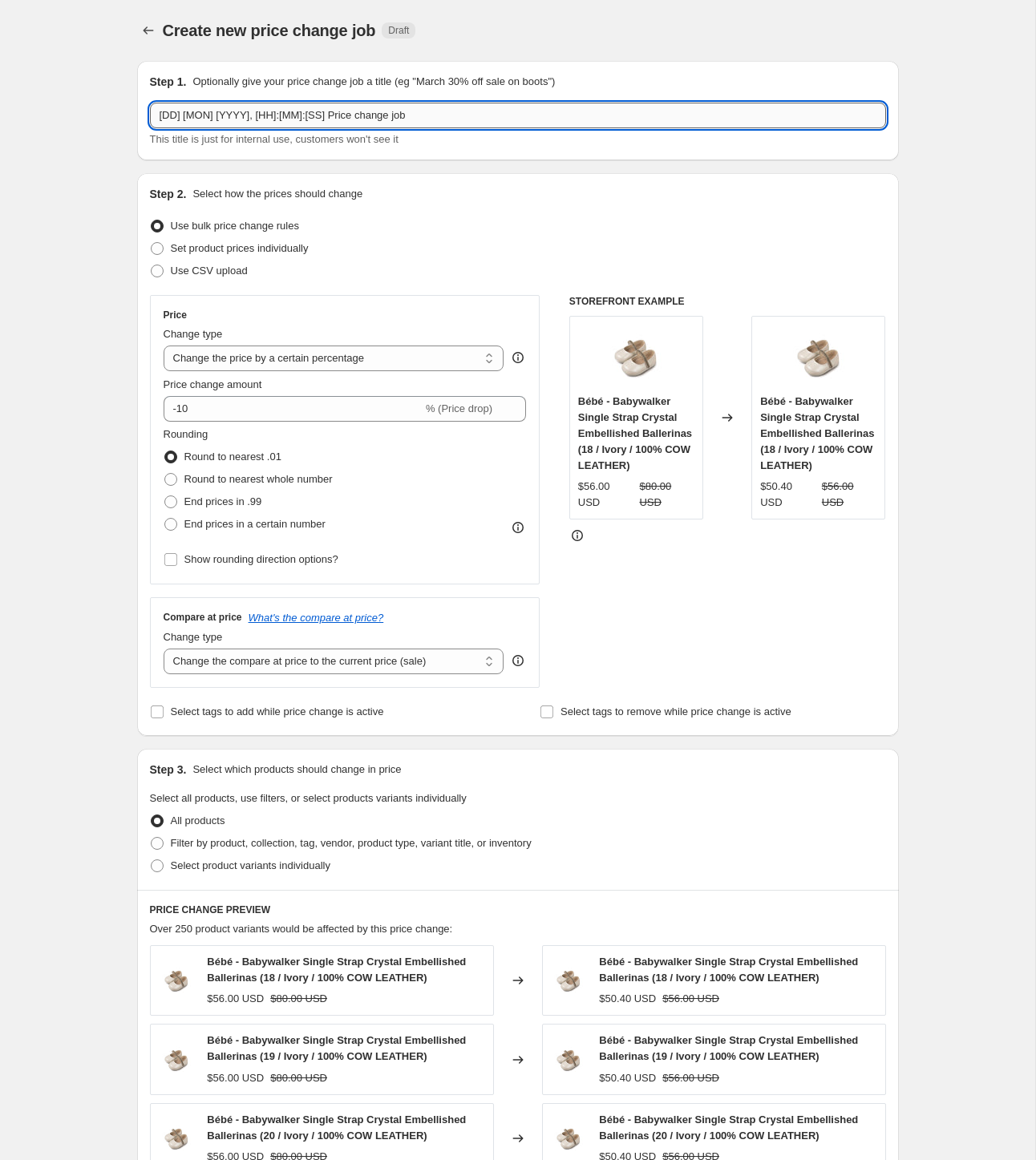 click on "7 Aug 2025, 12:18:01 Price change job" at bounding box center (518, 115) 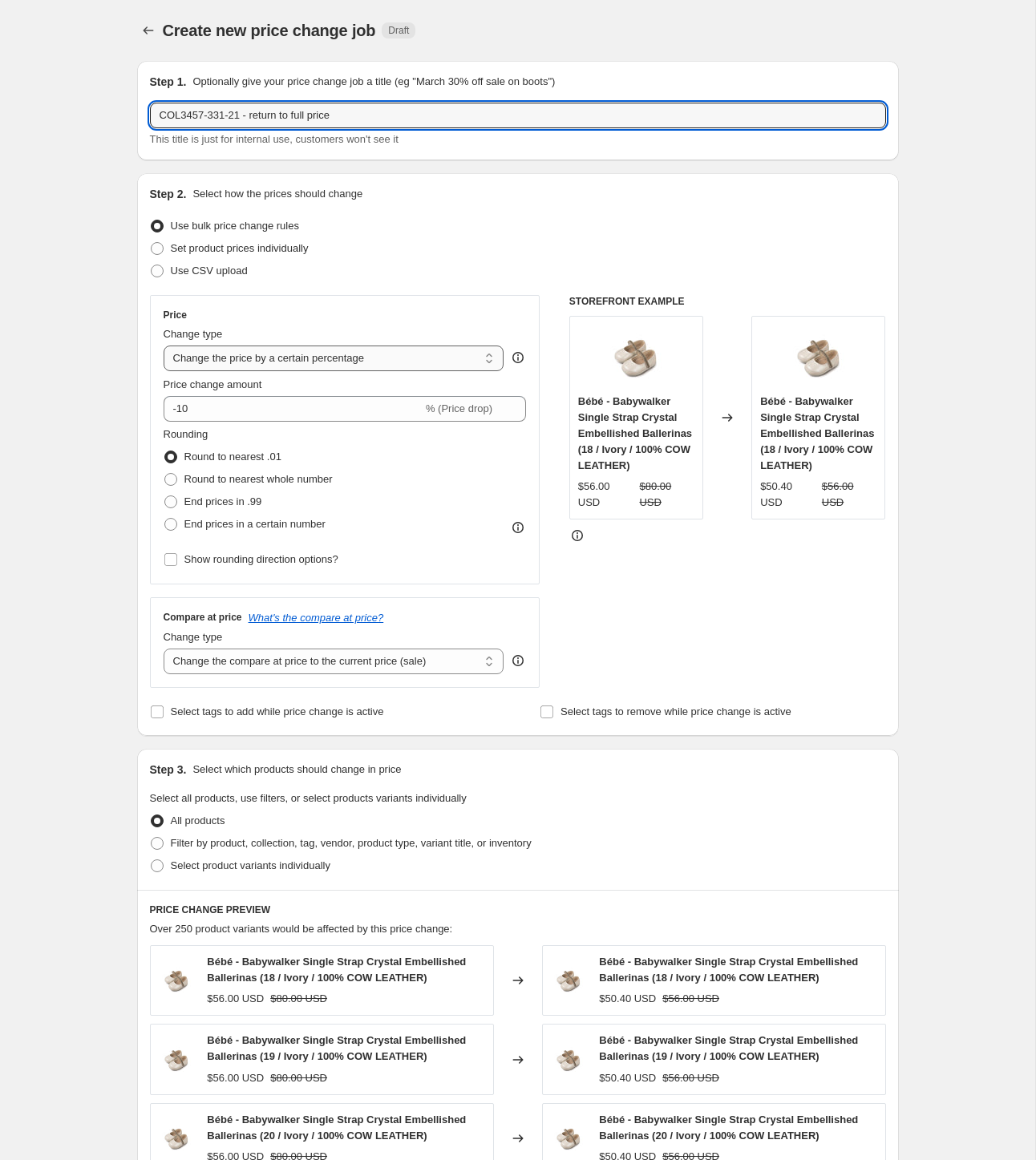 type on "COL3457-331-21 - return to full price" 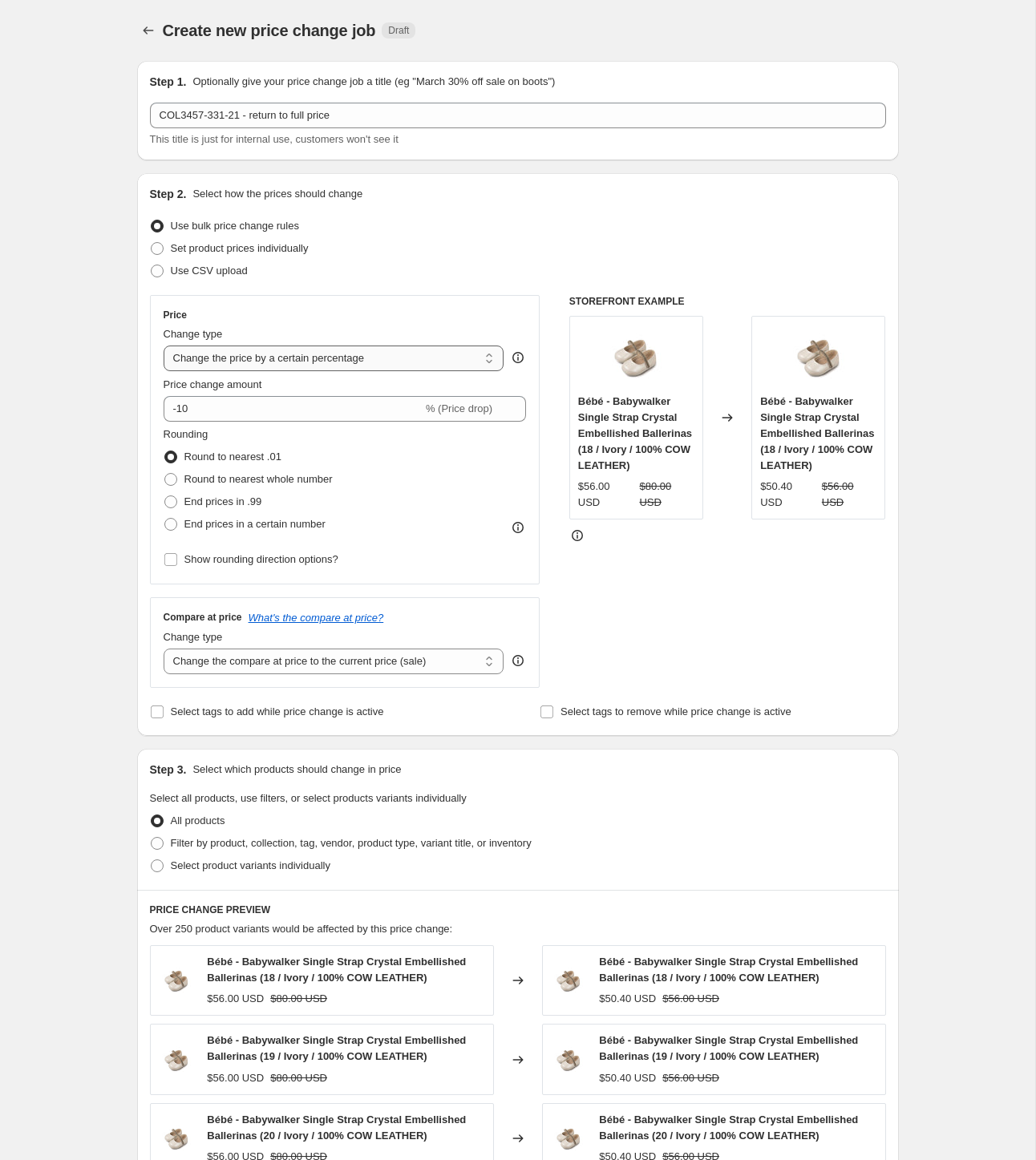 select on "ecap" 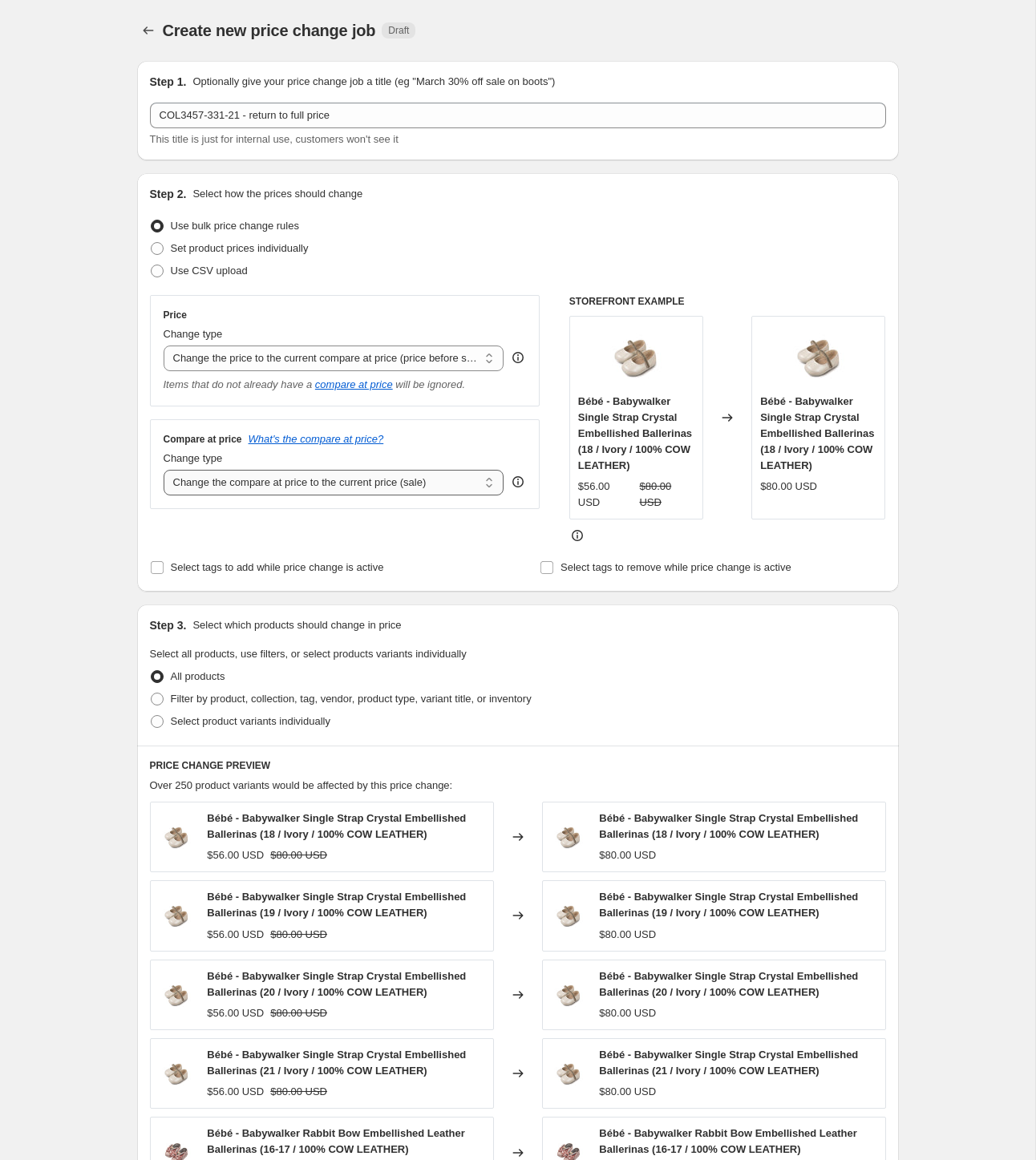 click on "Change the compare at price to the current price (sale) Change the compare at price to a certain amount Change the compare at price by a certain amount Change the compare at price by a certain percentage Change the compare at price by a certain amount relative to the actual price Change the compare at price by a certain percentage relative to the actual price Don't change the compare at price Remove the compare at price" at bounding box center (334, 483) 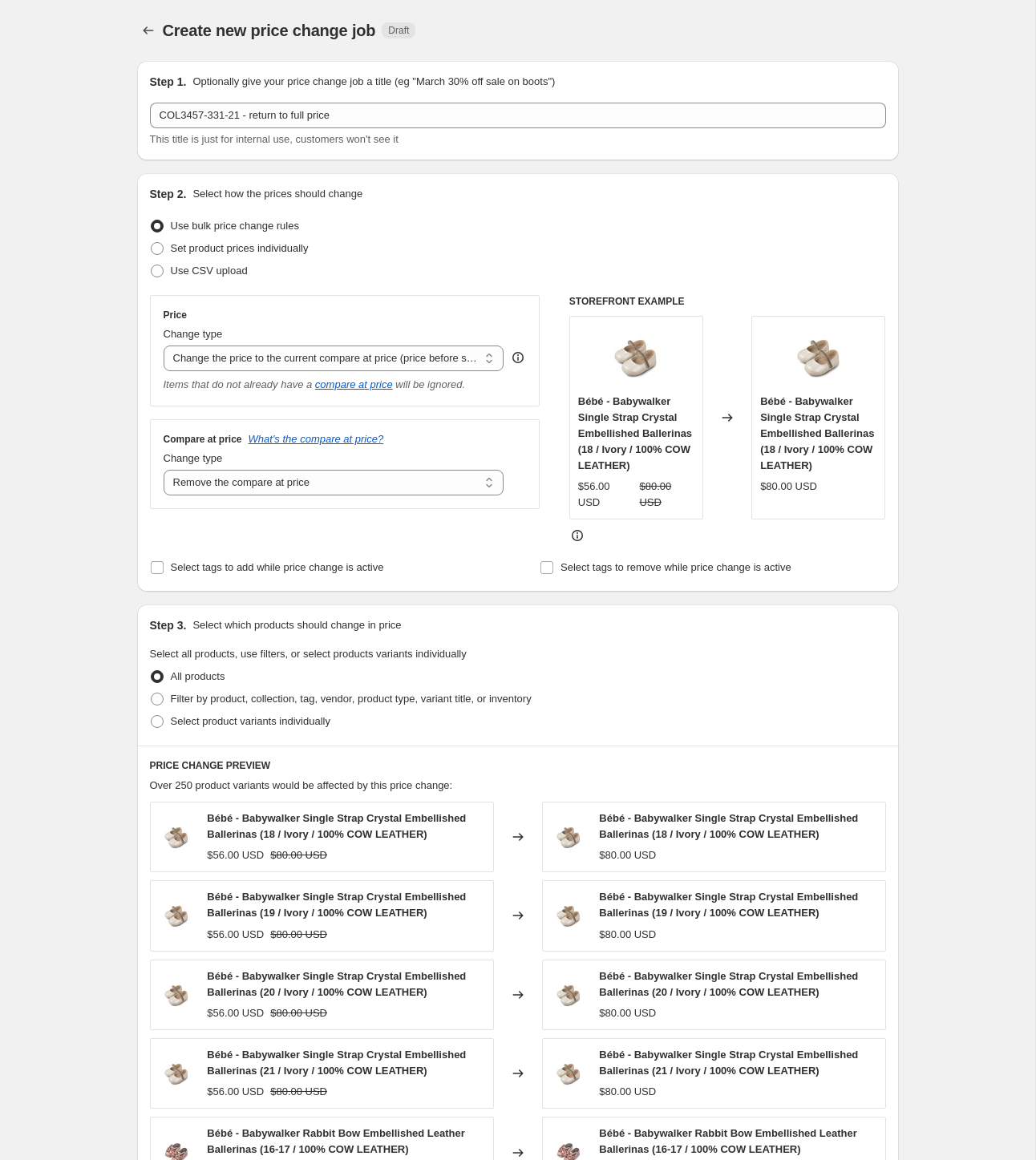 click on "Create new price change job. This page is ready Create new price change job Draft Step 1. Optionally give your price change job a title (eg "March 30% off sale on boots") COL3457-331-21 - return to full price This title is just for internal use, customers won't see it Step 2. Select how the prices should change Use bulk price change rules Set product prices individually Use CSV upload Price Change type Change the price to a certain amount Change the price by a certain amount Change the price by a certain percentage Change the price to the current compare at price (price before sale) Change the price by a certain amount relative to the compare at price Change the price by a certain percentage relative to the compare at price Don't change the price Change the price by a certain percentage relative to the cost per item Change price to certain cost margin Change the price to the current compare at price (price before sale) Items that do not already have a   compare at price   will be ignored. Compare at price" at bounding box center [517, 742] 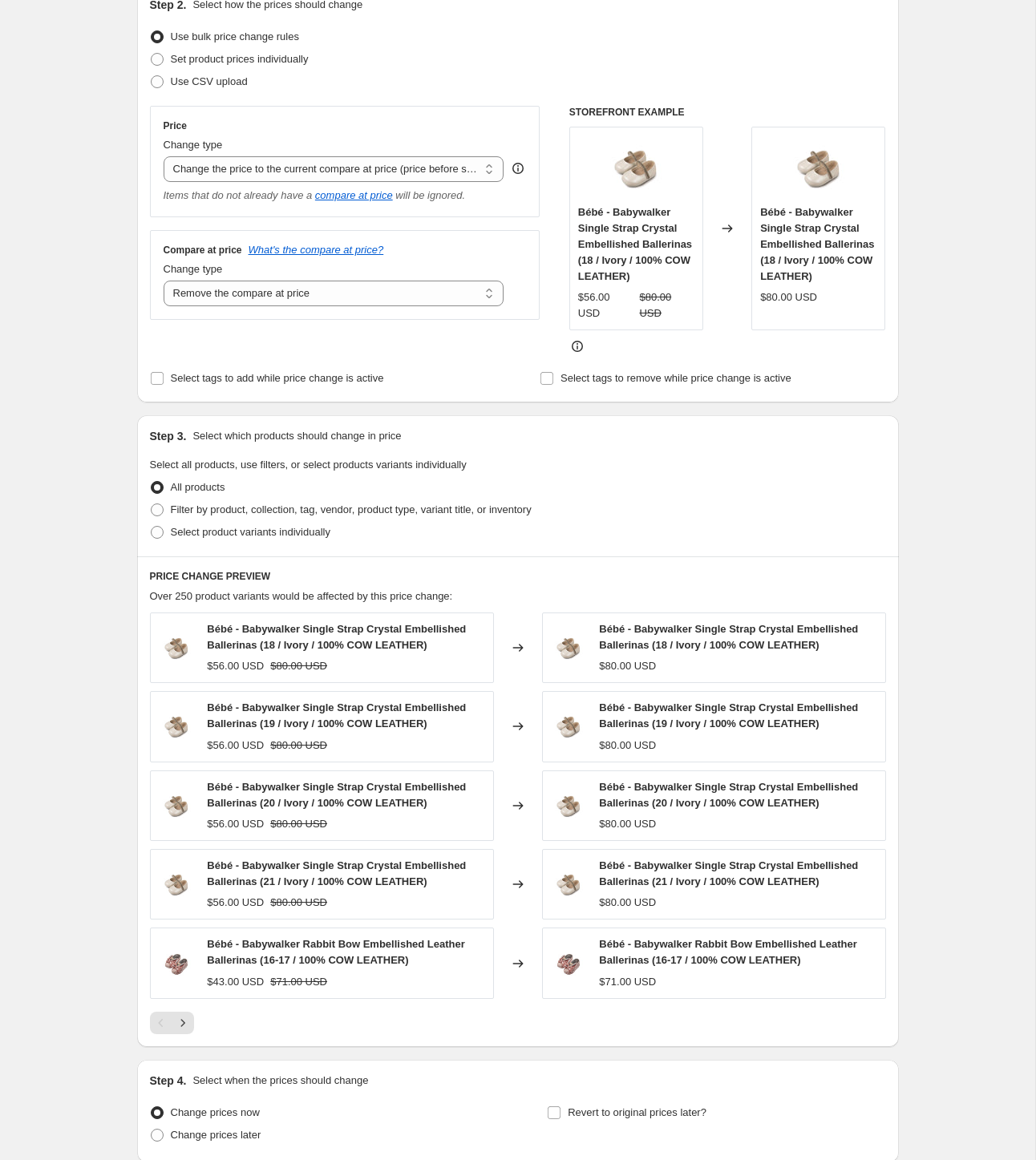 scroll, scrollTop: 244, scrollLeft: 0, axis: vertical 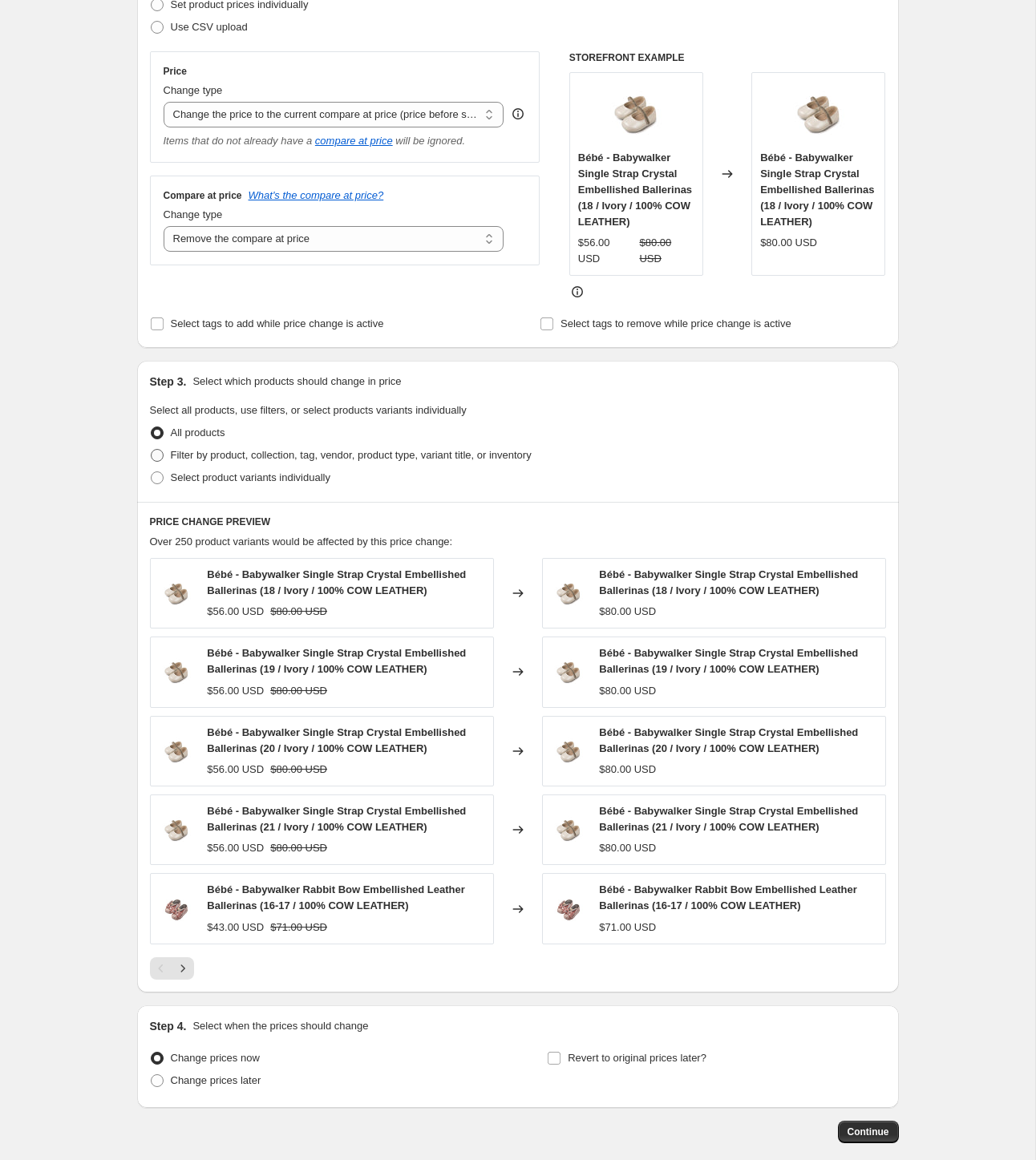 click on "Filter by product, collection, tag, vendor, product type, variant title, or inventory" at bounding box center [351, 455] 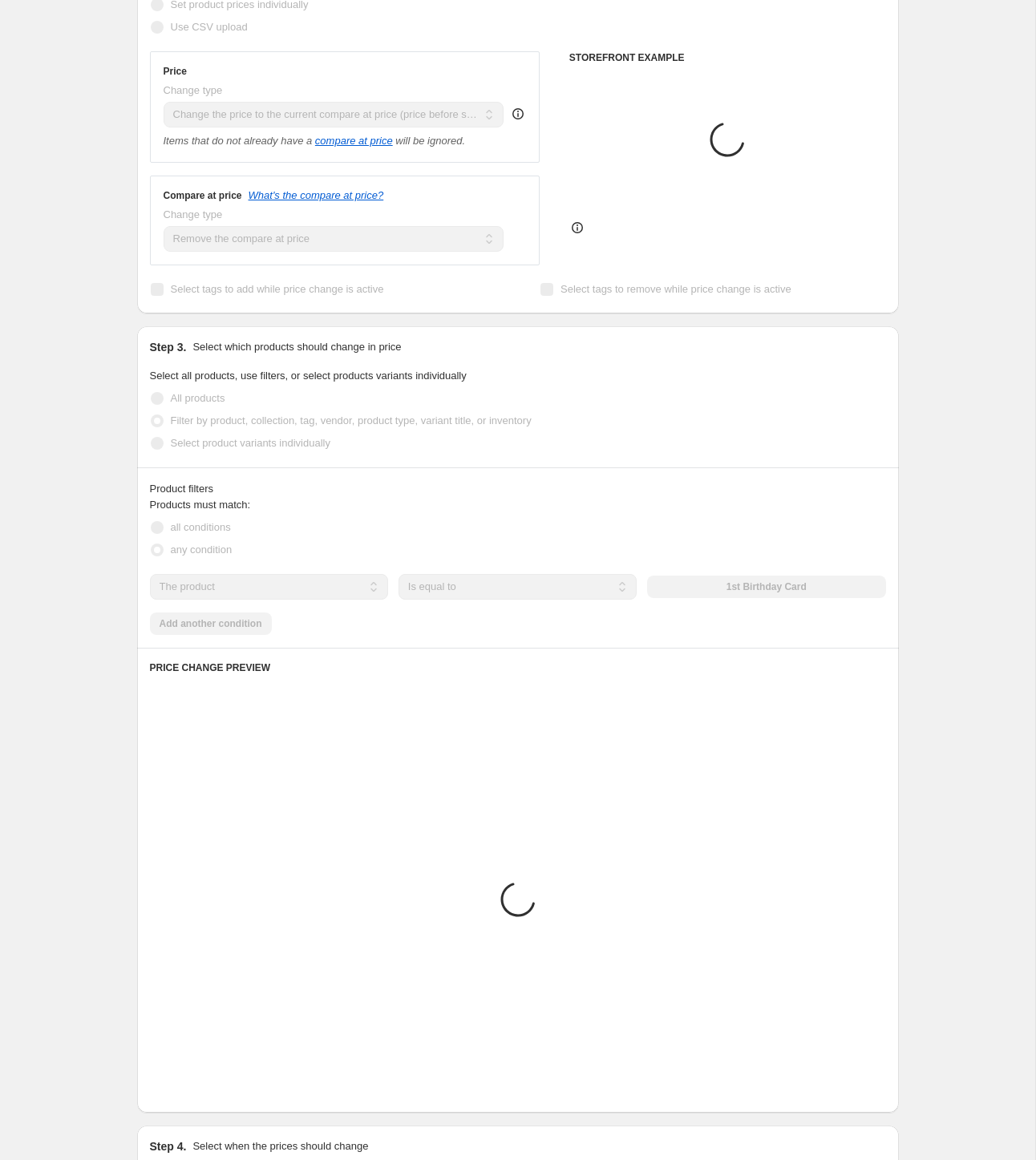 scroll, scrollTop: 152, scrollLeft: 0, axis: vertical 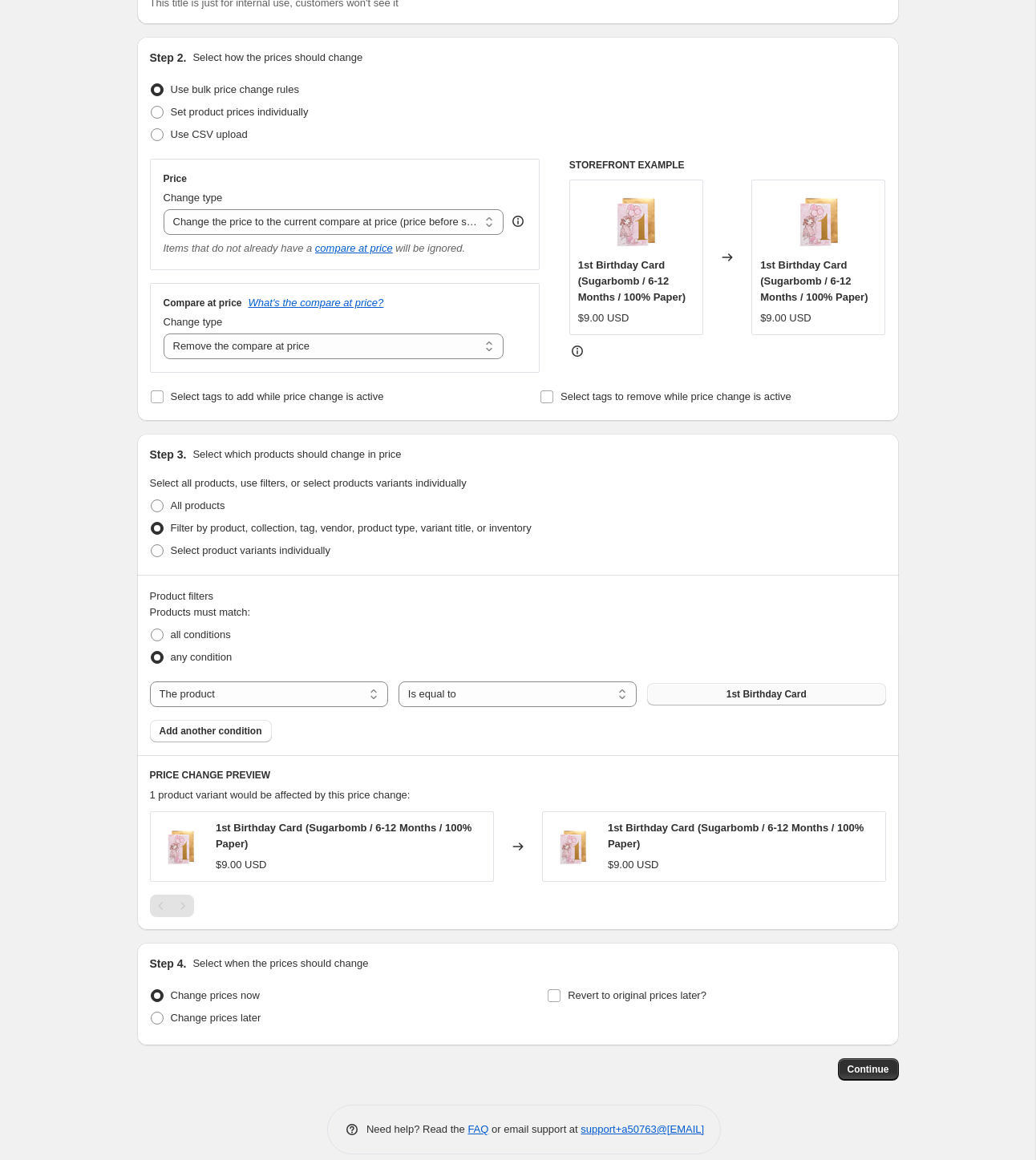 click on "Products must match: all conditions any condition The product The product's collection The product's tag The product's vendor The product's type The product's status The variant's title Inventory quantity The product Is equal to Is not equal to Is equal to [ORDINAL] Birthday Card Add another condition" at bounding box center [518, 673] 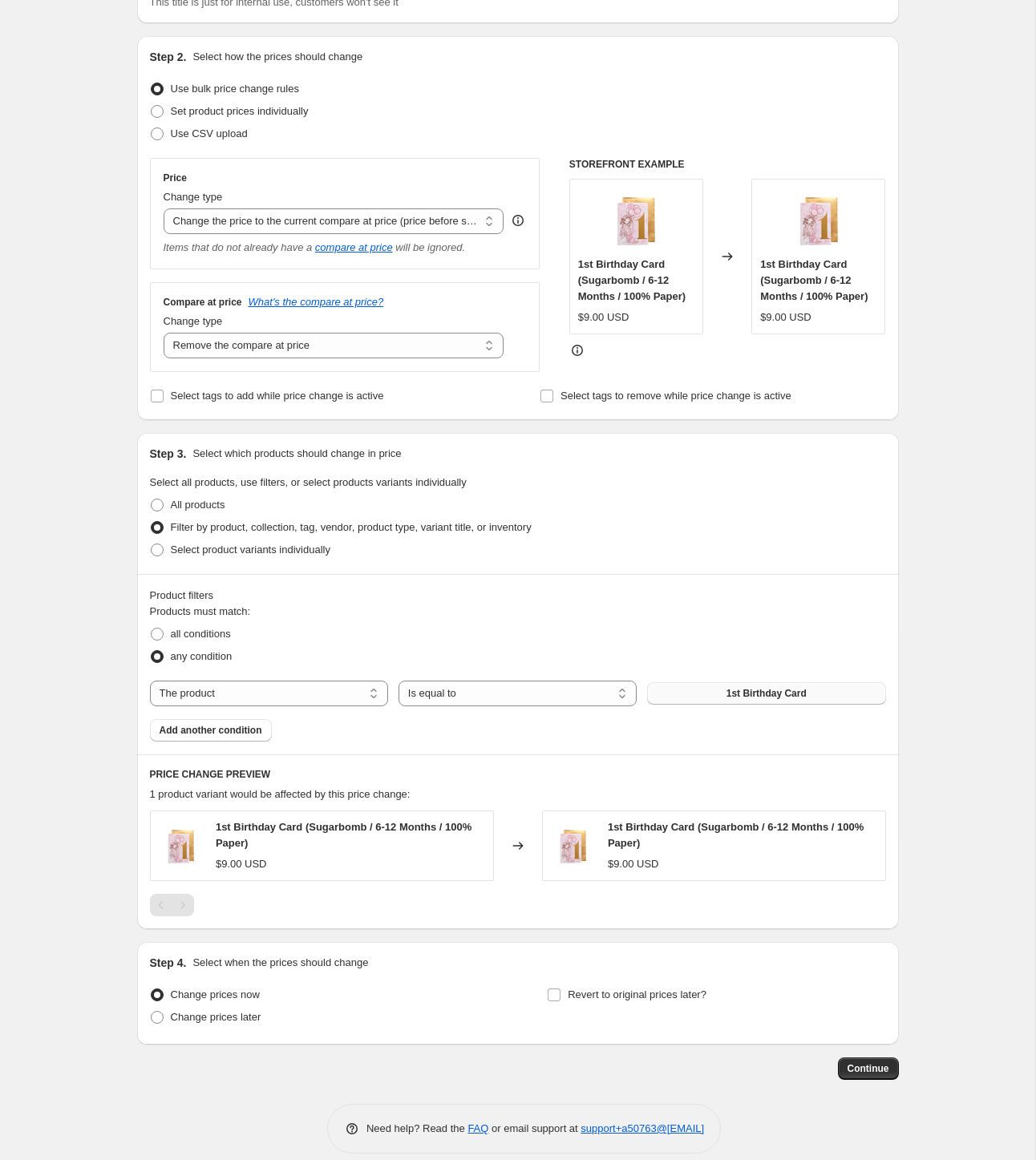 scroll, scrollTop: 152, scrollLeft: 0, axis: vertical 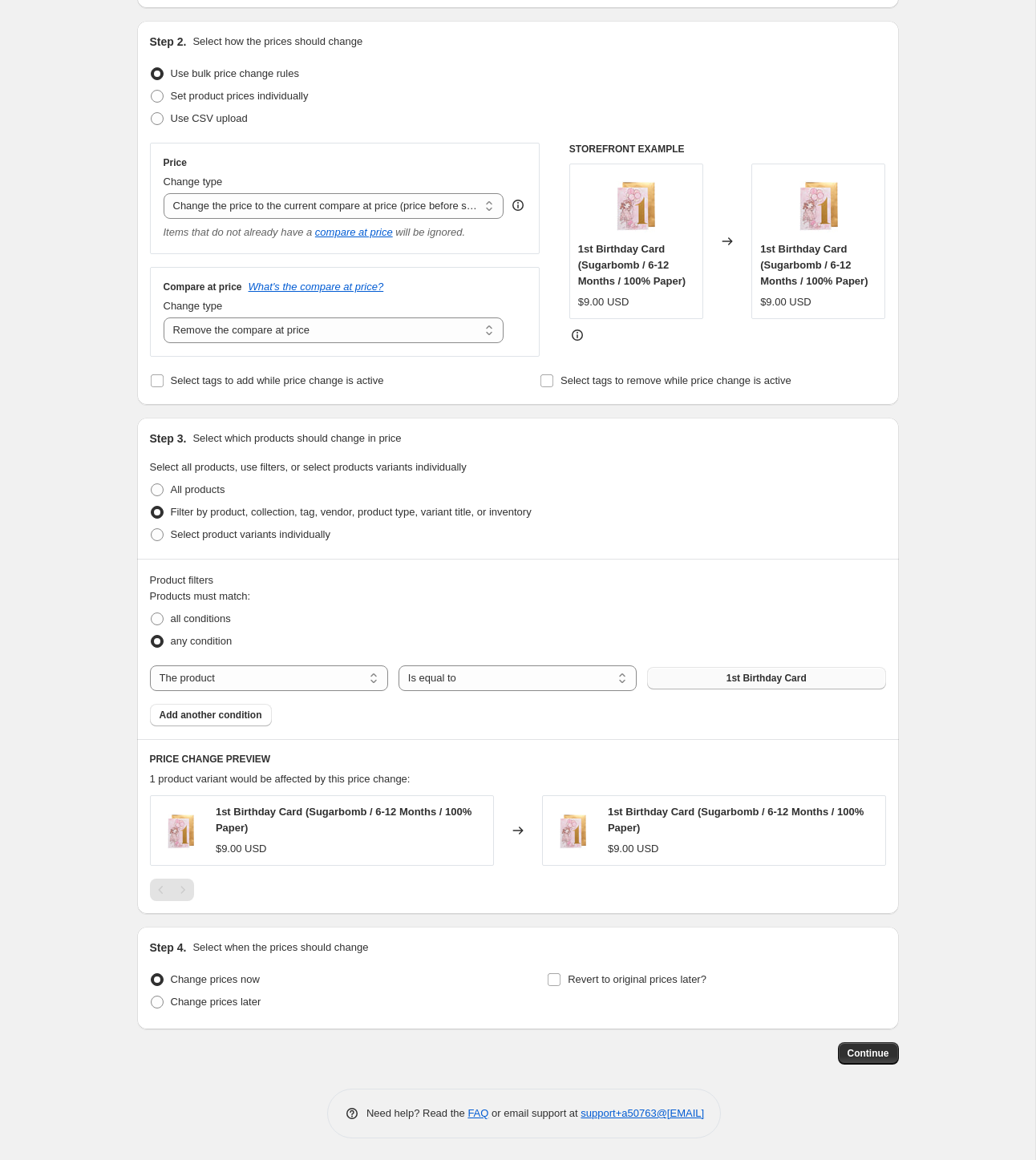 click on "[ORDINAL] Birthday Card" at bounding box center [766, 678] 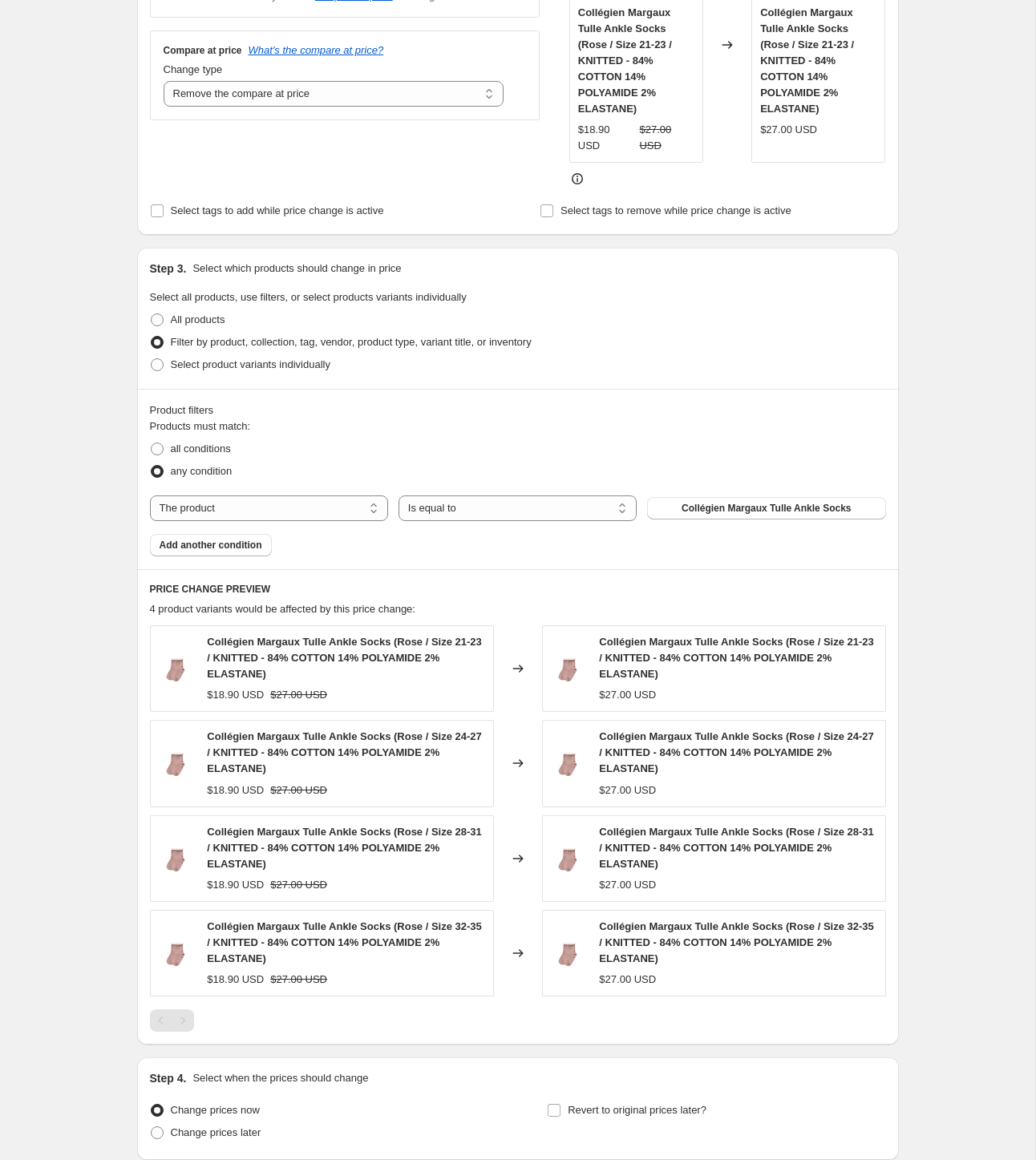 scroll, scrollTop: 519, scrollLeft: 0, axis: vertical 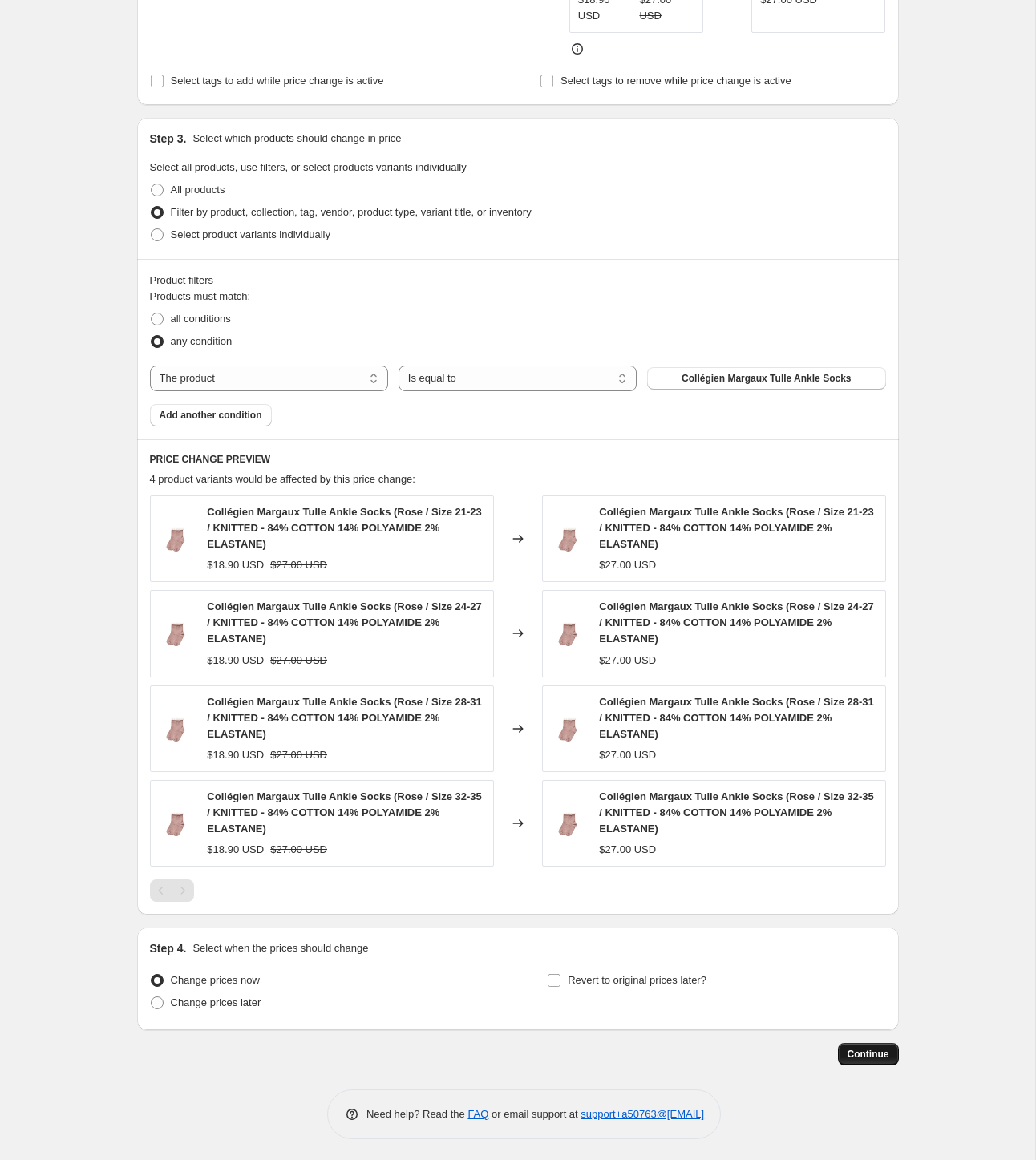click on "Continue" at bounding box center (868, 1054) 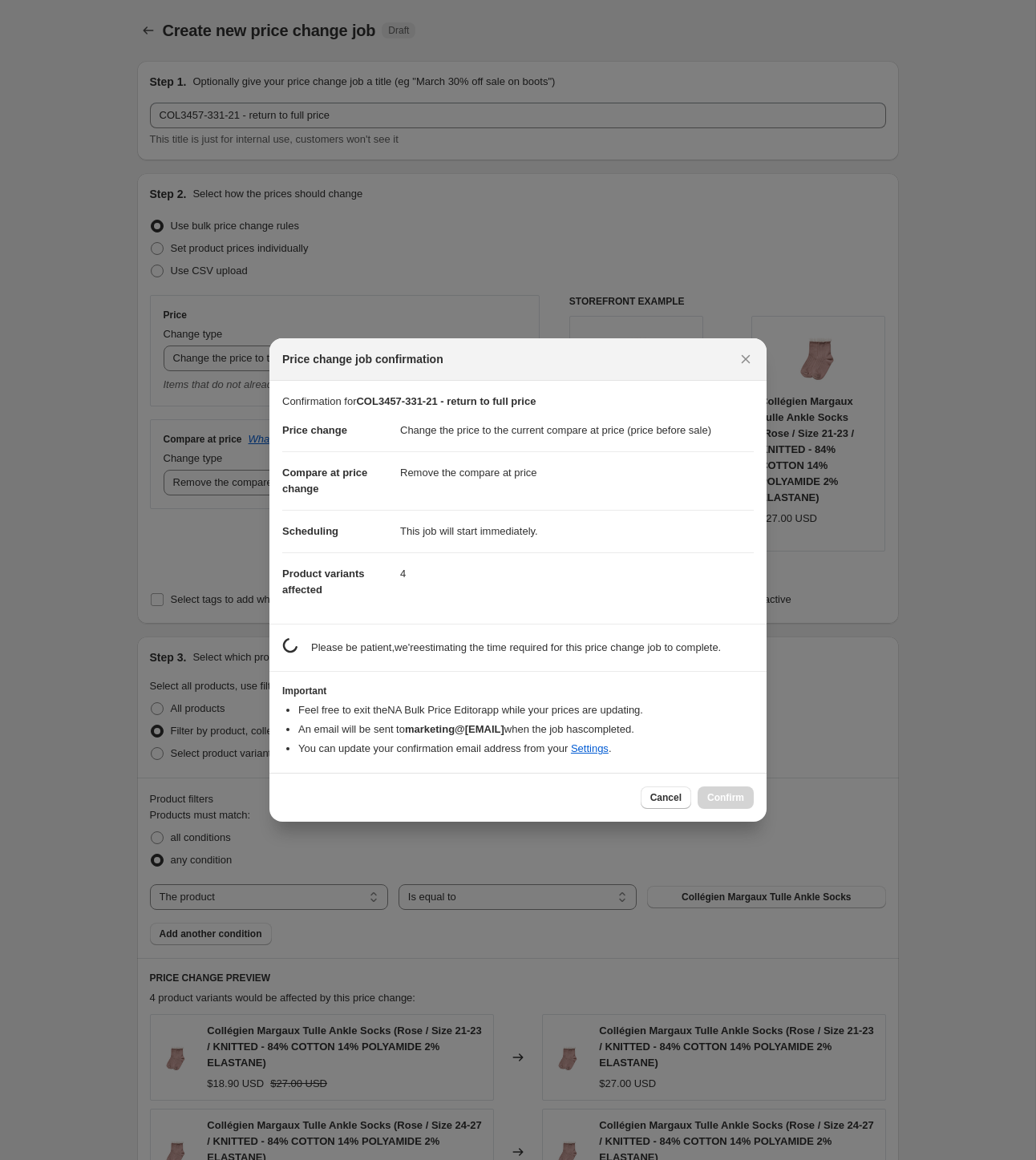 scroll, scrollTop: 0, scrollLeft: 0, axis: both 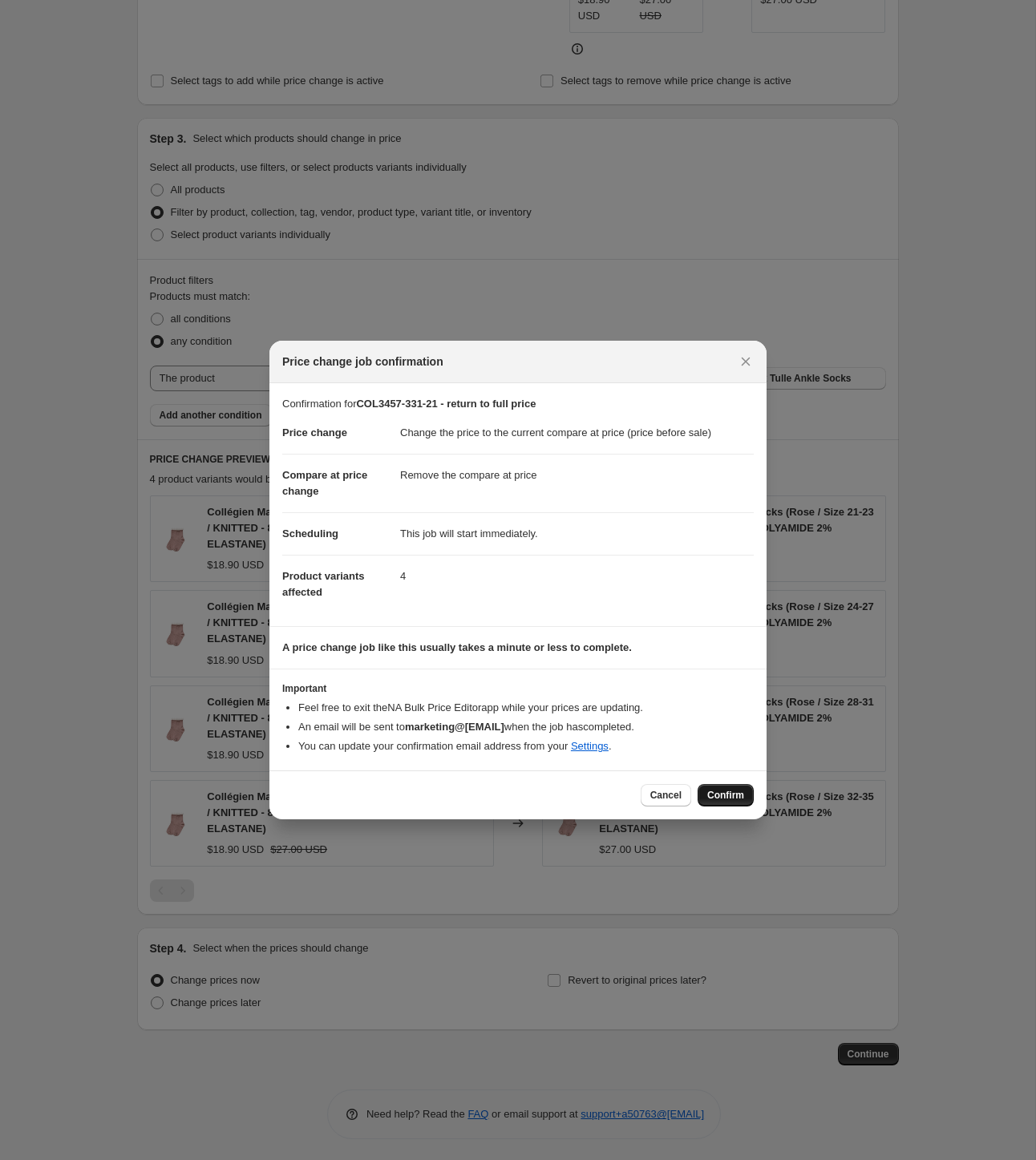 click on "Confirm" at bounding box center [726, 795] 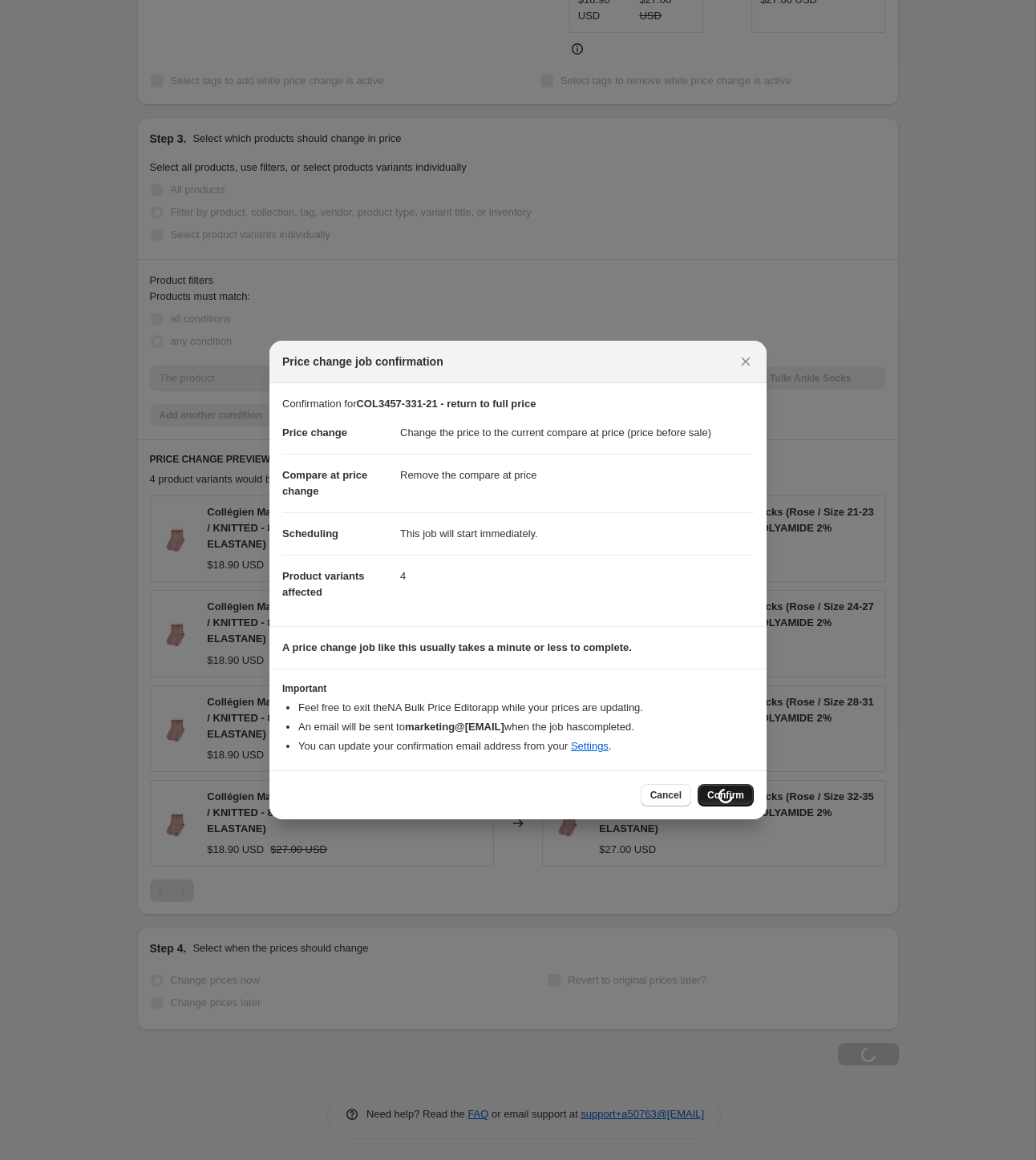 scroll, scrollTop: 573, scrollLeft: 0, axis: vertical 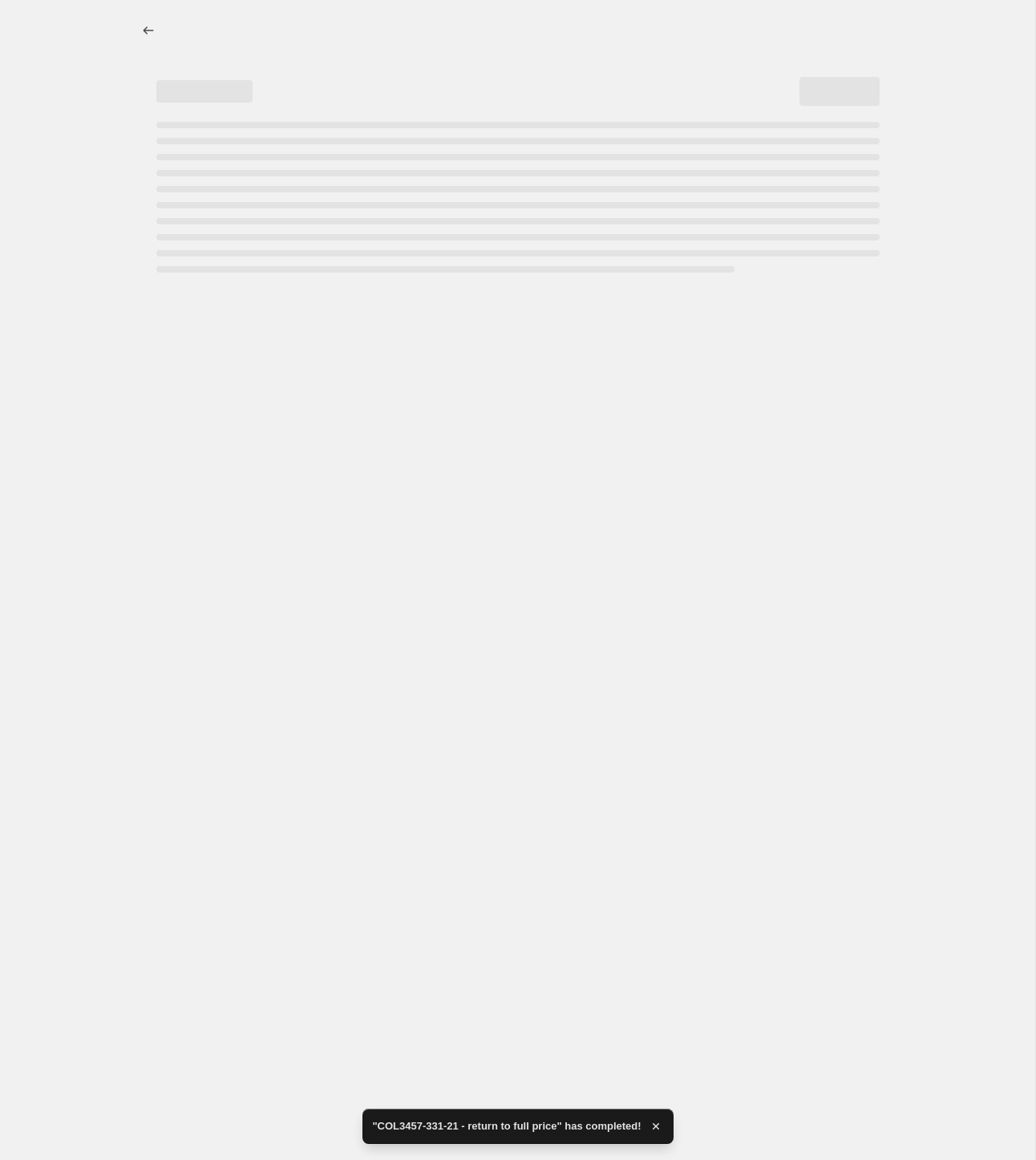 select on "ecap" 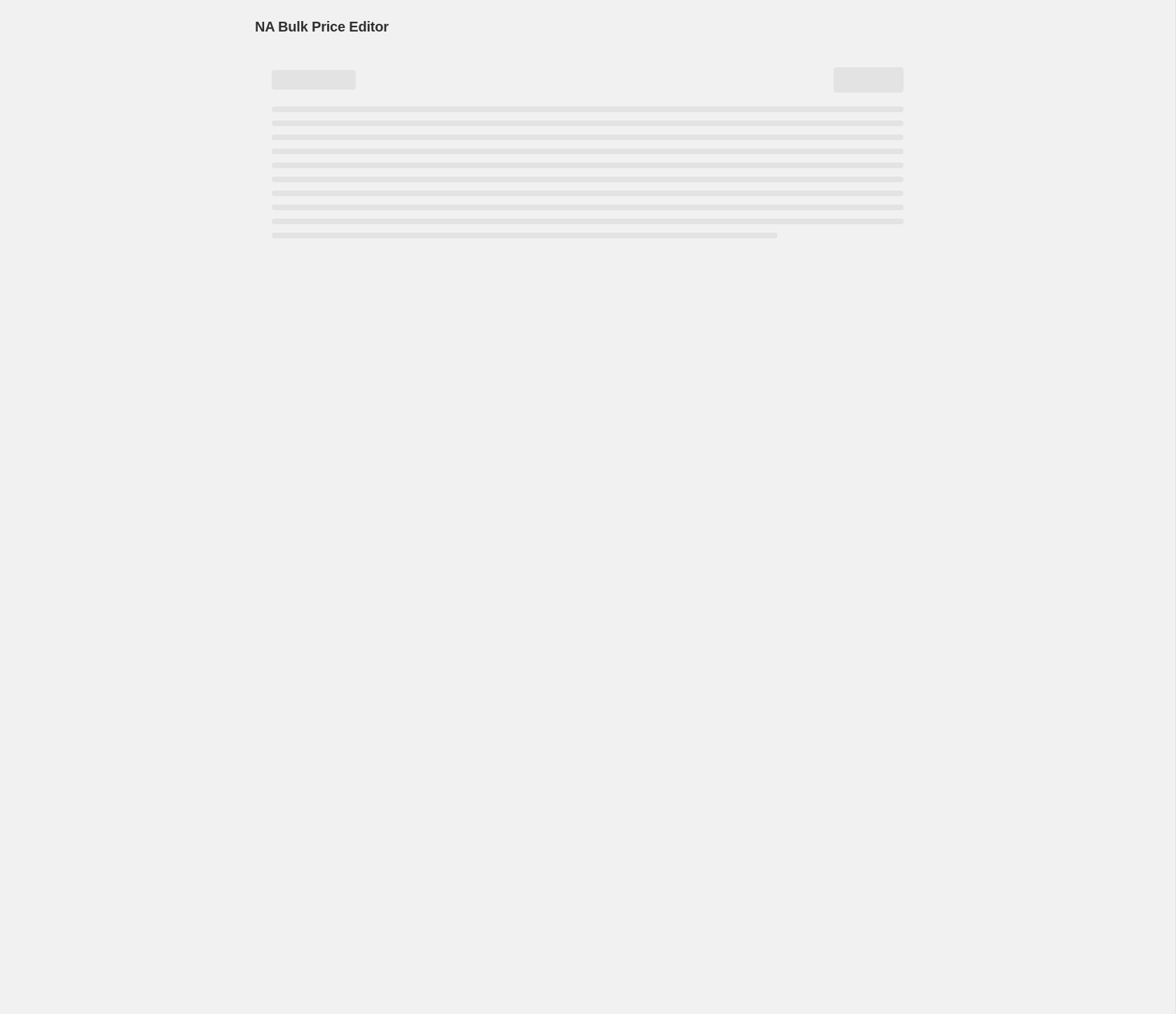 scroll, scrollTop: 0, scrollLeft: 0, axis: both 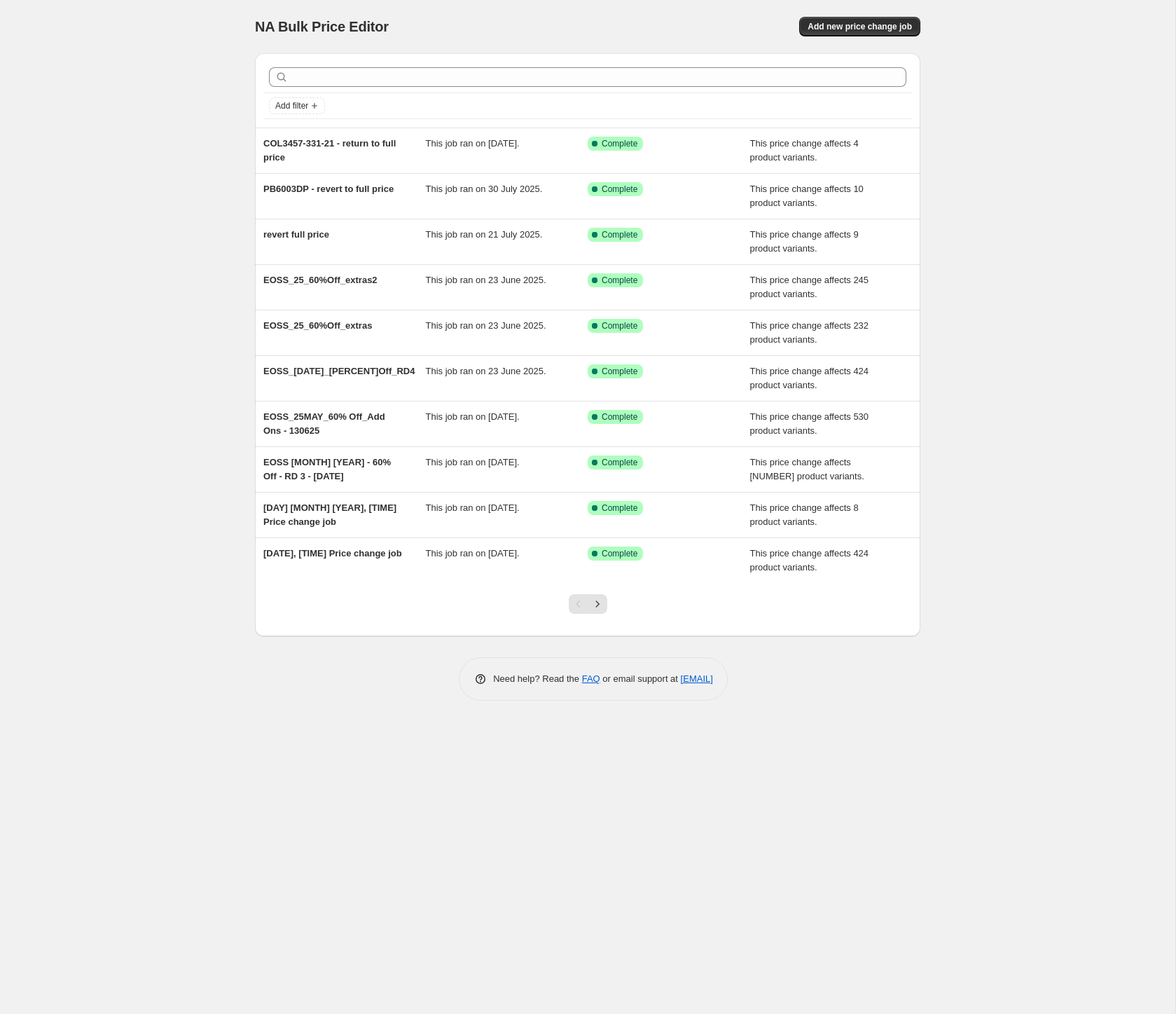 click on "NA Bulk Price Editor. This page is ready NA Bulk Price Editor Add new price change job Add filter COL3457-331-21 - return to full price This job ran on [DATE]. Success Complete Complete This price change affects 4 product variants. PB6003DP - revert to full price This job ran on [DATE]. Success Complete Complete This price change affects 10 product variants. revert full price This job ran on [DATE]. Success Complete Complete This price change affects 9 product variants. EOSS_25_60%Off_extras2 This job ran on [DATE]. Success Complete Complete This price change affects 245 product variants. EOSS_25_60%Off_extras This job ran on [DATE]. Success Complete Complete This price change affects 232 product variants. EOSS_25MAY_60%_RD4 This job ran on [DATE]. Success Complete Complete This price change affects 424 product variants. EOSS_25MAY_60% Off_Add Ons - 130625 This job ran on [DATE]. Success Complete Complete This price change affects 530 product variants. Complete" at bounding box center (588, 507) 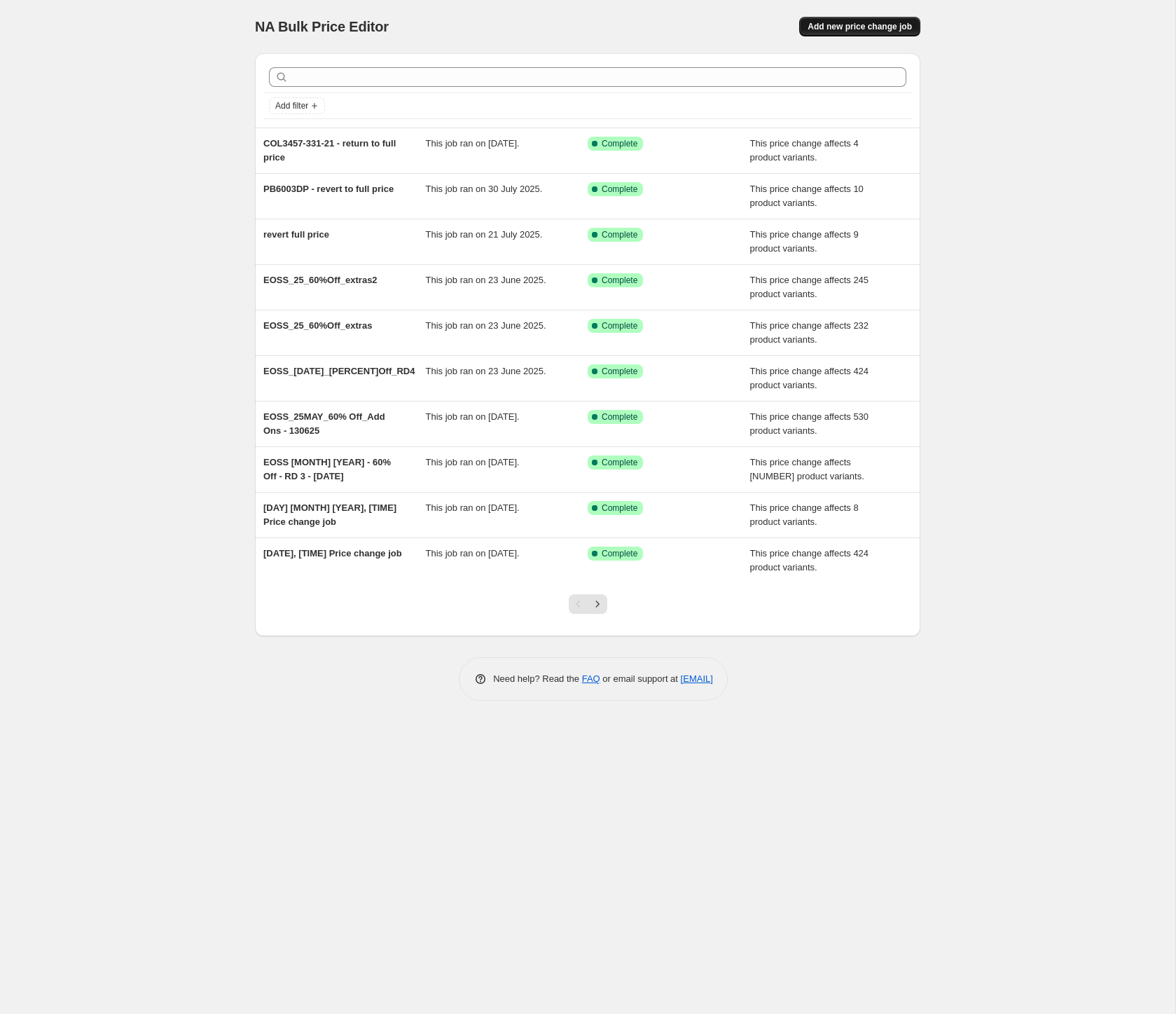 click on "Add new price change job" at bounding box center [859, 27] 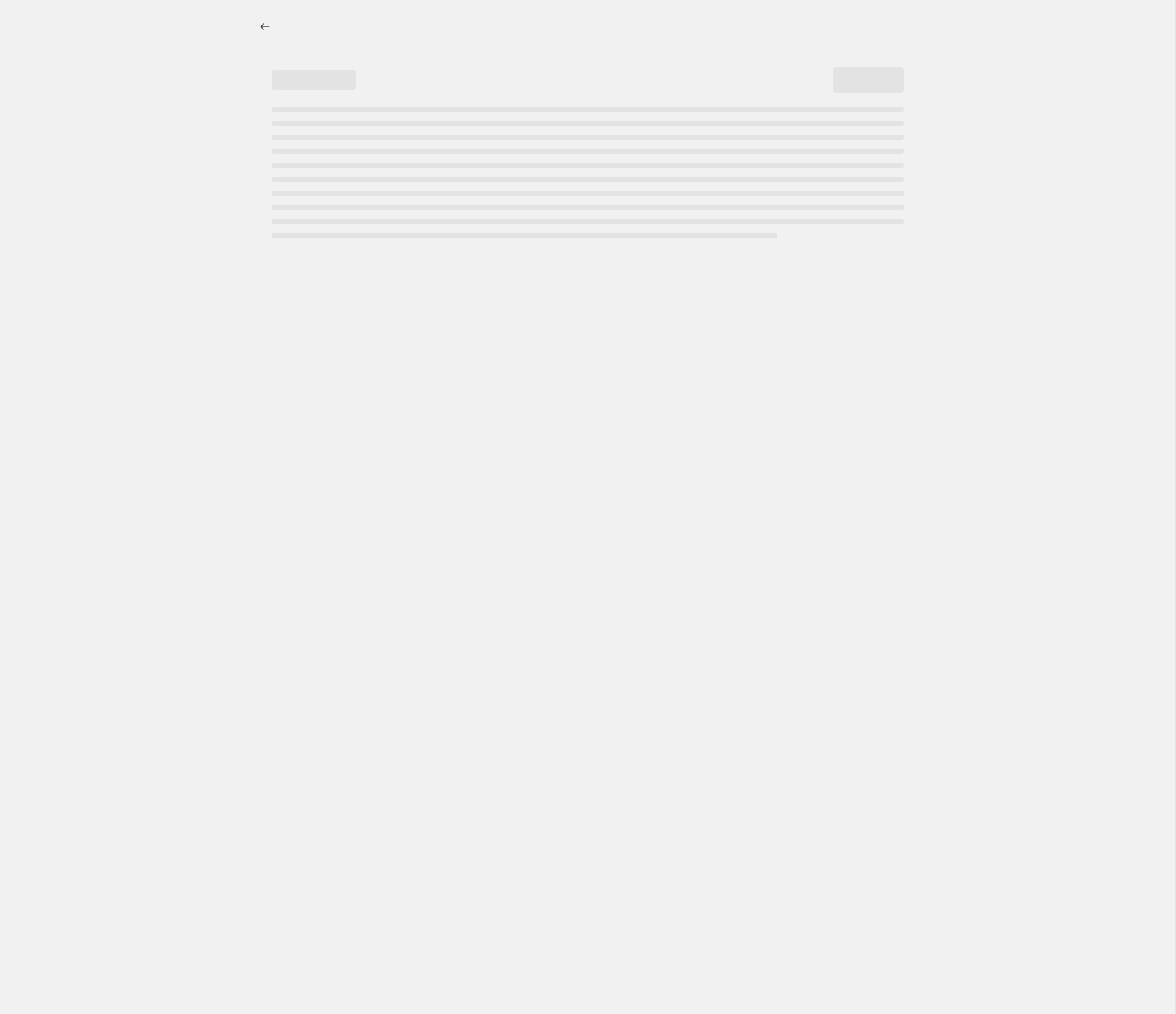 select on "percentage" 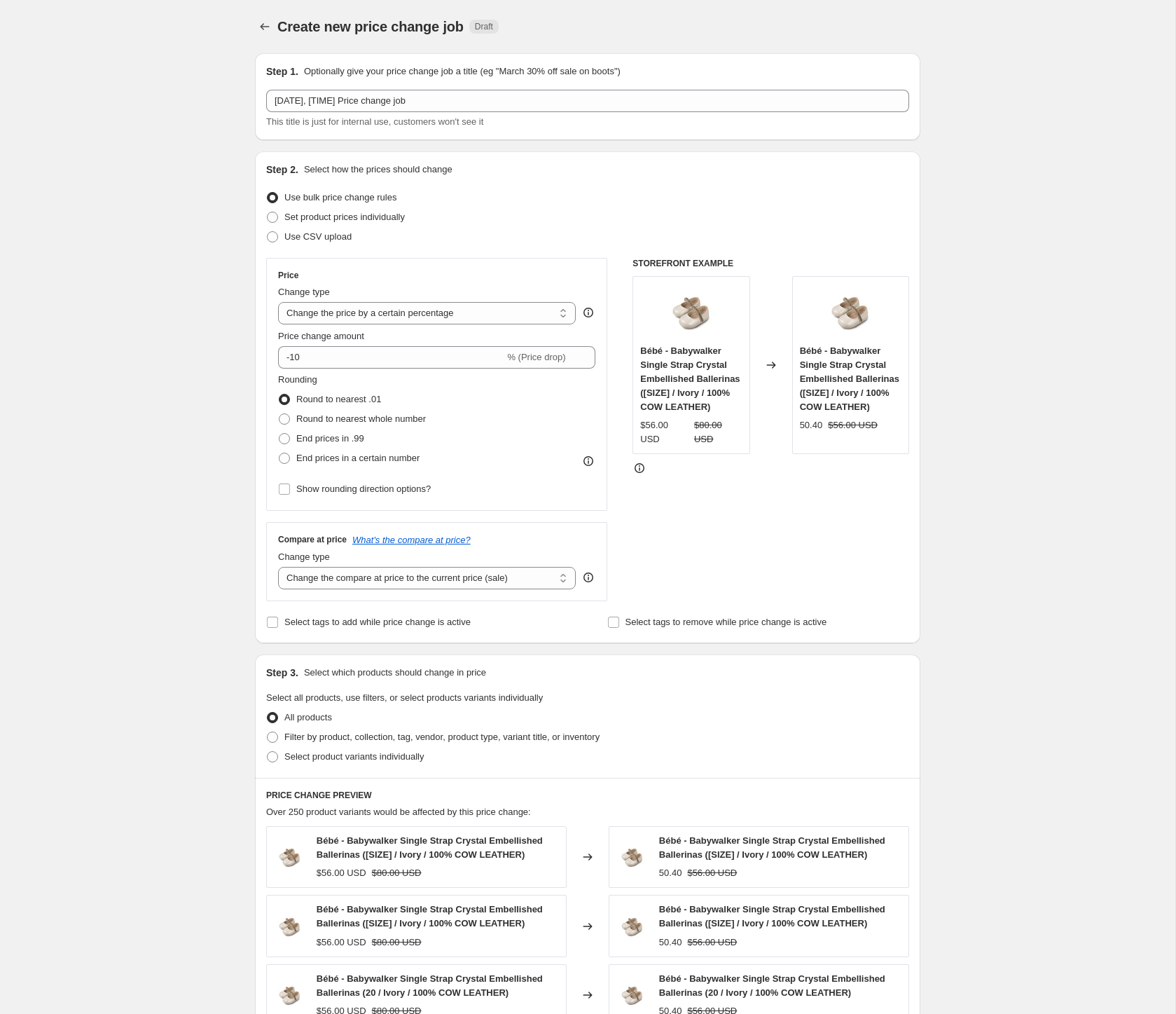 click on "This title is just for internal use, customers won't see it" at bounding box center [588, 122] 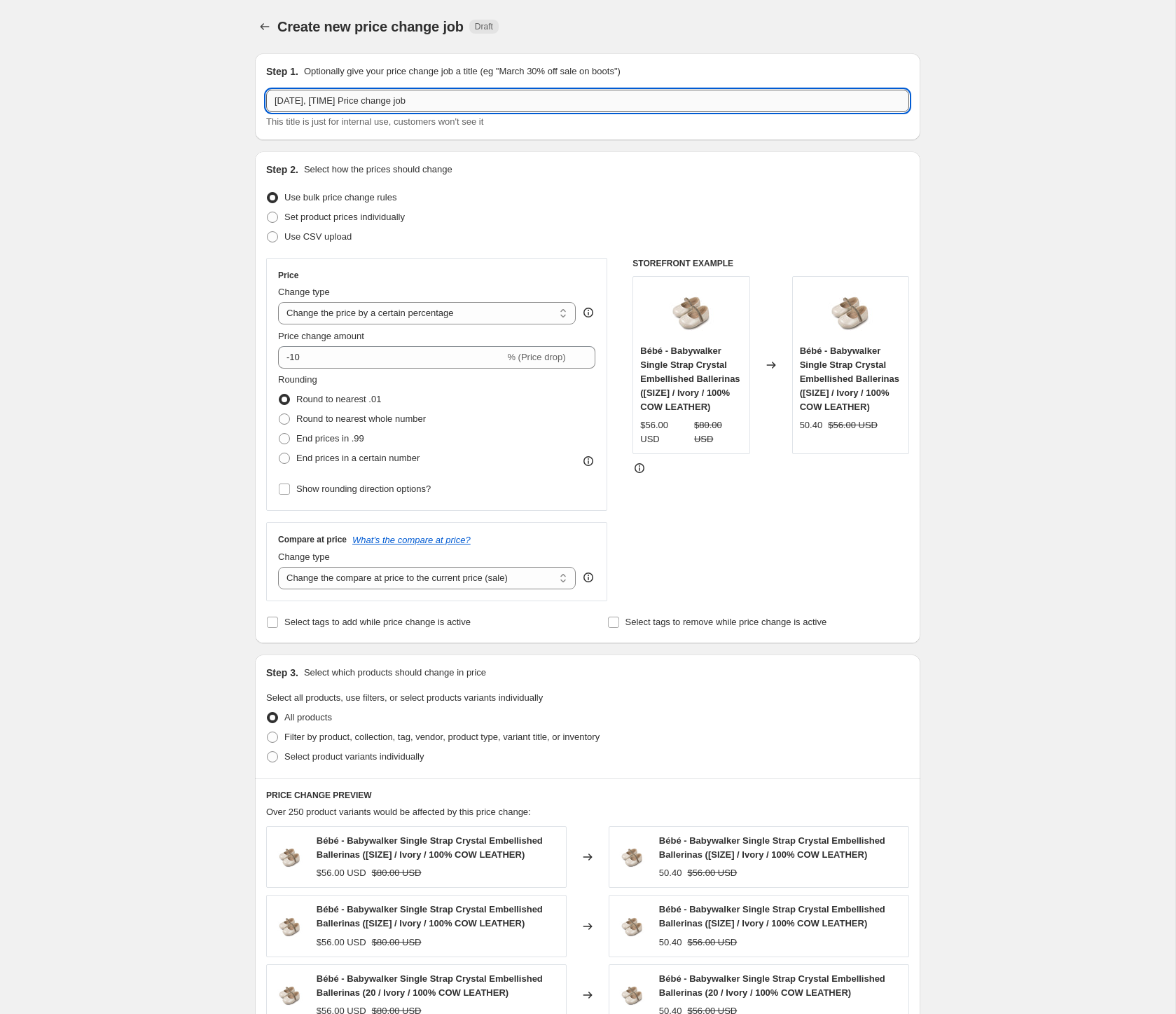 click on "[DATE], [TIME] Price change job" at bounding box center [588, 101] 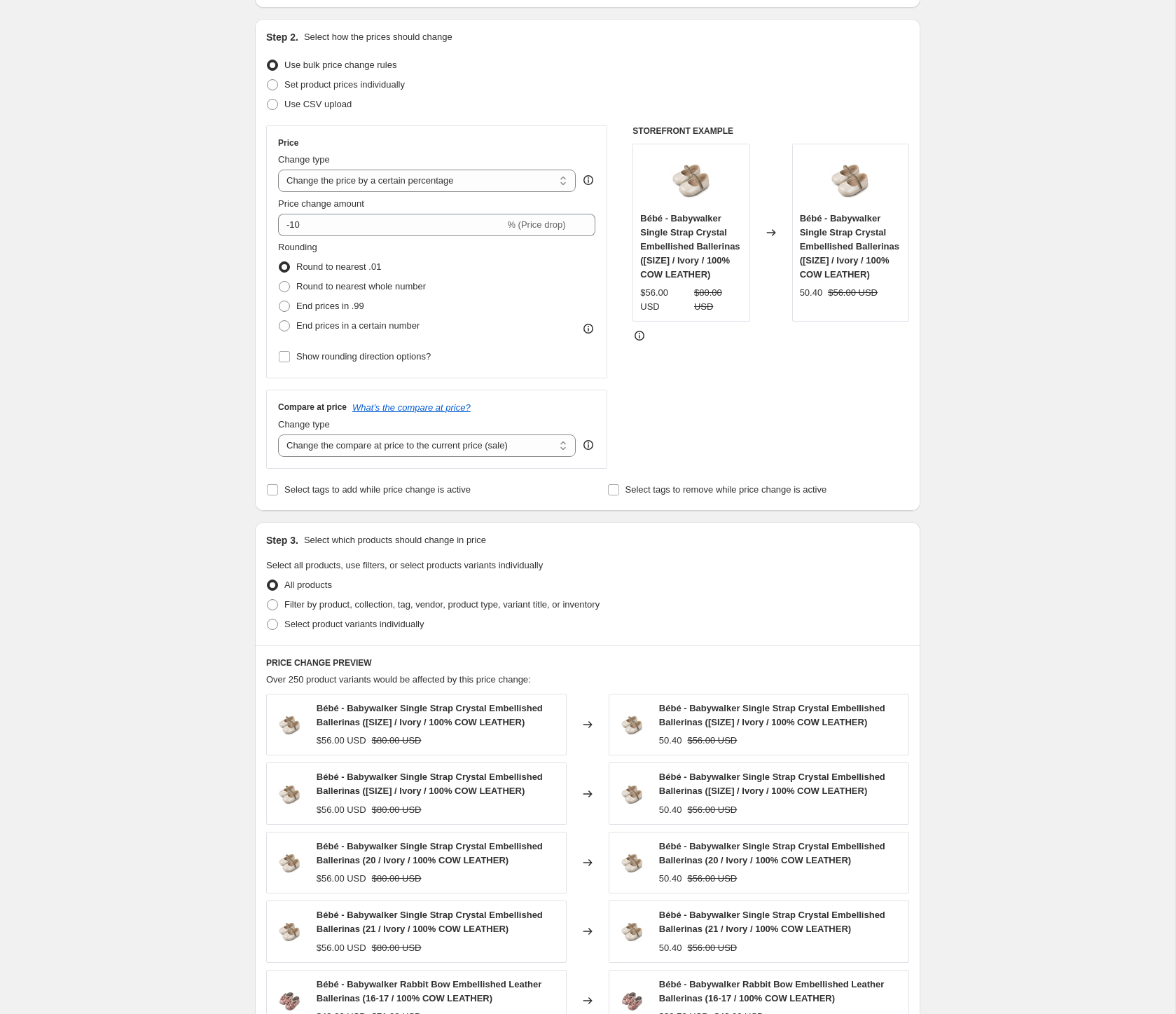 scroll, scrollTop: 213, scrollLeft: 0, axis: vertical 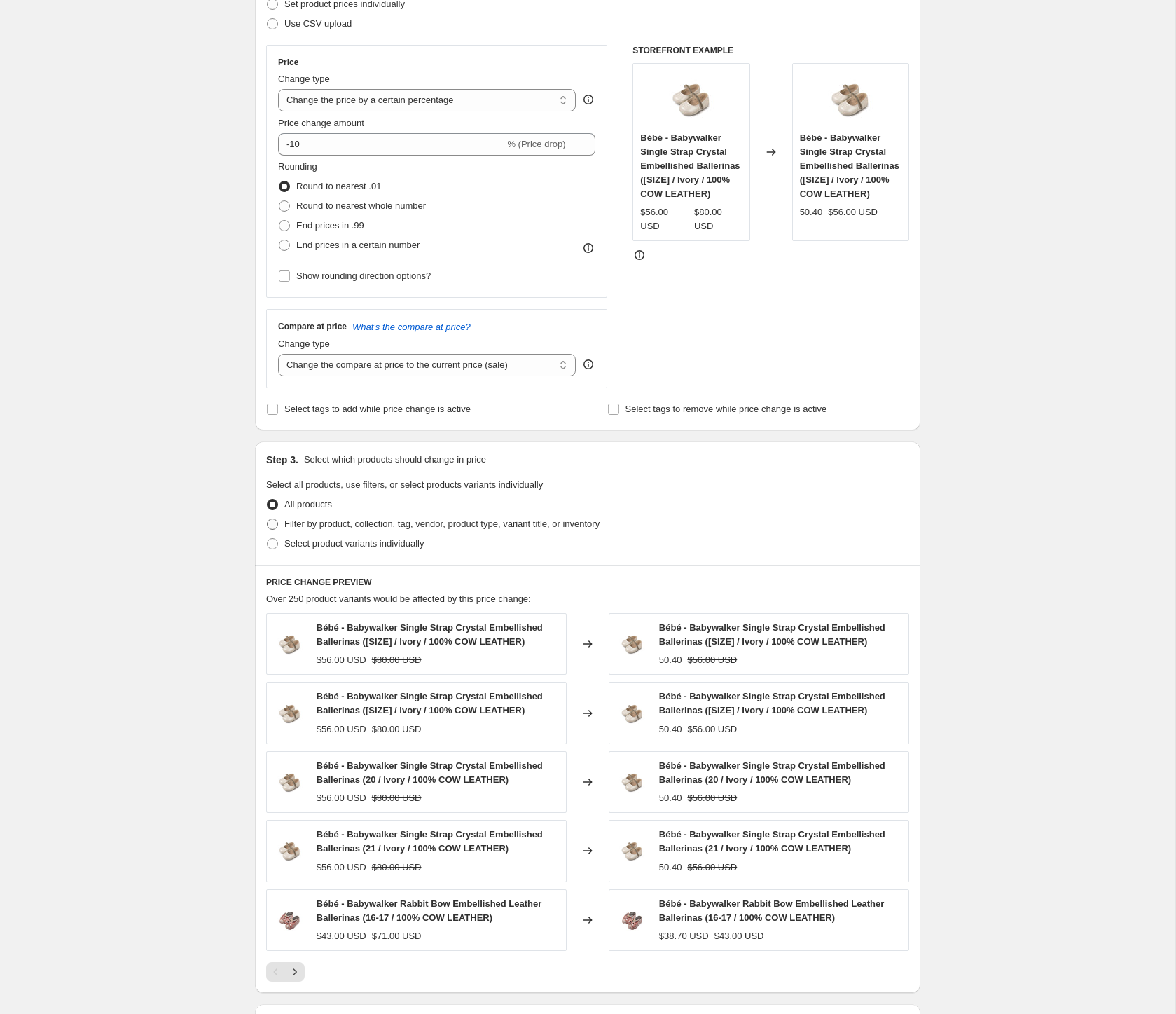 type on "[DATE]_[PERCENT]OFF" 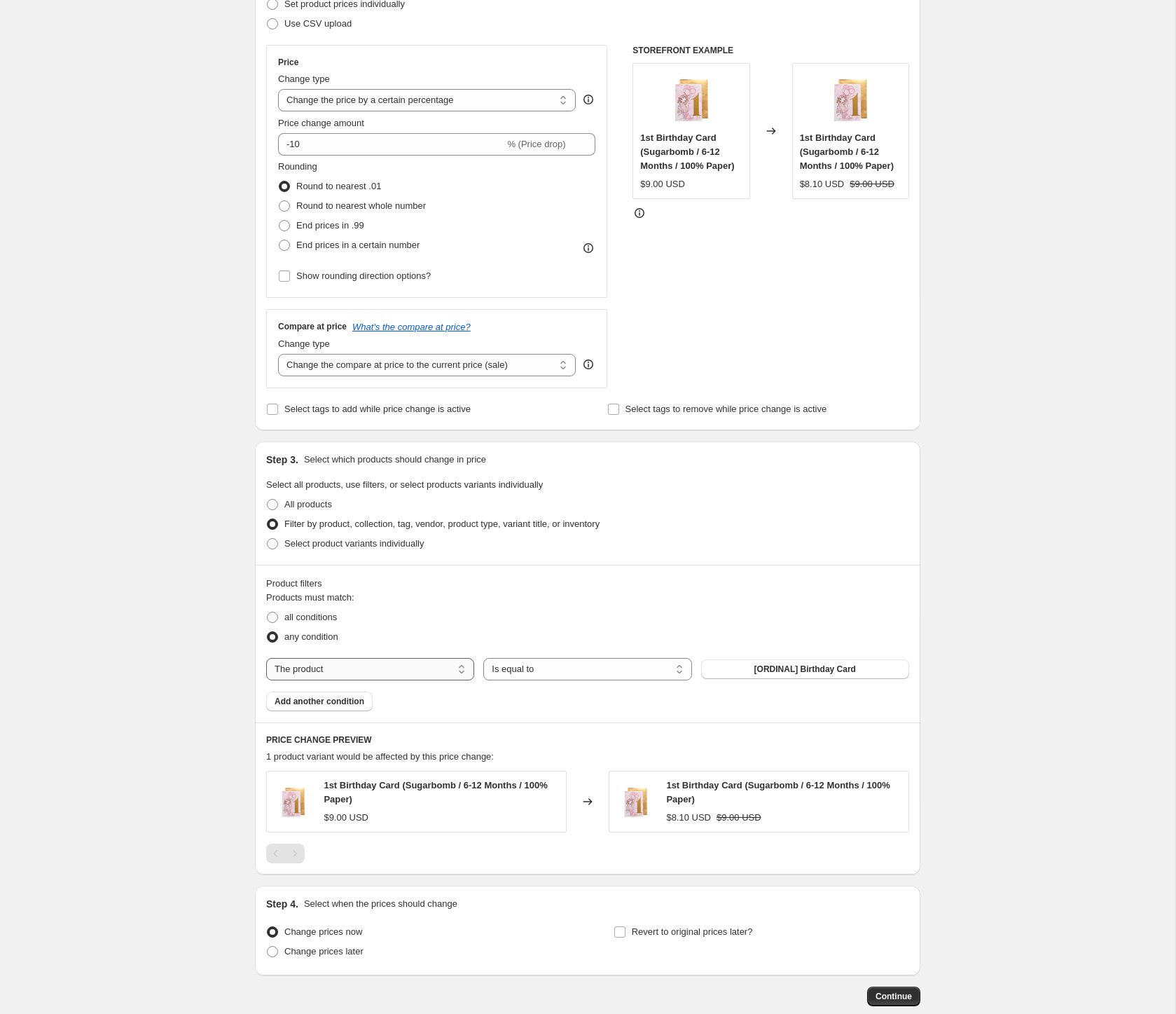click on "The product The product's collection The product's tag The product's vendor The product's type The product's status The variant's title Inventory quantity" at bounding box center [370, 669] 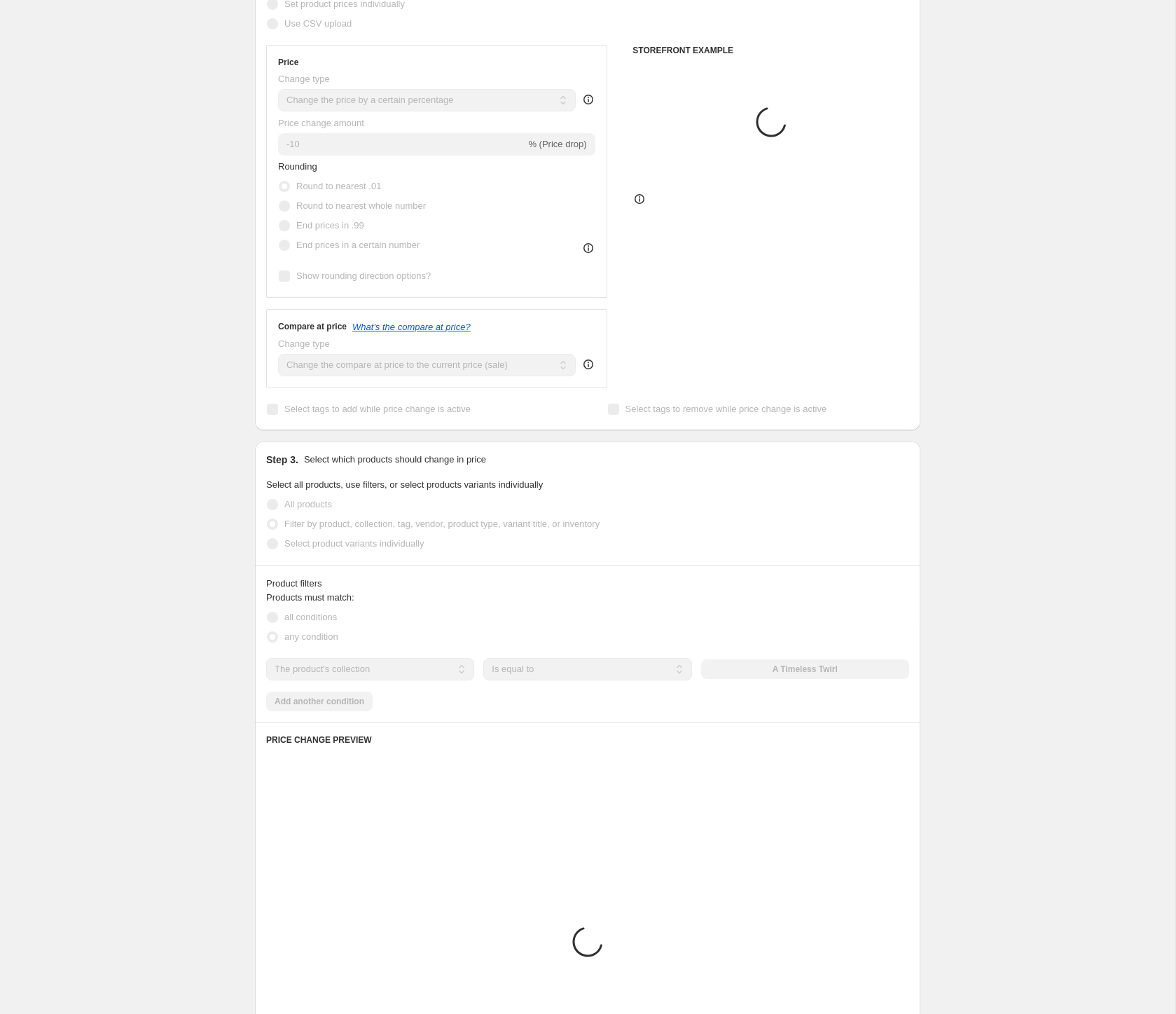scroll, scrollTop: 212, scrollLeft: 0, axis: vertical 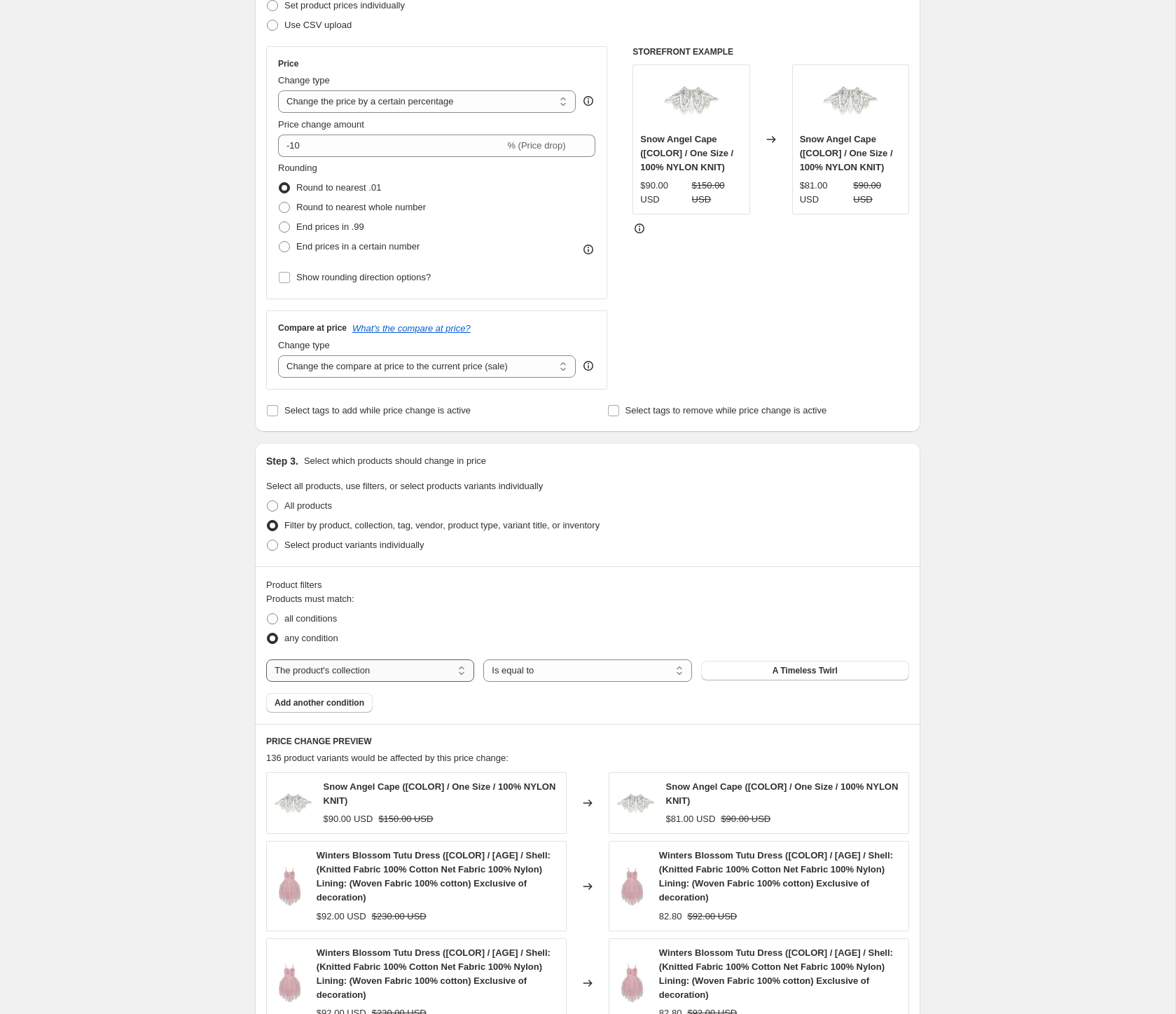 click on "The product The product's collection The product's tag The product's vendor The product's type The product's status The variant's title Inventory quantity" at bounding box center (370, 671) 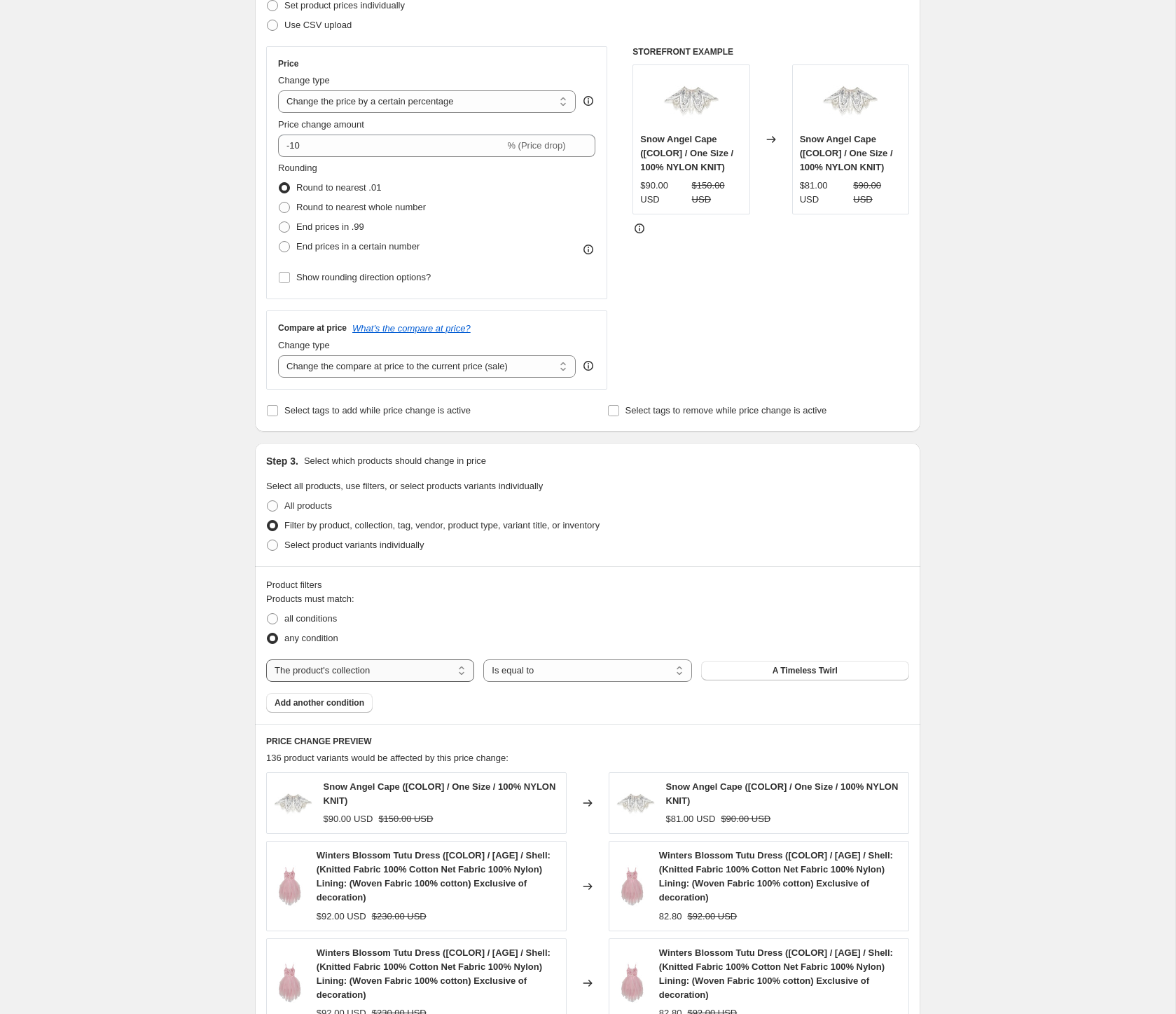 select on "tag" 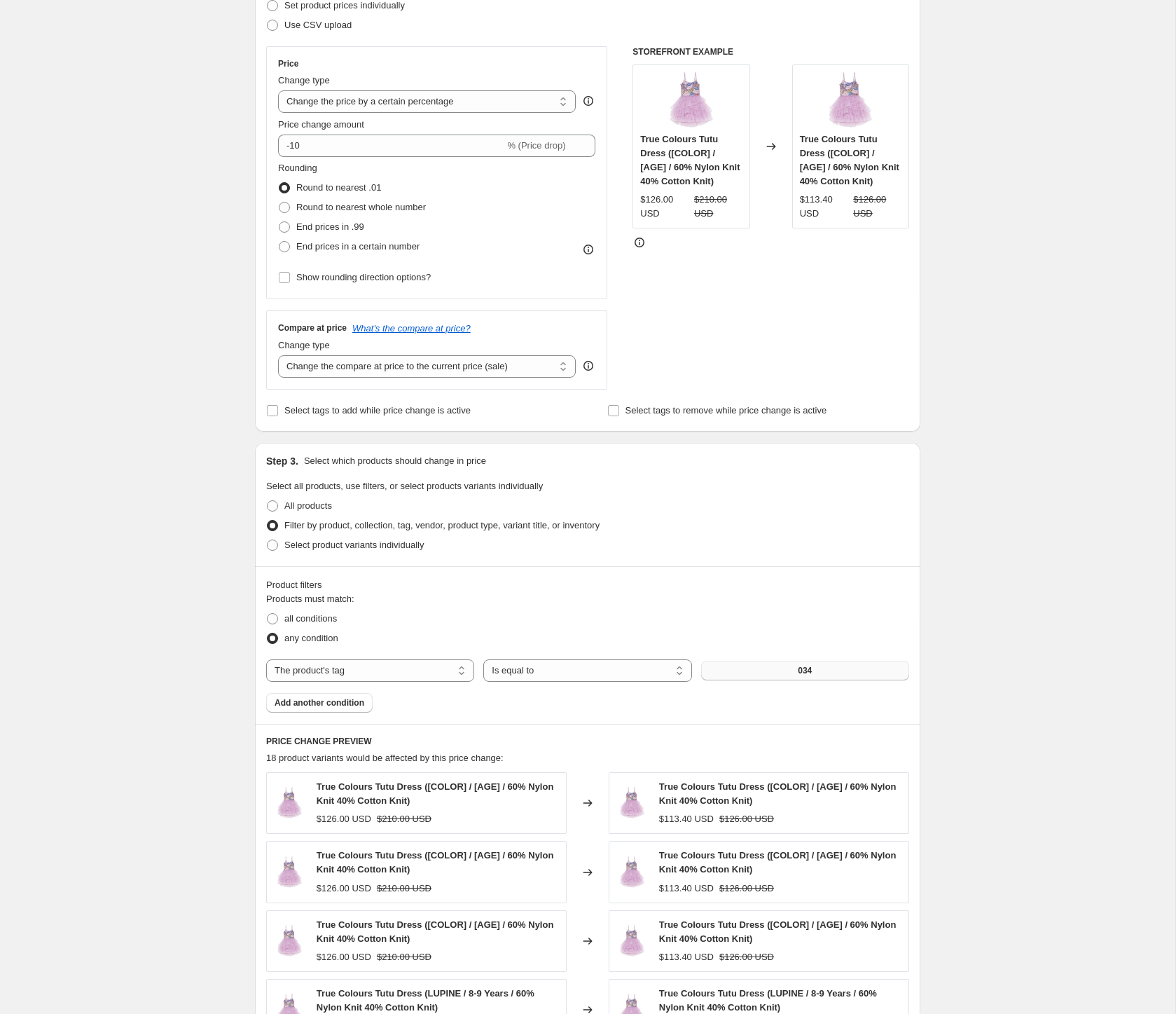 click on "034" at bounding box center (805, 671) 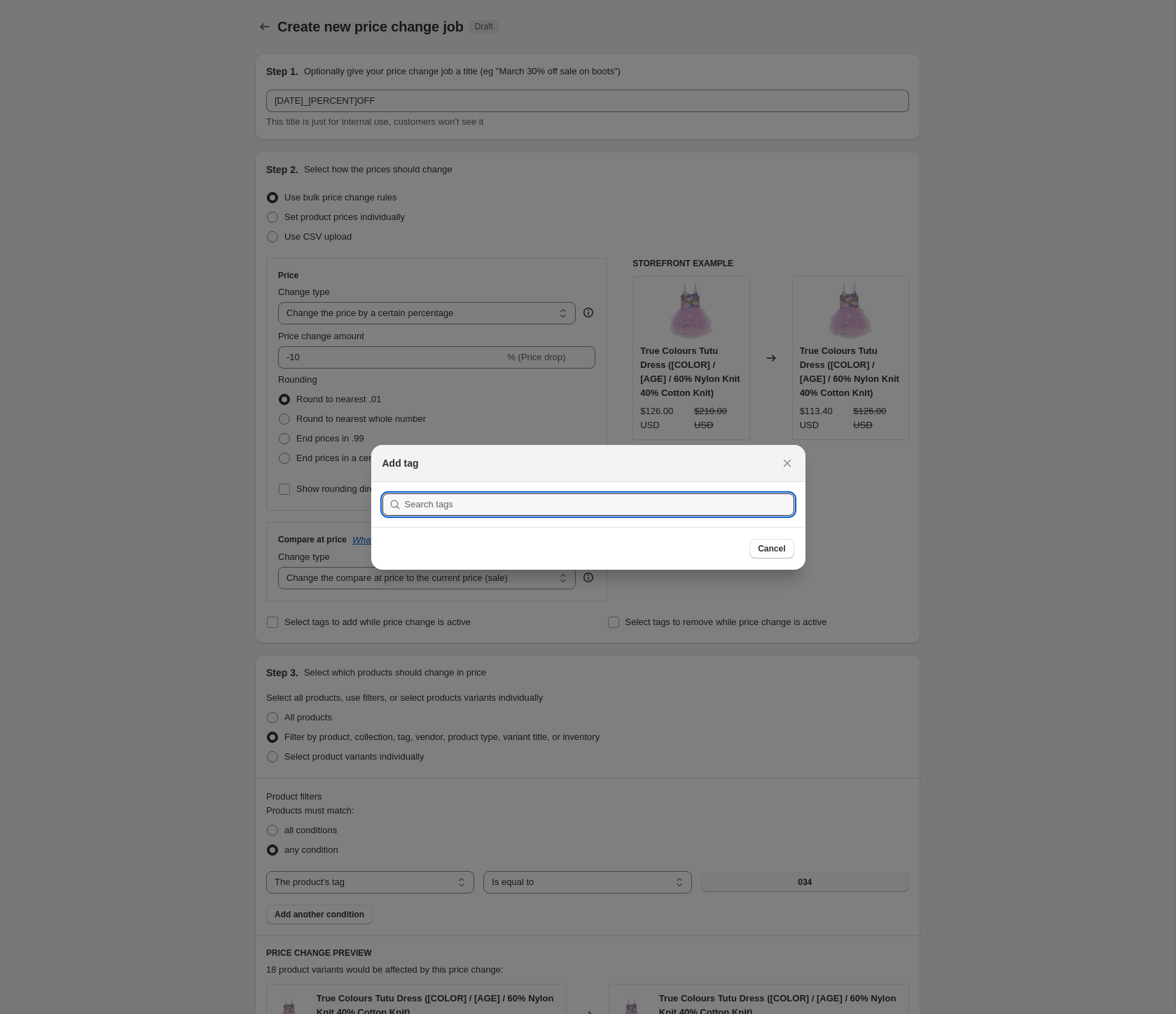 scroll, scrollTop: 0, scrollLeft: 0, axis: both 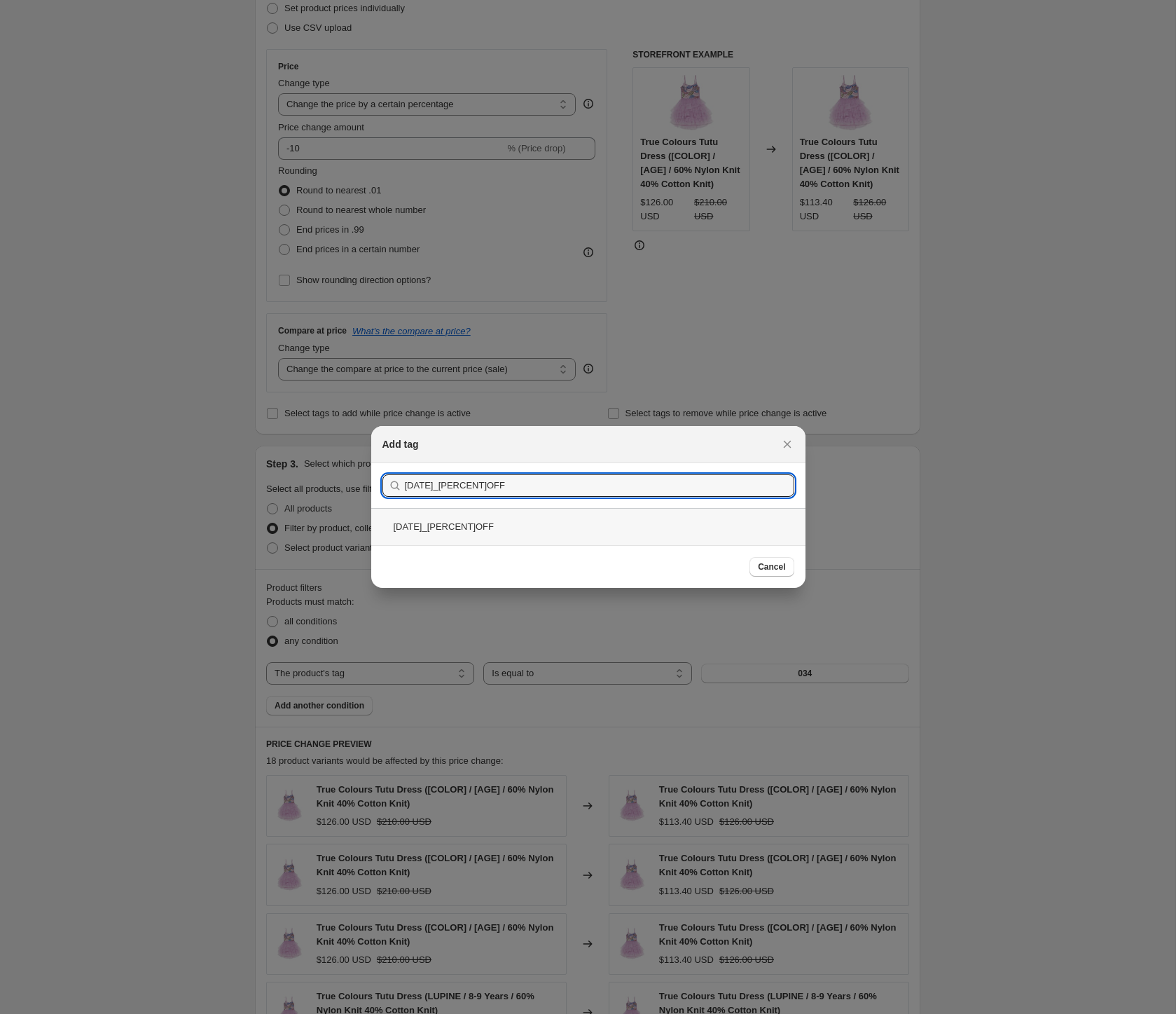 type on "[DATE]_[PERCENT]OFF" 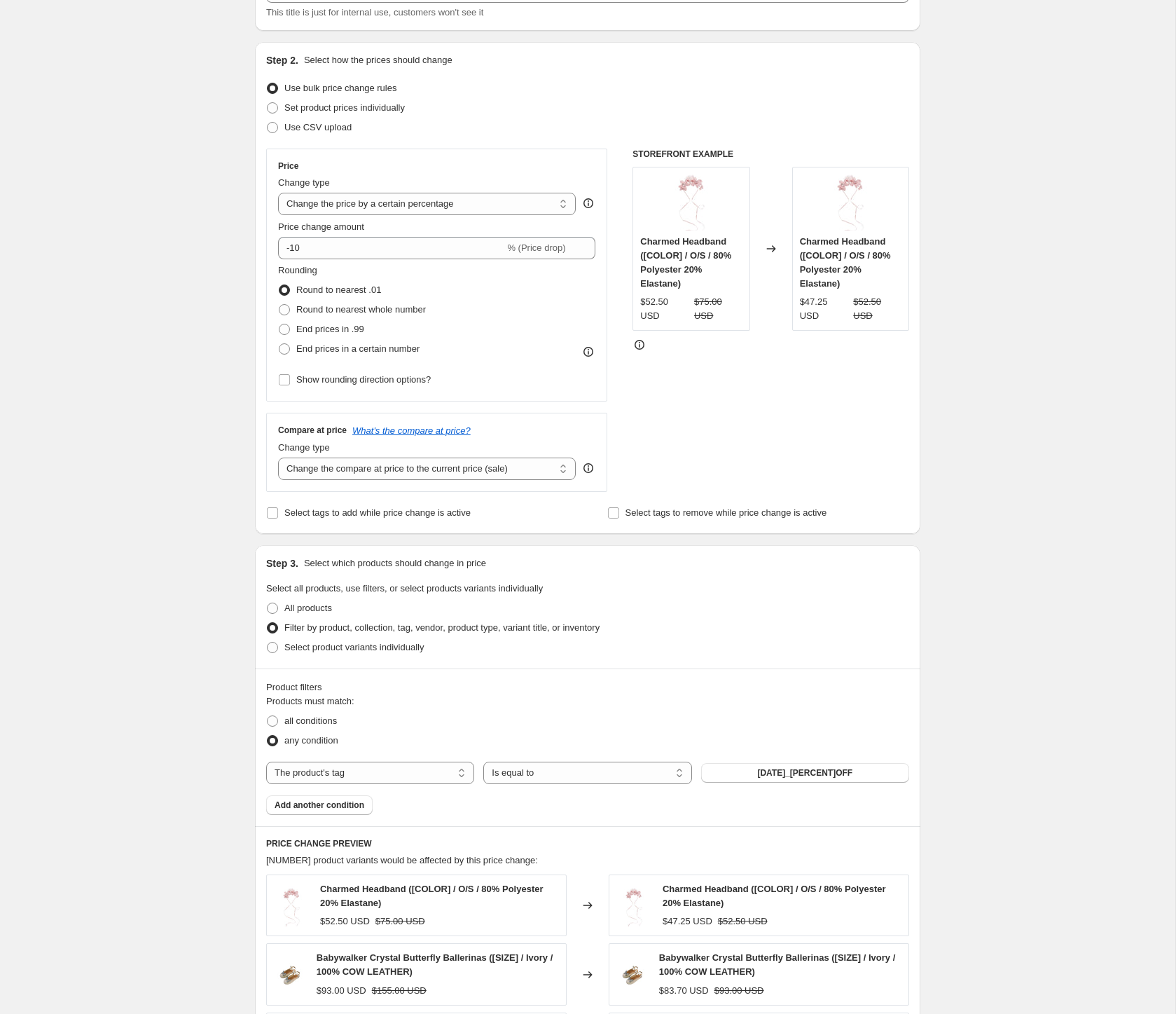 scroll, scrollTop: 0, scrollLeft: 0, axis: both 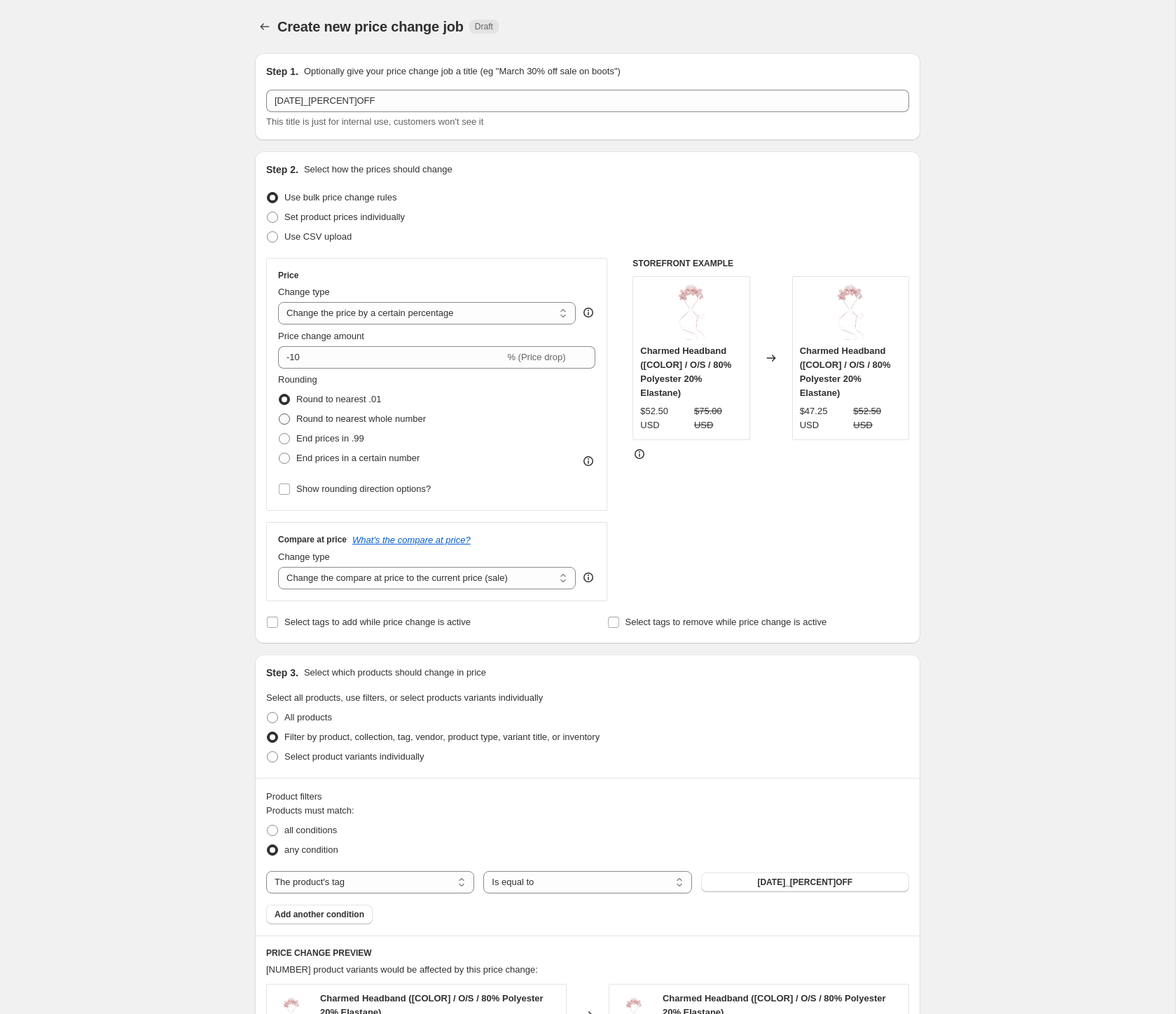 click on "Round to nearest whole number" at bounding box center [361, 418] 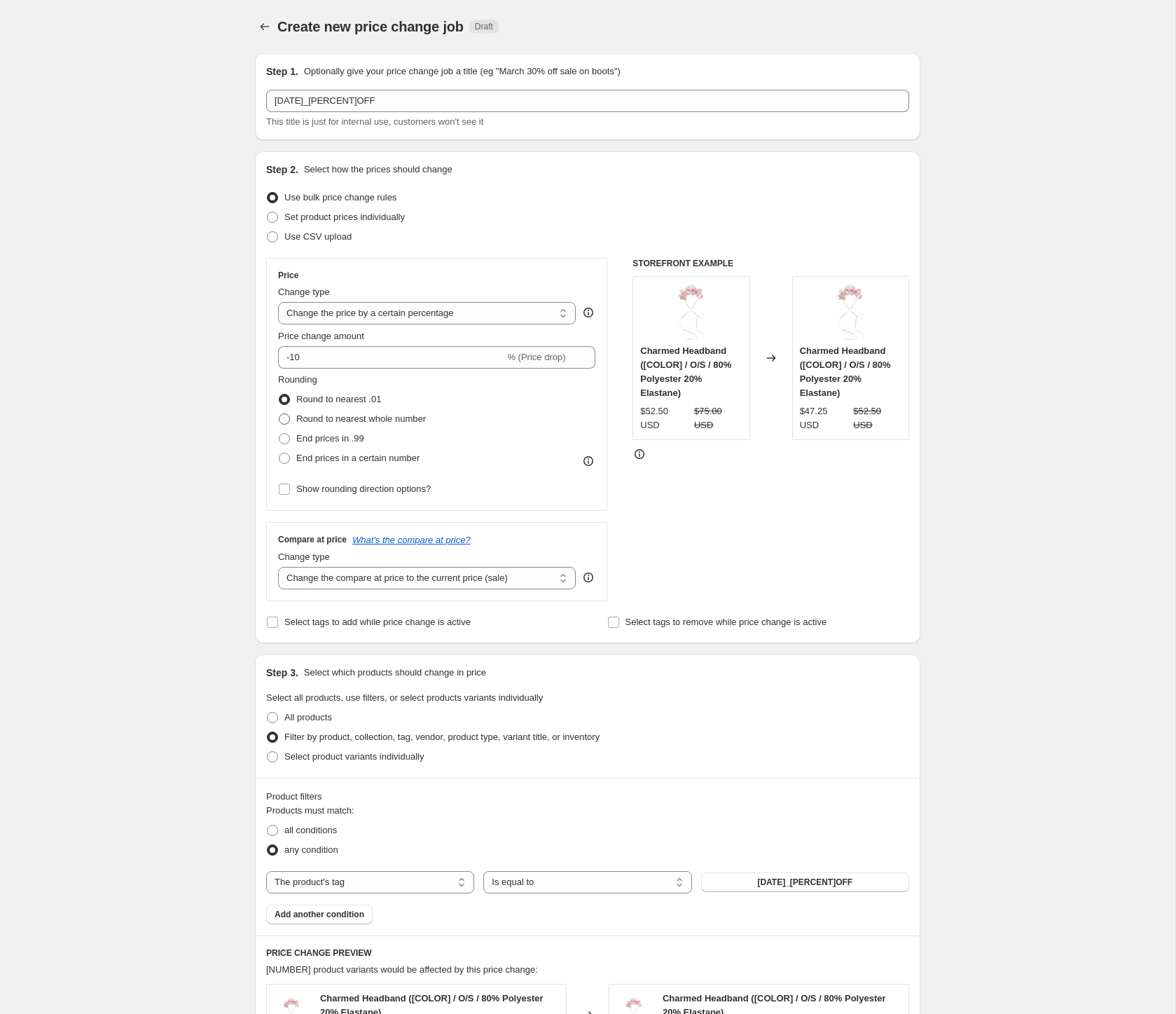 radio on "true" 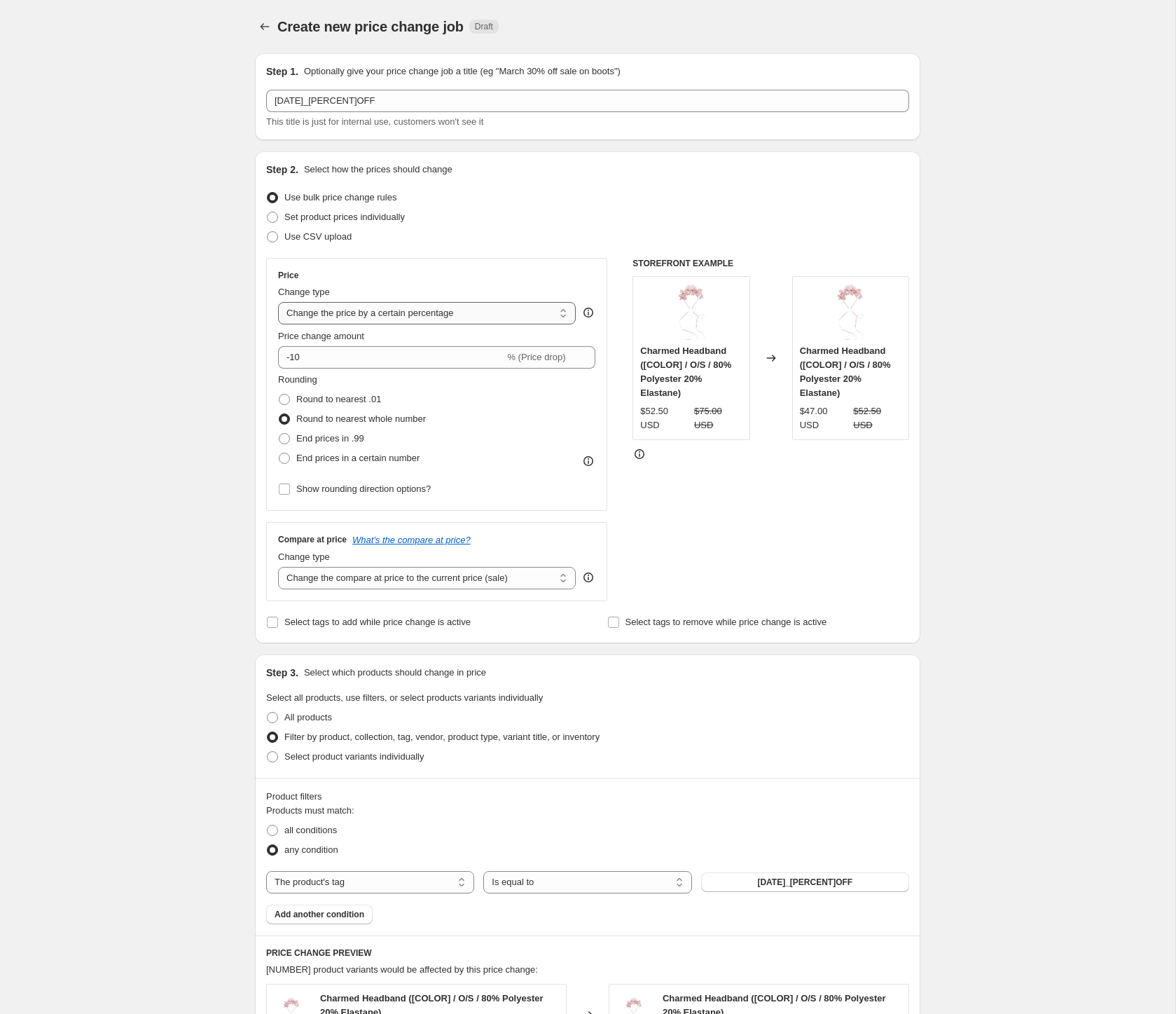 click on "Change the price to a certain amount Change the price by a certain amount Change the price by a certain percentage Change the price to the current compare at price (price before sale) Change the price by a certain amount relative to the compare at price Change the price by a certain percentage relative to the compare at price Don't change the price Change the price by a certain percentage relative to the cost per item Change price to certain cost margin" at bounding box center (427, 313) 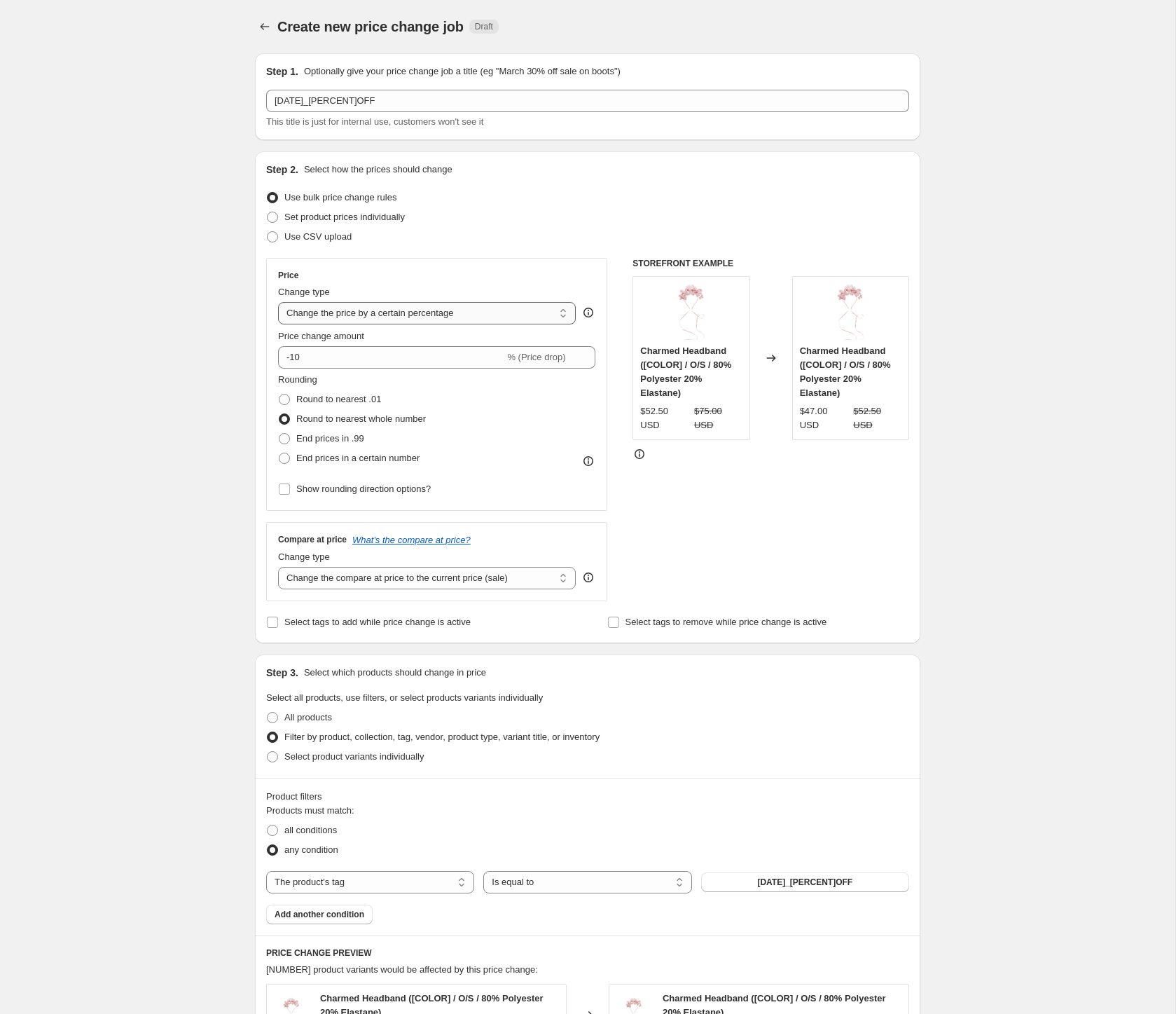 select on "ecap" 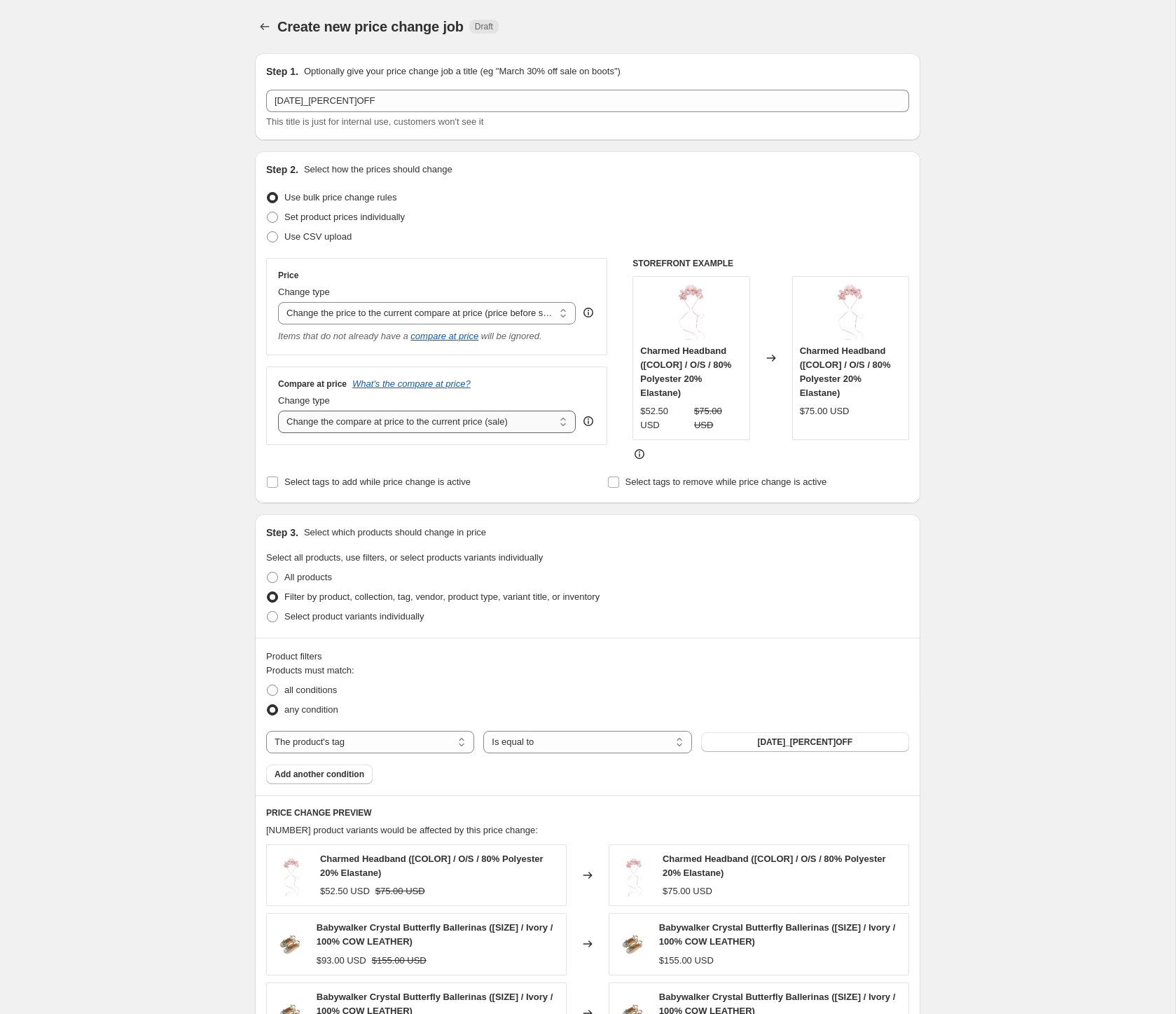 click on "Change the compare at price to the current price (sale) Change the compare at price to a certain amount Change the compare at price by a certain amount Change the compare at price by a certain percentage Change the compare at price by a certain amount relative to the actual price Change the compare at price by a certain percentage relative to the actual price Don't change the compare at price Remove the compare at price" at bounding box center (427, 422) 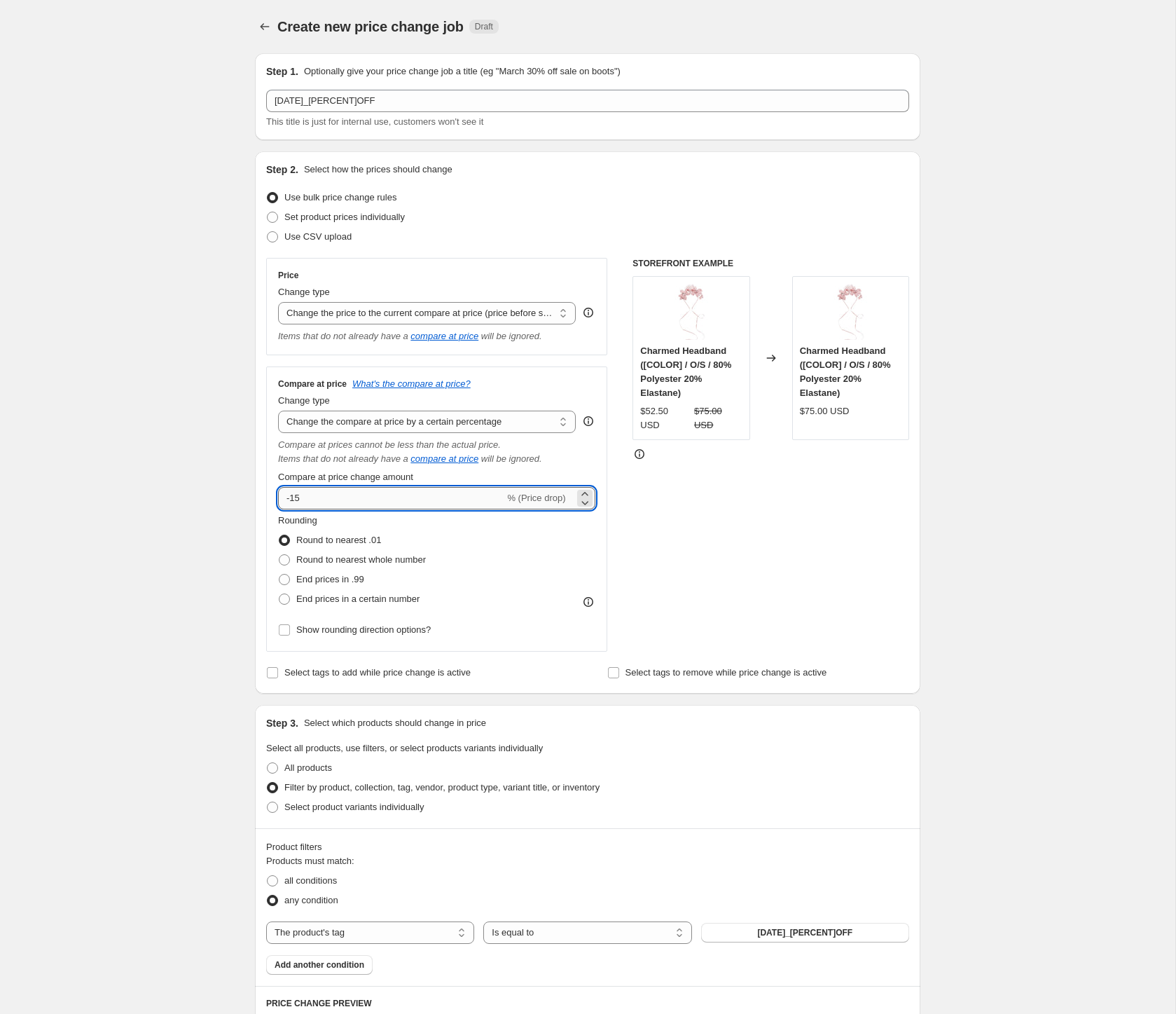 click on "-15" at bounding box center (391, 498) 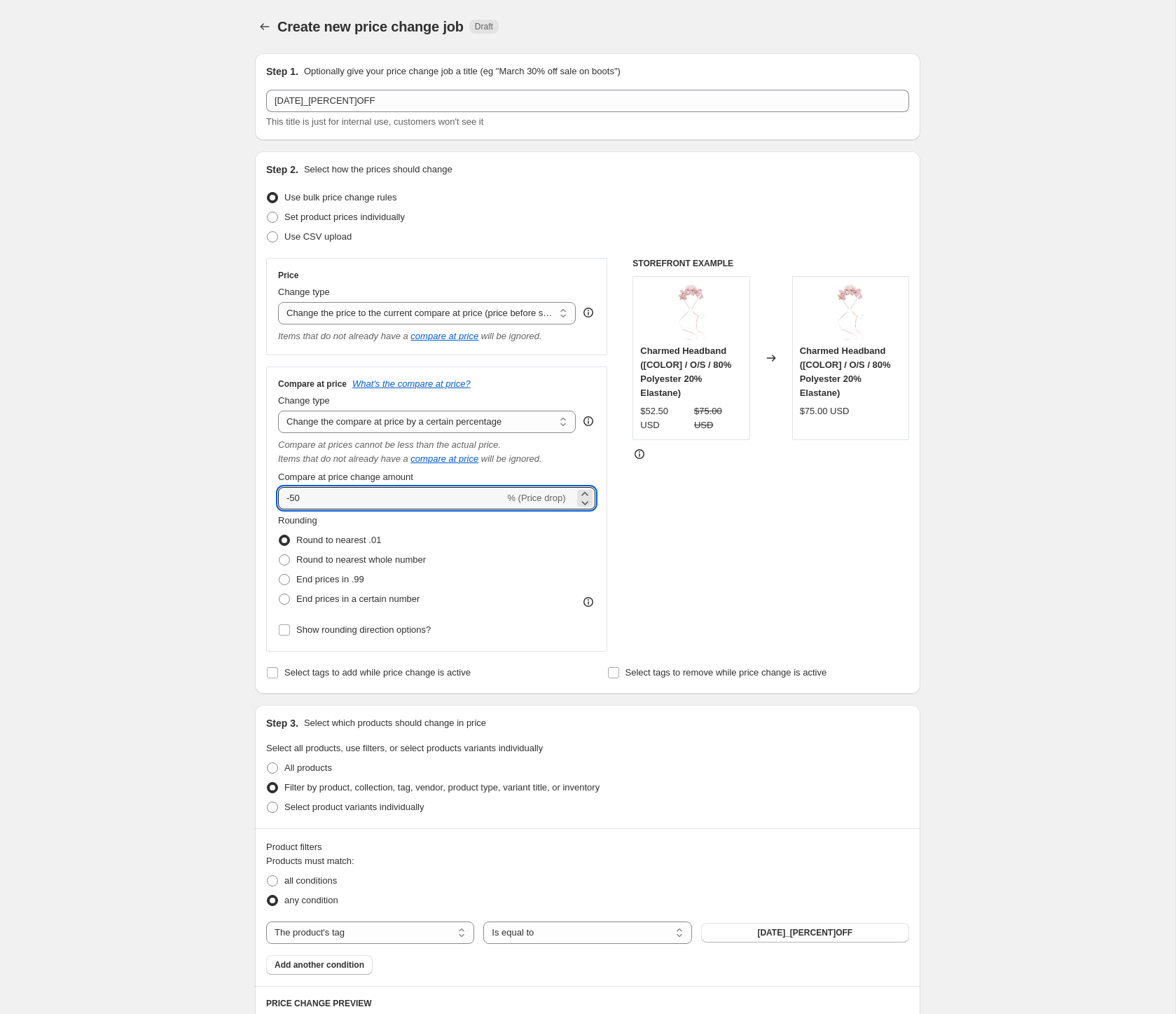 type on "-50" 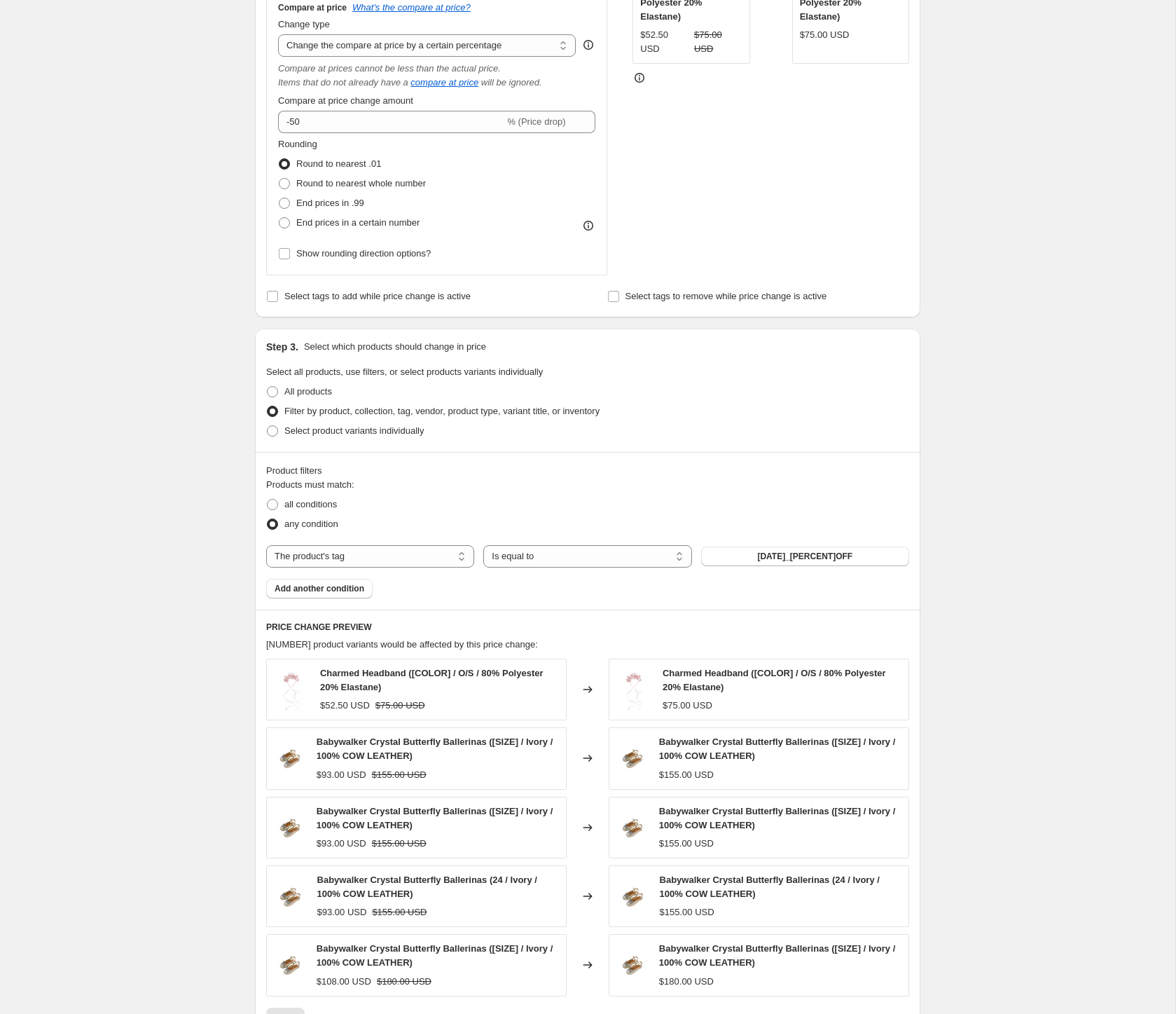 scroll, scrollTop: 0, scrollLeft: 0, axis: both 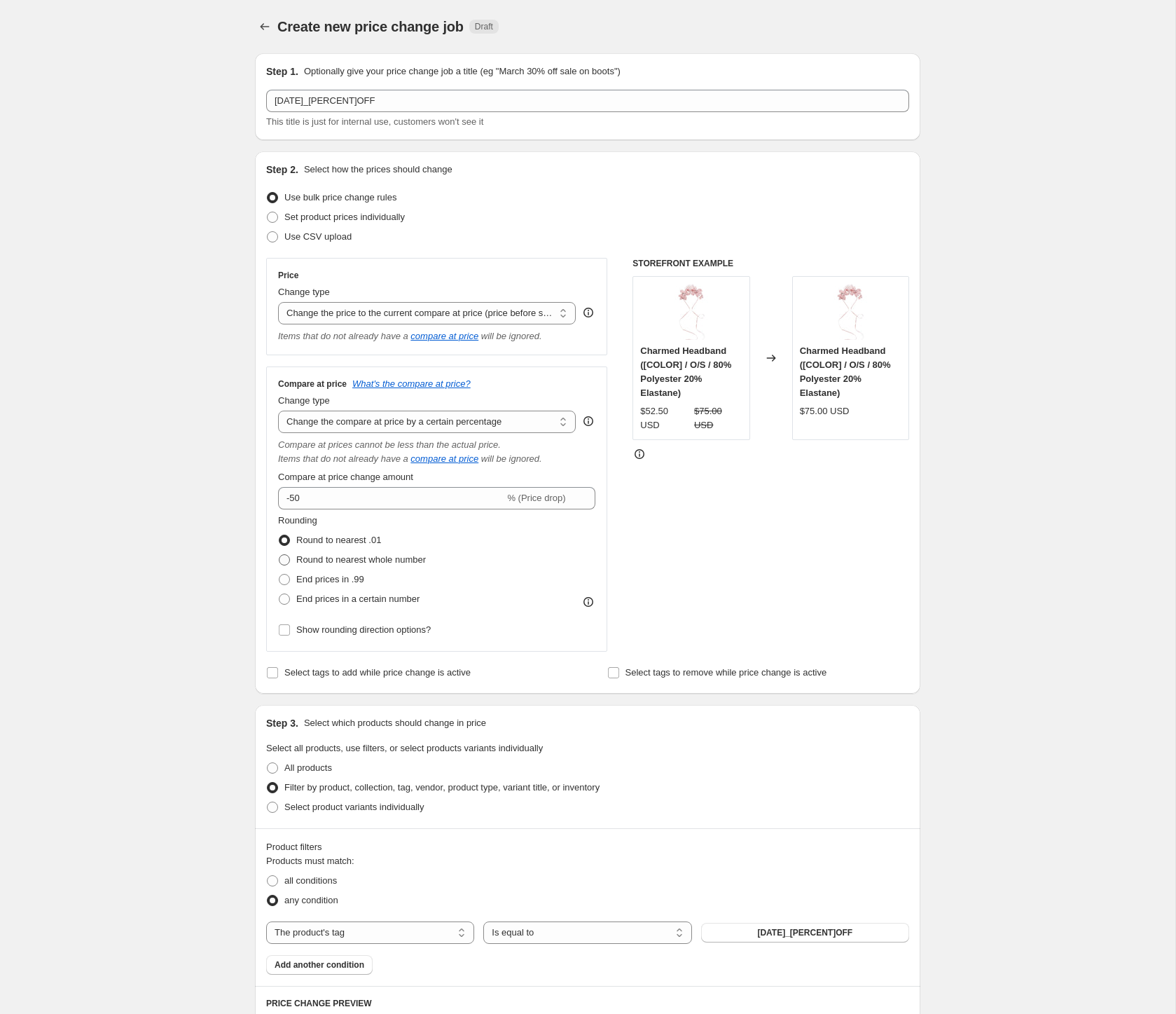 click on "Round to nearest whole number" at bounding box center (361, 560) 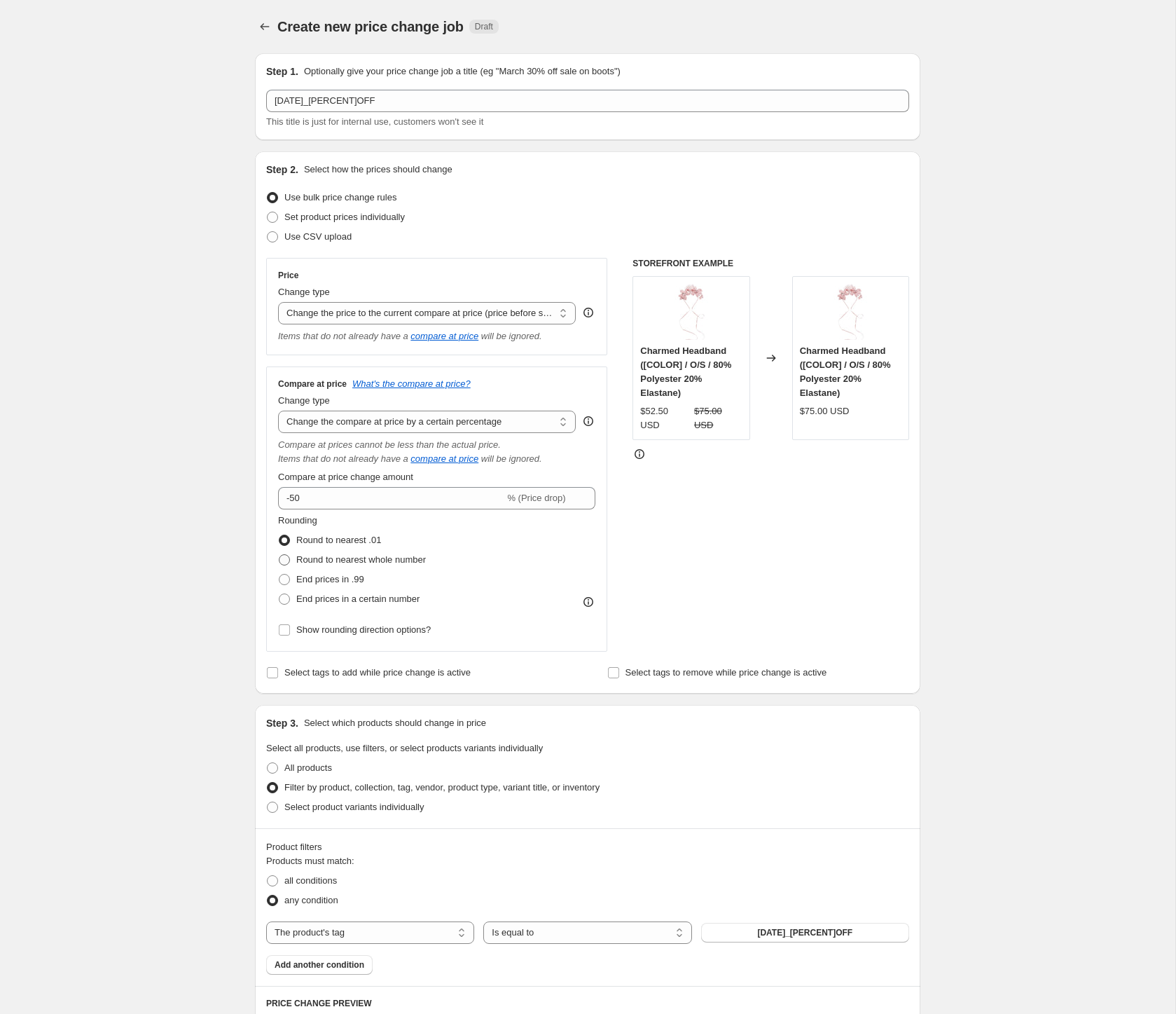 radio on "true" 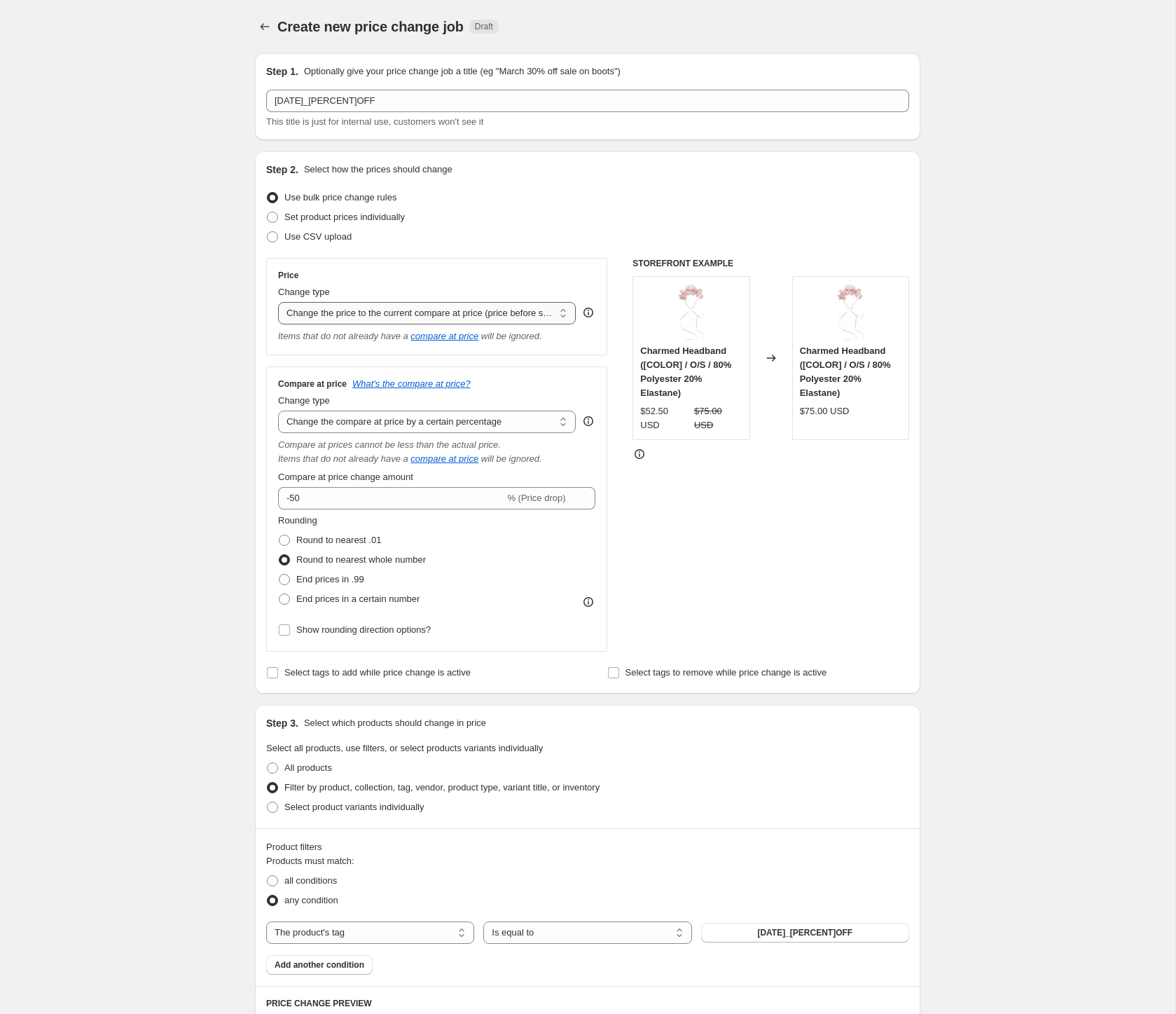 click on "Change the price to a certain amount Change the price by a certain amount Change the price by a certain percentage Change the price to the current compare at price (price before sale) Change the price by a certain amount relative to the compare at price Change the price by a certain percentage relative to the compare at price Don't change the price Change the price by a certain percentage relative to the cost per item Change price to certain cost margin" at bounding box center [427, 313] 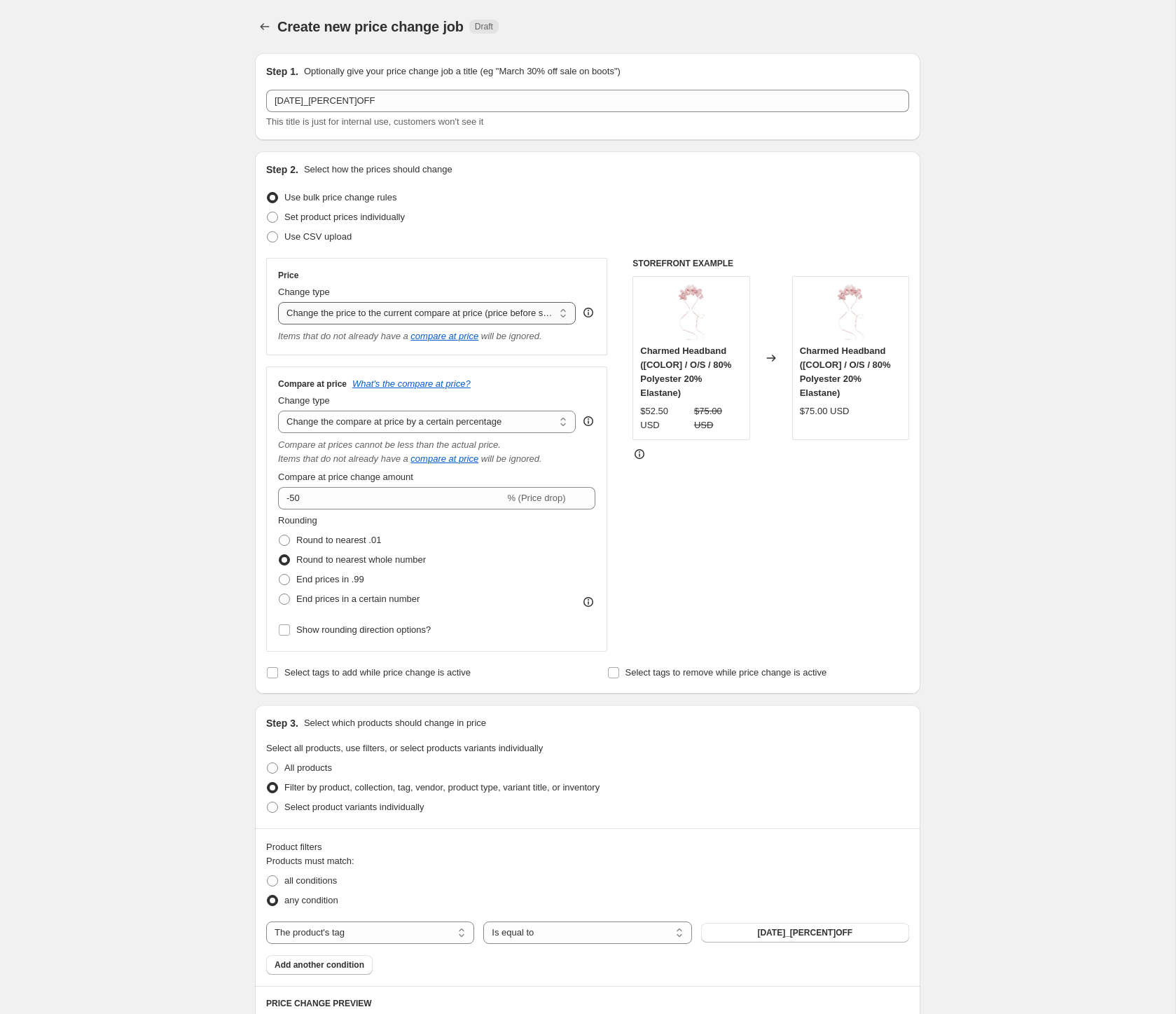 select on "pcap" 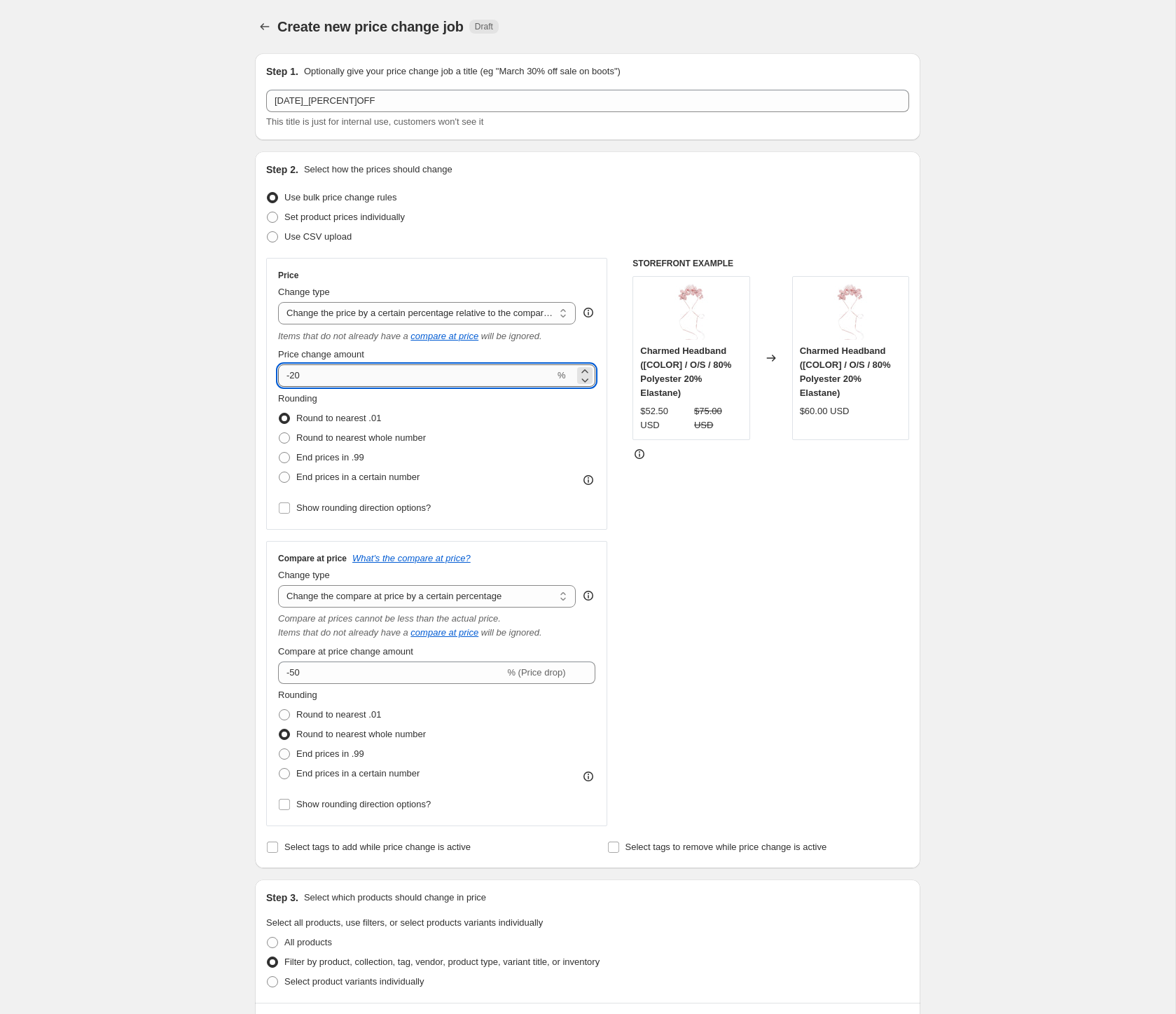 click on "-20" at bounding box center (416, 376) 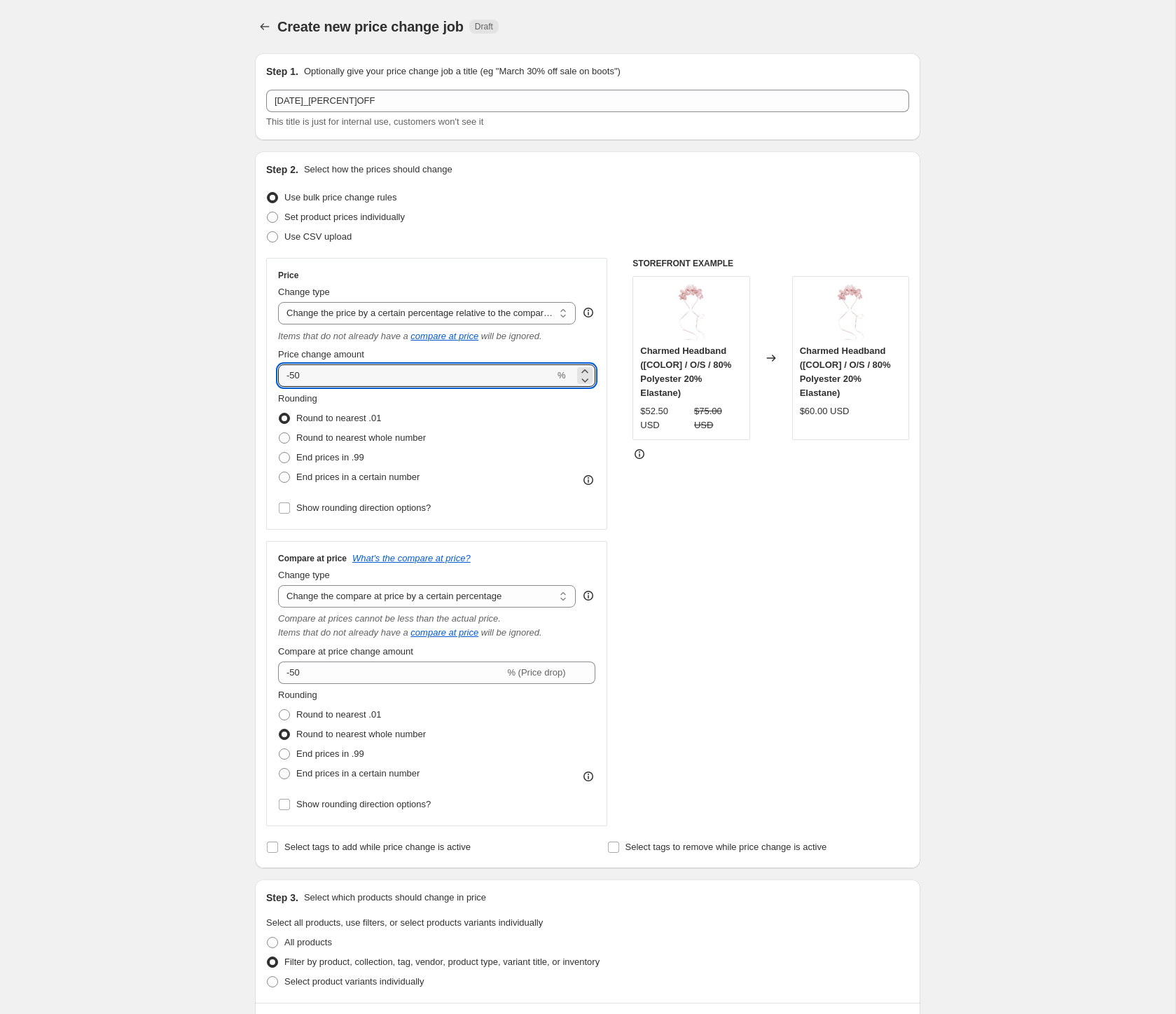 type on "-50" 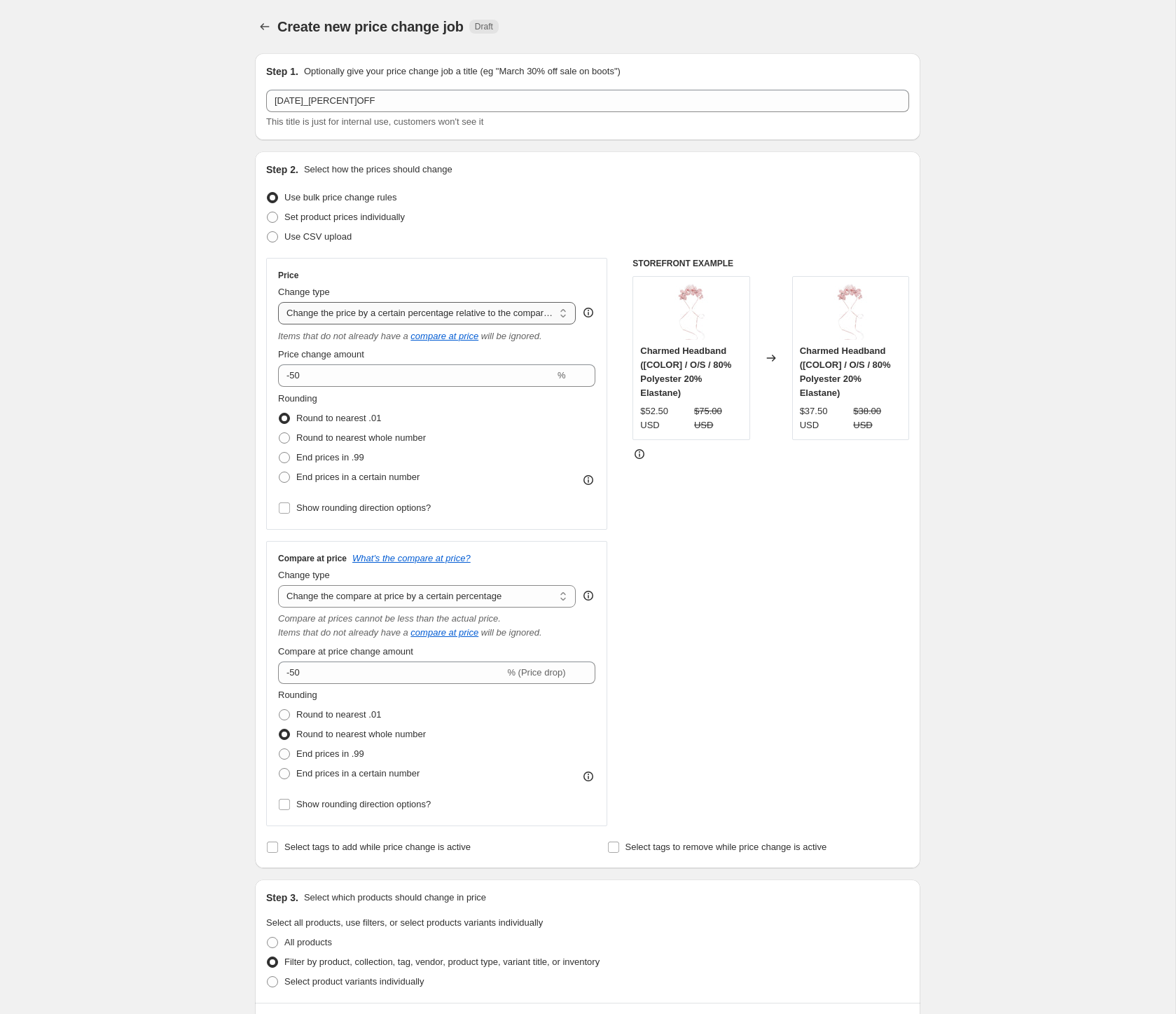 click on "Change the price to a certain amount Change the price by a certain amount Change the price by a certain percentage Change the price to the current compare at price (price before sale) Change the price by a certain amount relative to the compare at price Change the price by a certain percentage relative to the compare at price Don't change the price Change the price by a certain percentage relative to the cost per item Change price to certain cost margin" at bounding box center (427, 313) 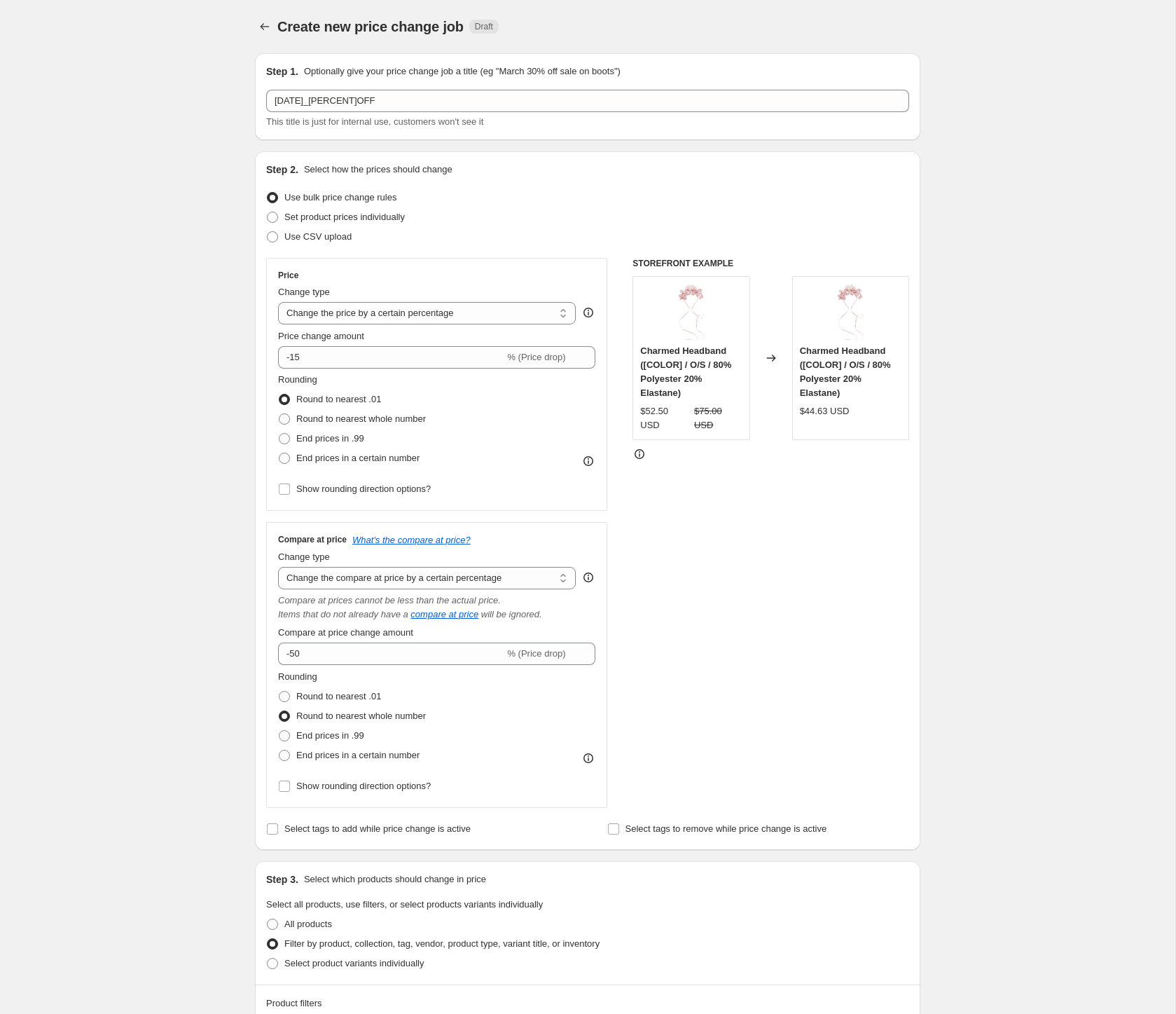 click on "Rounding Round to nearest .01 Round to nearest whole number End prices in .99 End prices in a certain number" at bounding box center [352, 420] 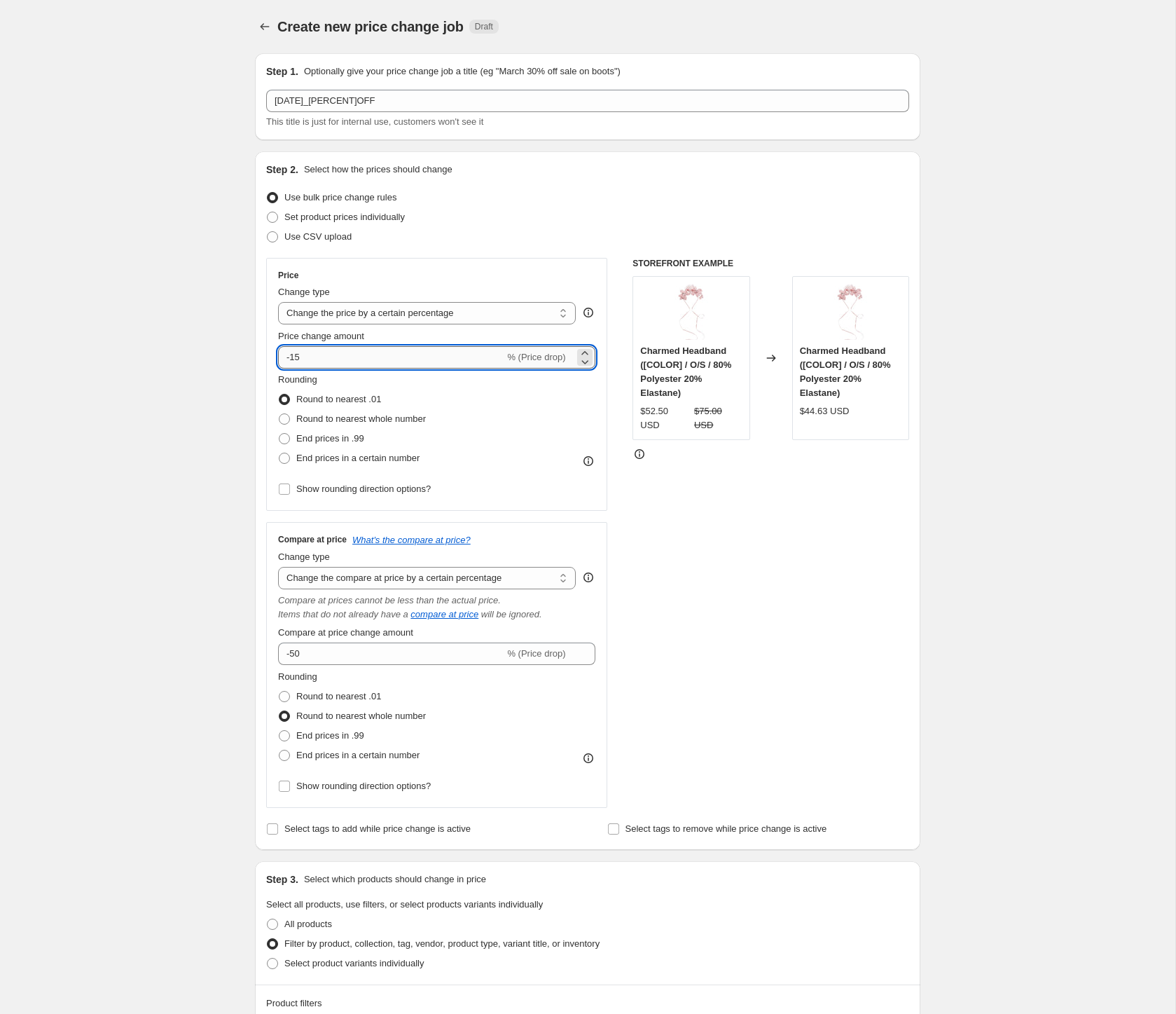 click on "-15" at bounding box center [391, 357] 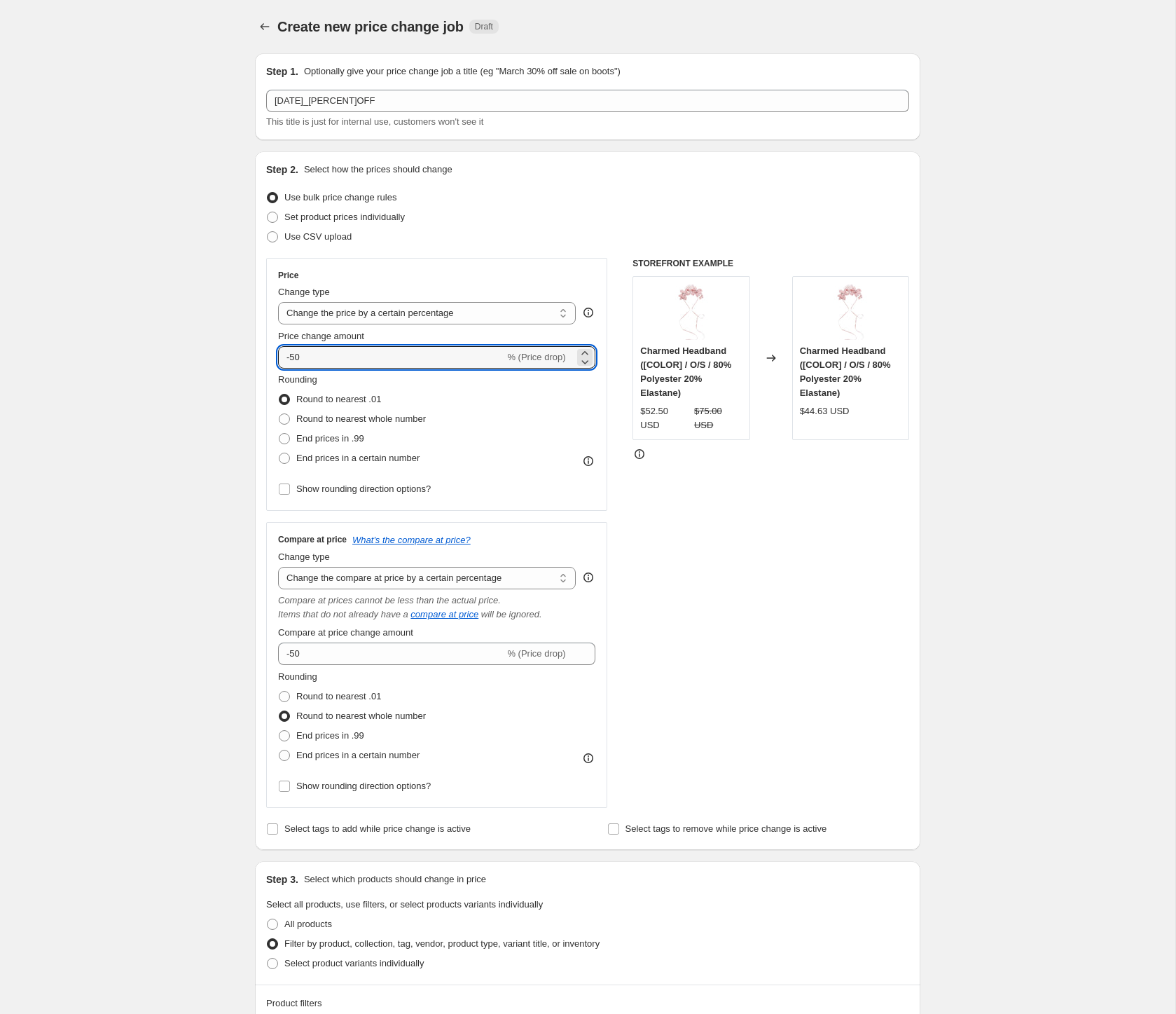 type on "-50" 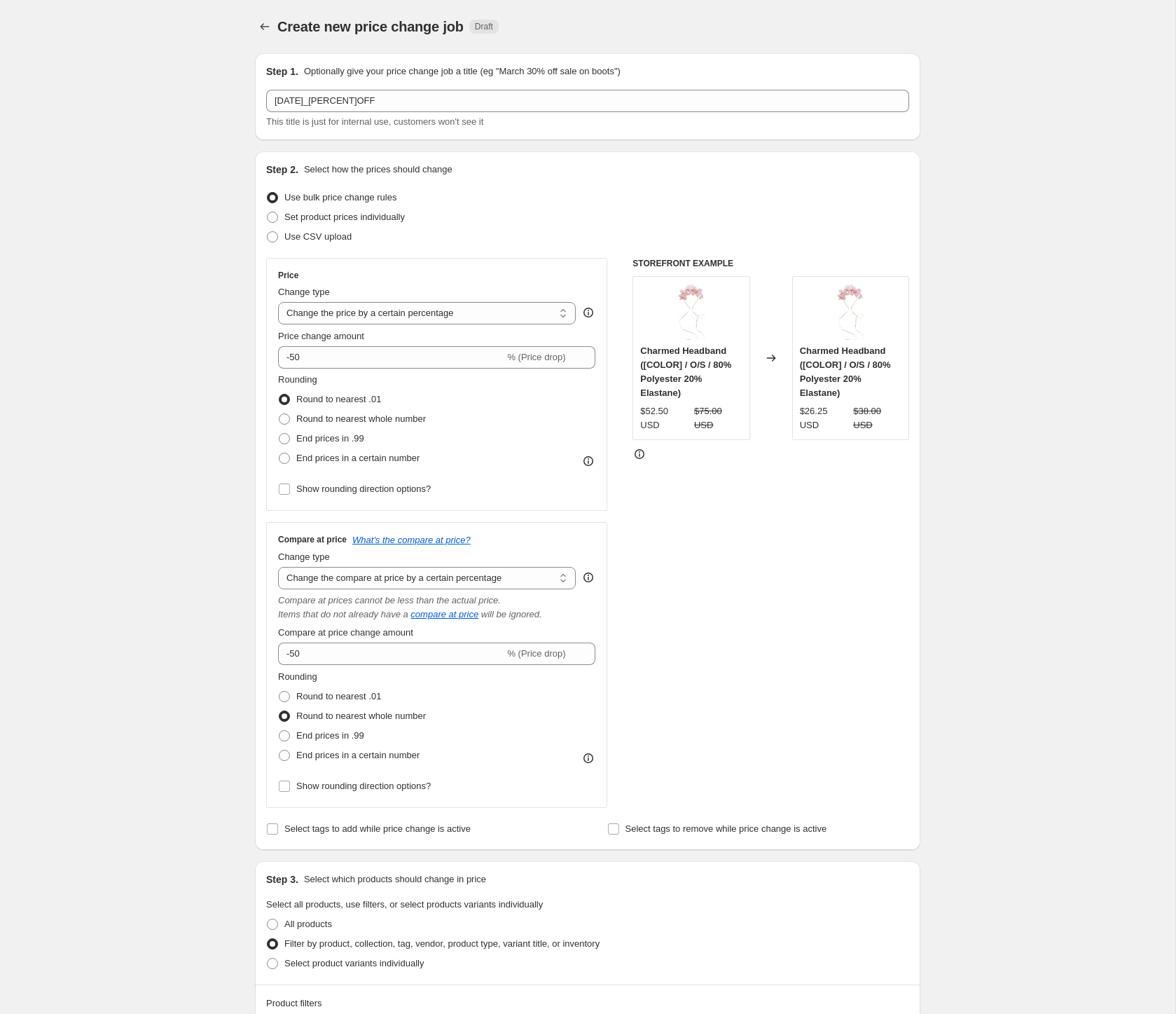 click on "Create new price change job. This page is ready Create new price change job Draft Step 1. Optionally give your price change job a title (eg "March 30% off sale on boots") [DATE]_[PERCENT] Off This title is just for internal use, customers won't see it Step 2. Select how the prices should change Use bulk price change rules Set product prices individually Use CSV upload Price Change type Change the price to a certain amount Change the price by a certain amount Change the price by a certain percentage Change the price to the current compare at price (price before sale) Change the price by a certain amount relative to the compare at price Change the price by a certain percentage relative to the compare at price Don't change the price Change the price by a certain percentage relative to the cost per item Change price to certain cost margin Change the price by a certain percentage Price change amount -50 % (Price drop) Rounding Round to nearest .01 Round to nearest whole number End prices in .99 Compare at price Change type" at bounding box center [588, 893] 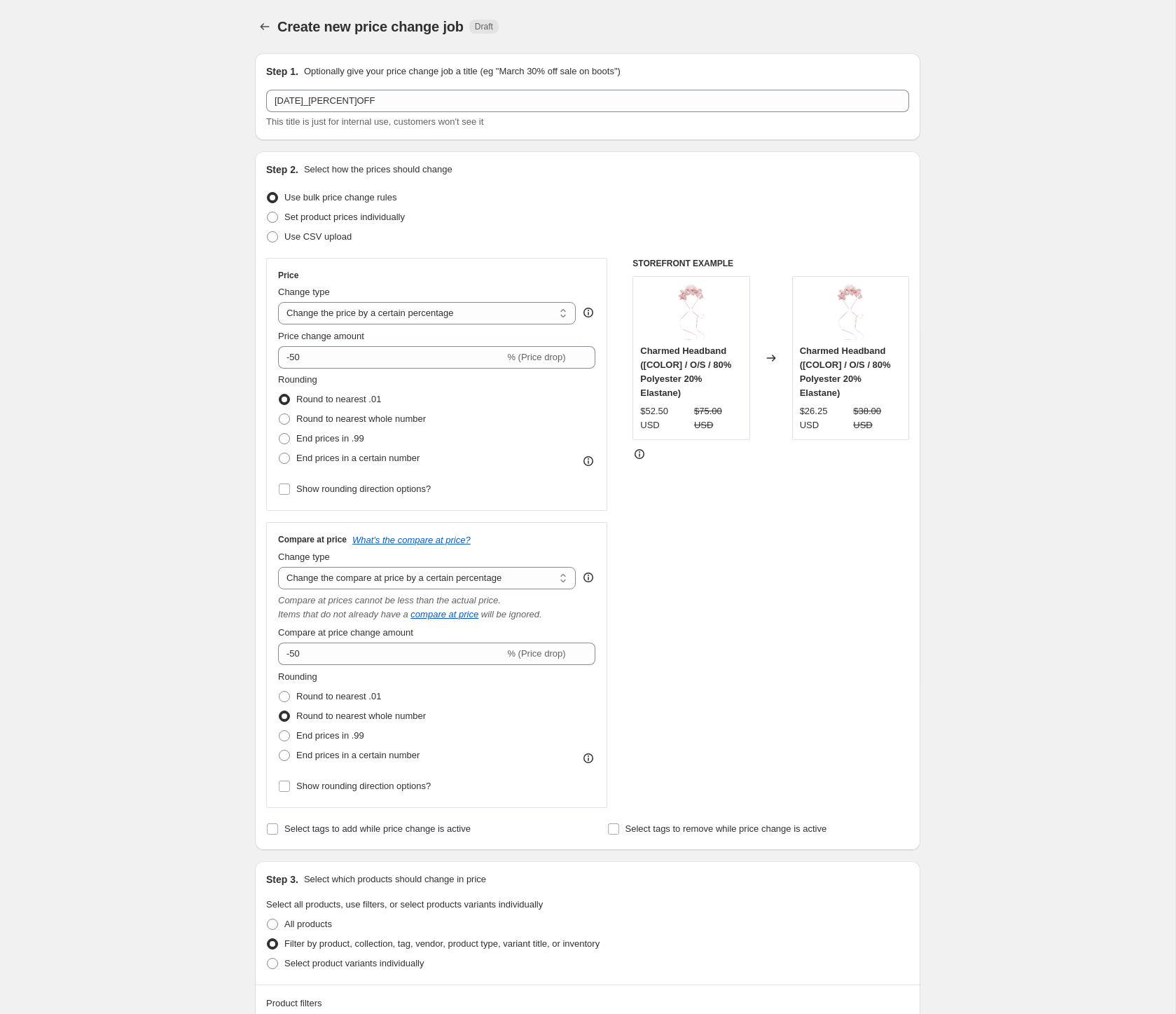 drag, startPoint x: 307, startPoint y: 419, endPoint x: 326, endPoint y: 470, distance: 54.42426 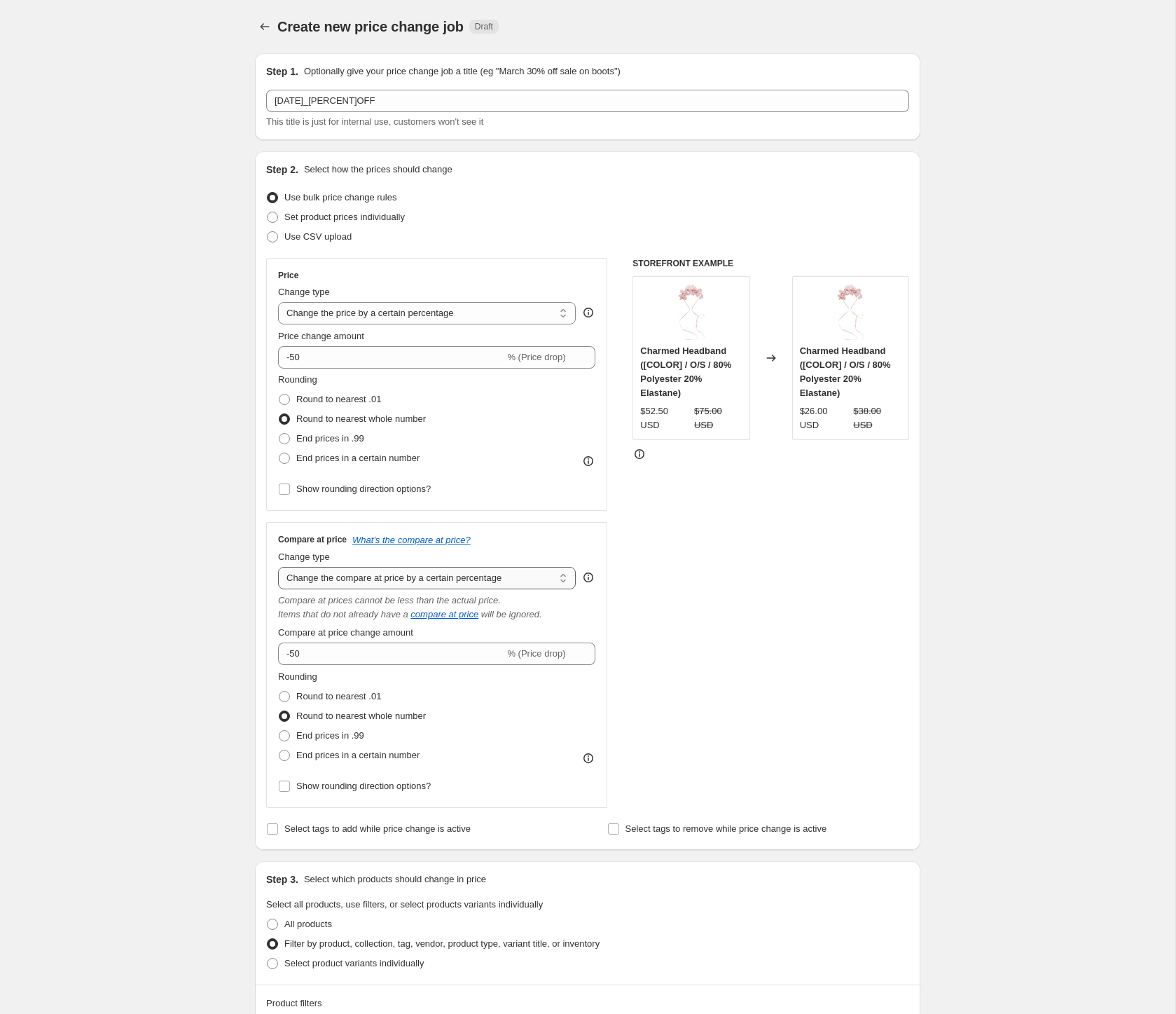 click on "Change the compare at price to the current price (sale) Change the compare at price to a certain amount Change the compare at price by a certain amount Change the compare at price by a certain percentage Change the compare at price by a certain amount relative to the actual price Change the compare at price by a certain percentage relative to the actual price Don't change the compare at price Remove the compare at price" at bounding box center [427, 578] 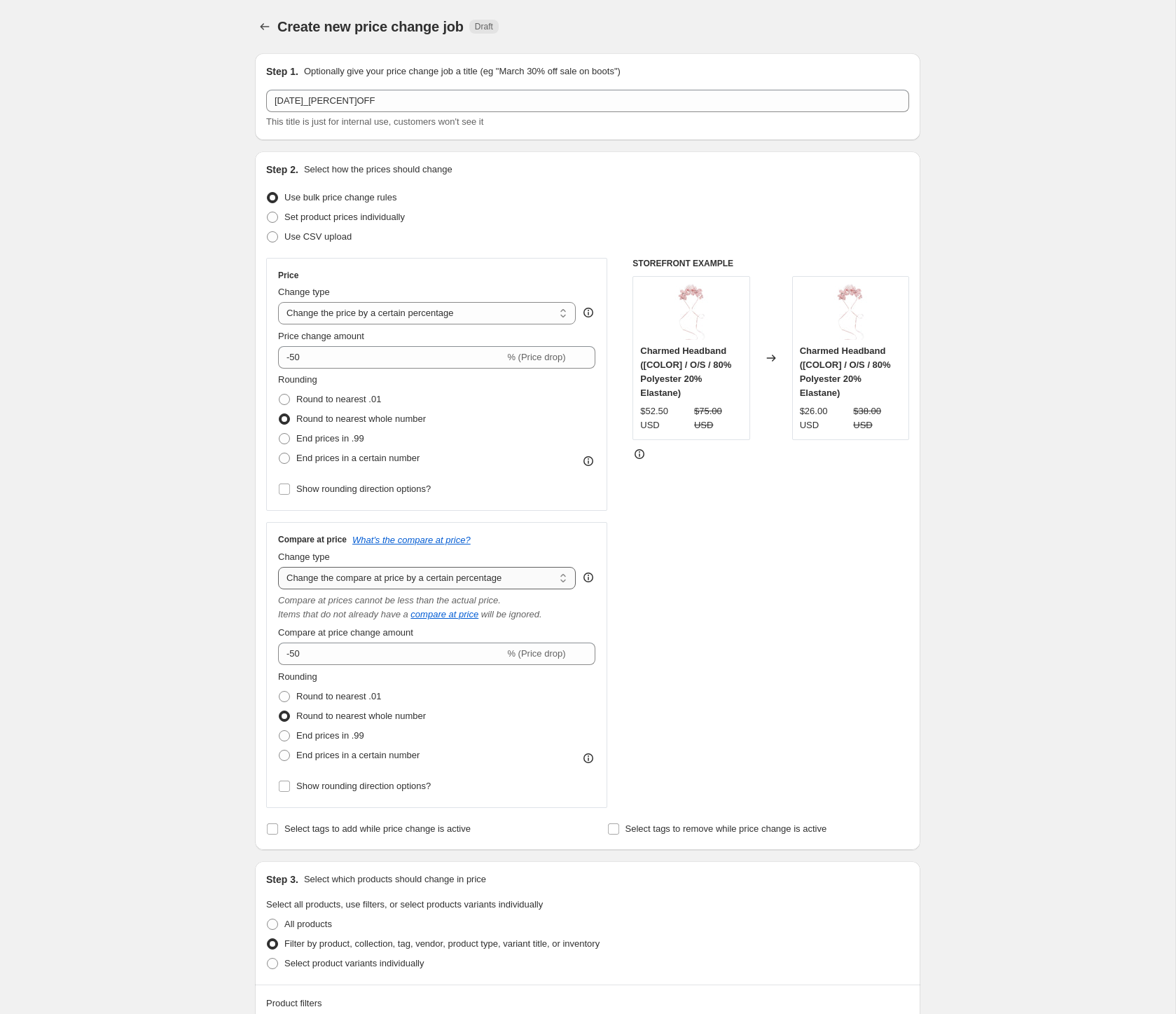 select on "no_change" 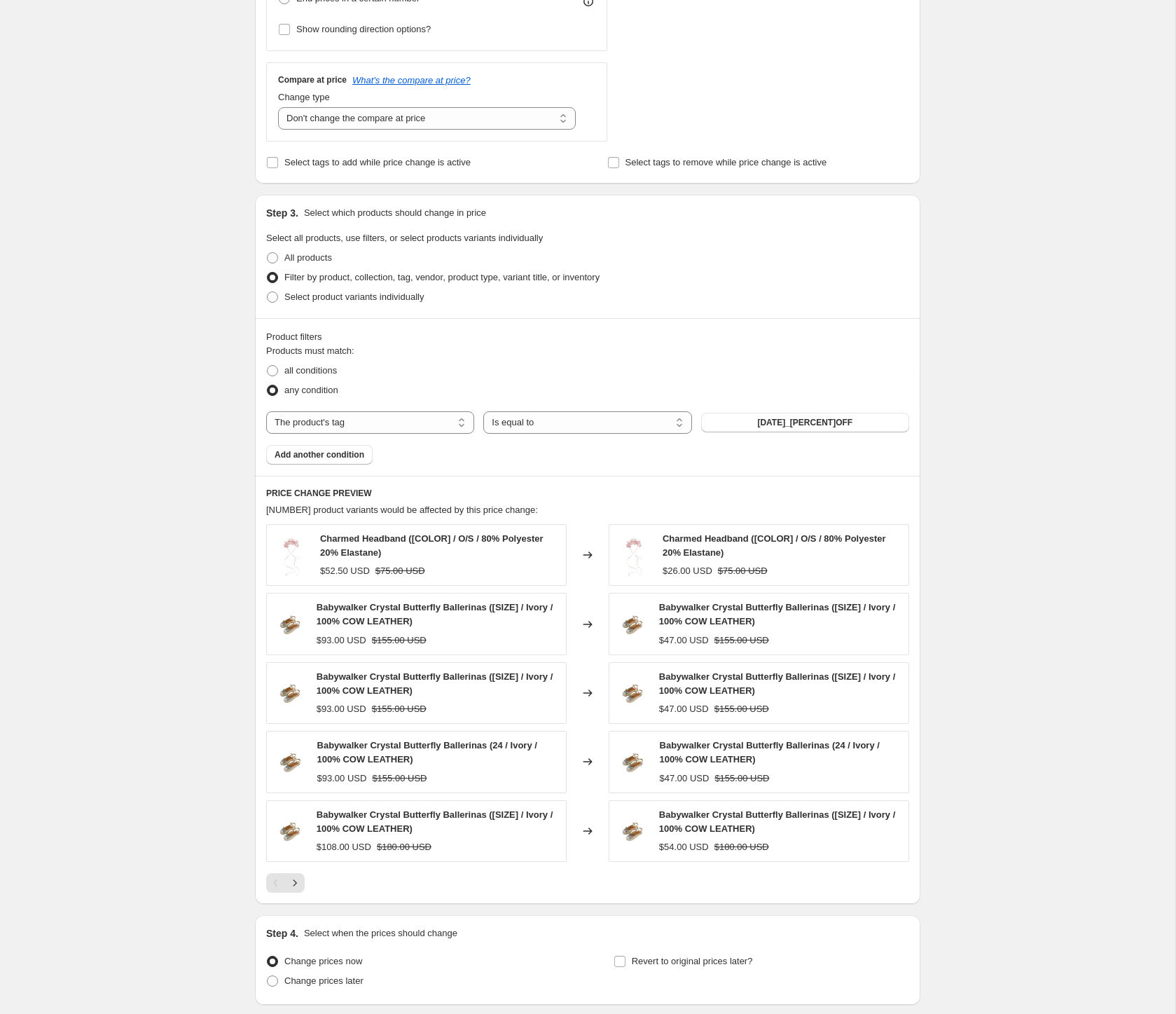 scroll, scrollTop: 563, scrollLeft: 0, axis: vertical 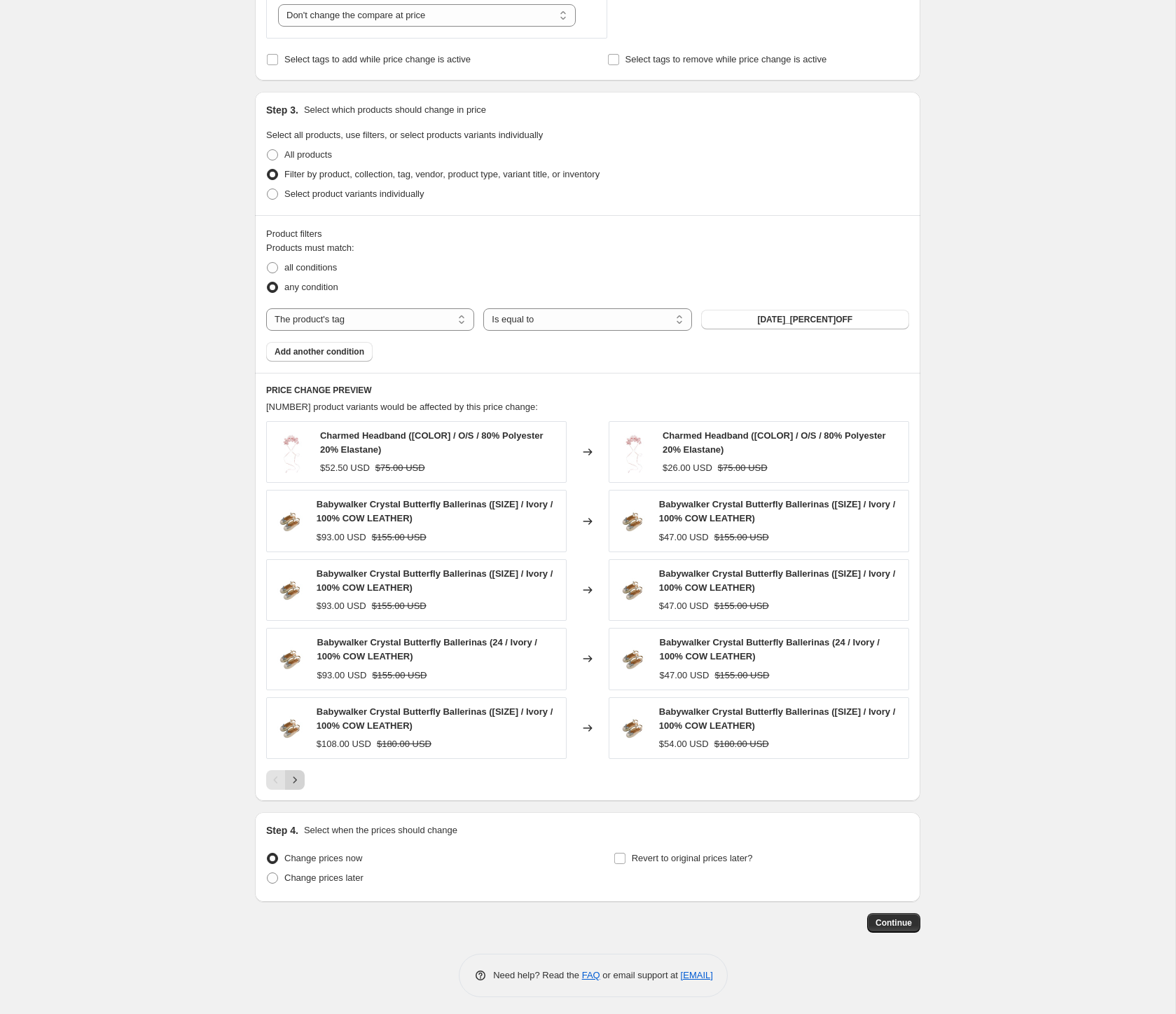 click 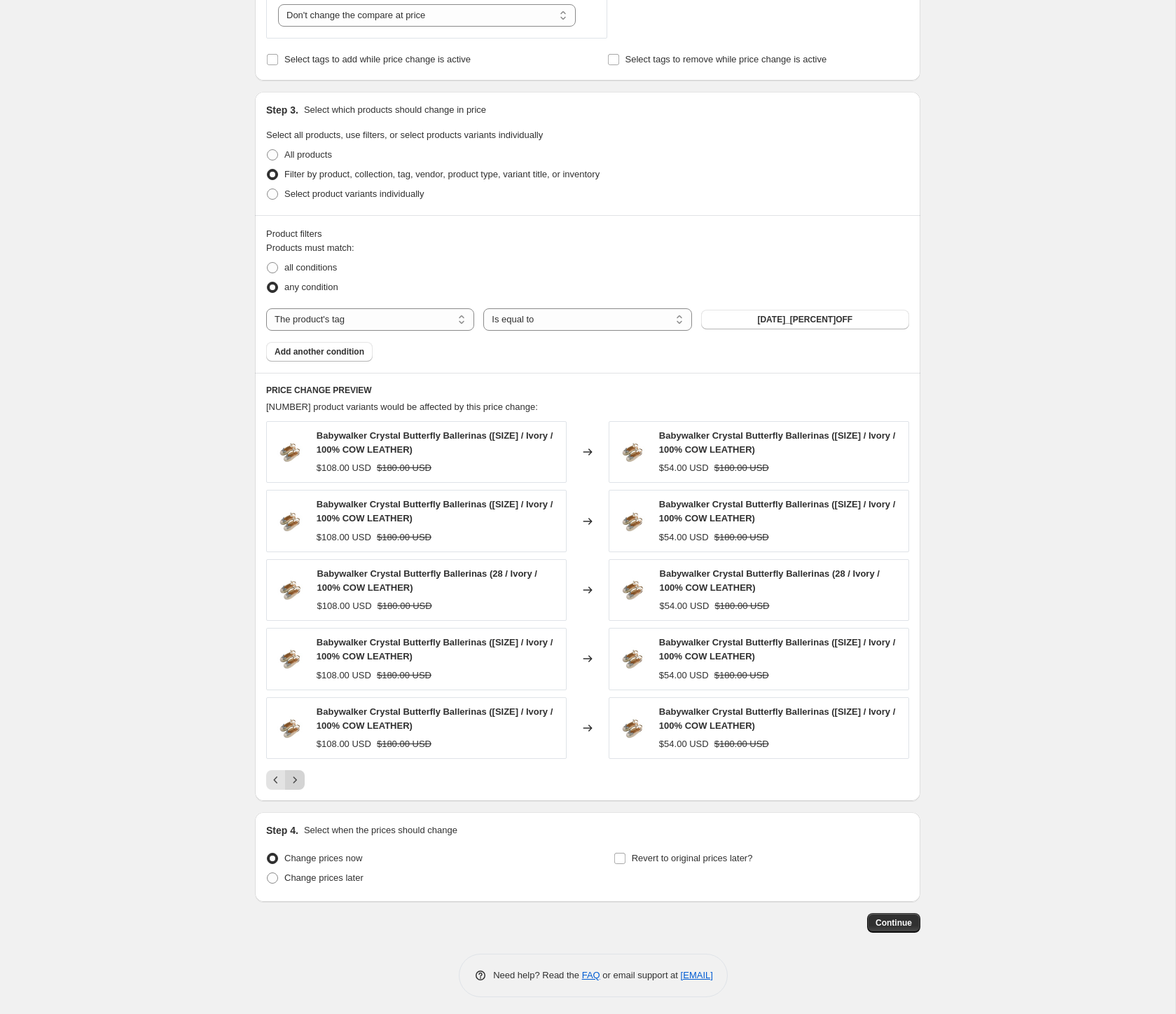 click 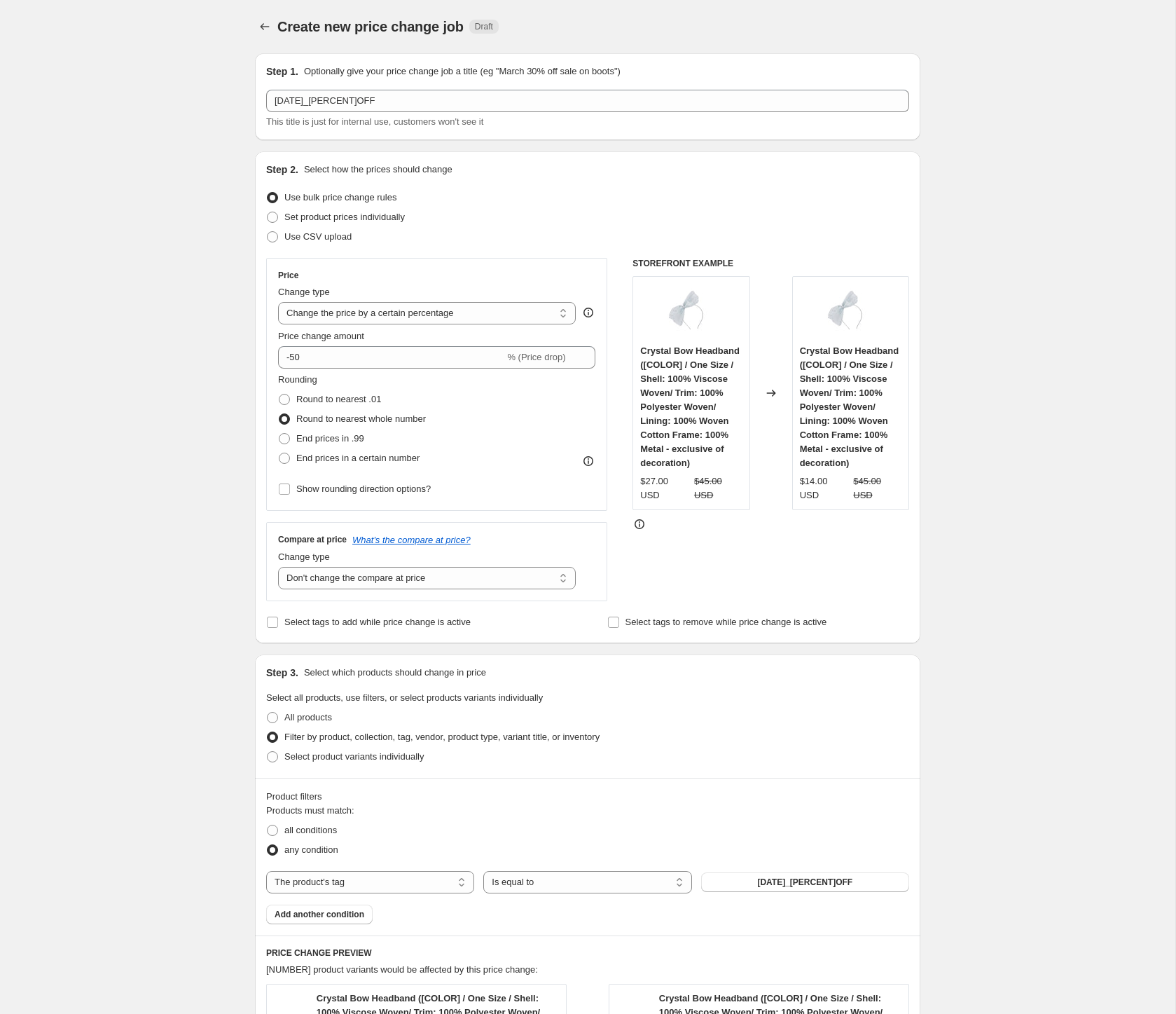 scroll, scrollTop: 413, scrollLeft: 0, axis: vertical 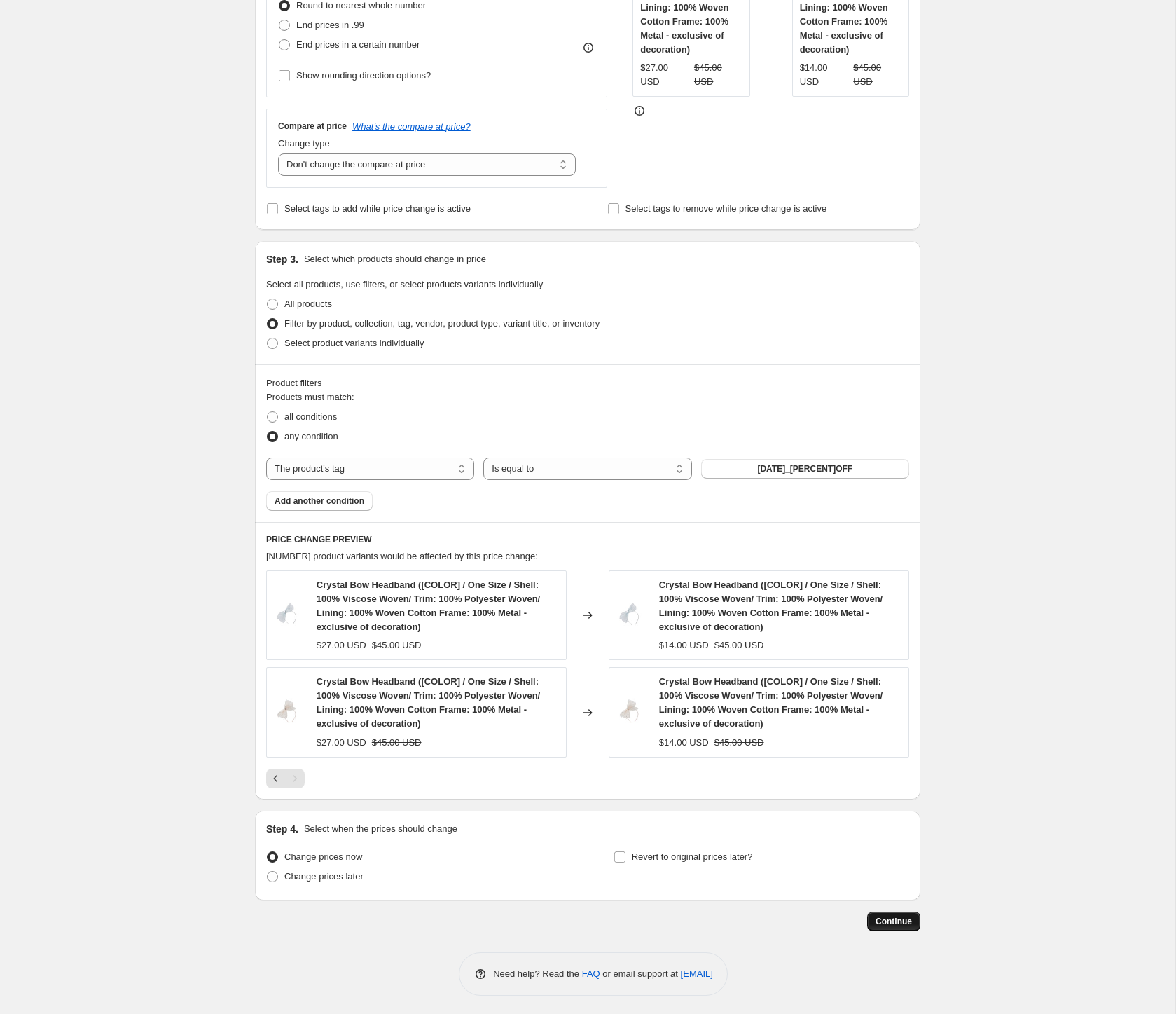 click on "Continue" at bounding box center [894, 921] 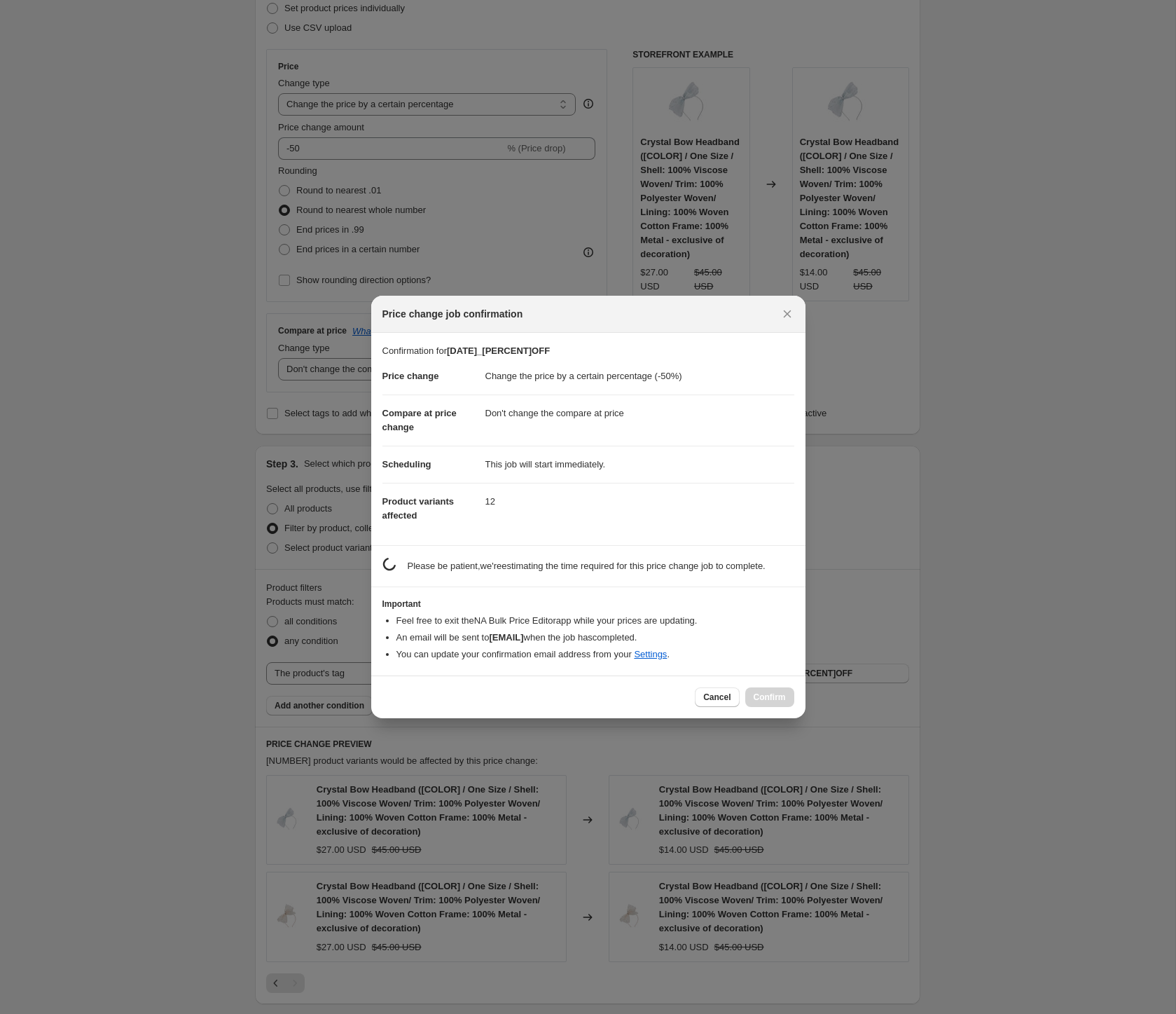 scroll, scrollTop: 0, scrollLeft: 0, axis: both 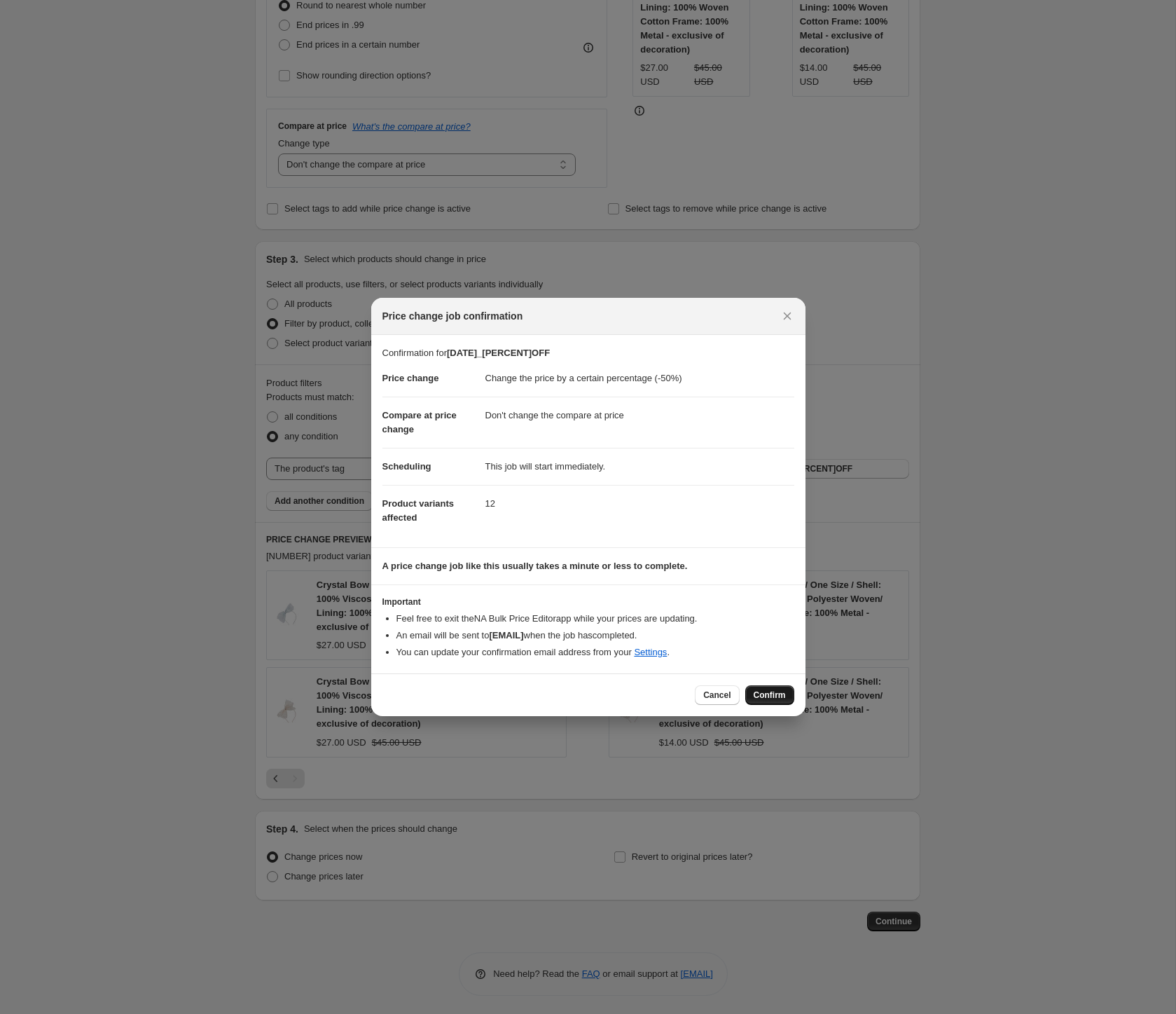 click on "Confirm" at bounding box center [770, 695] 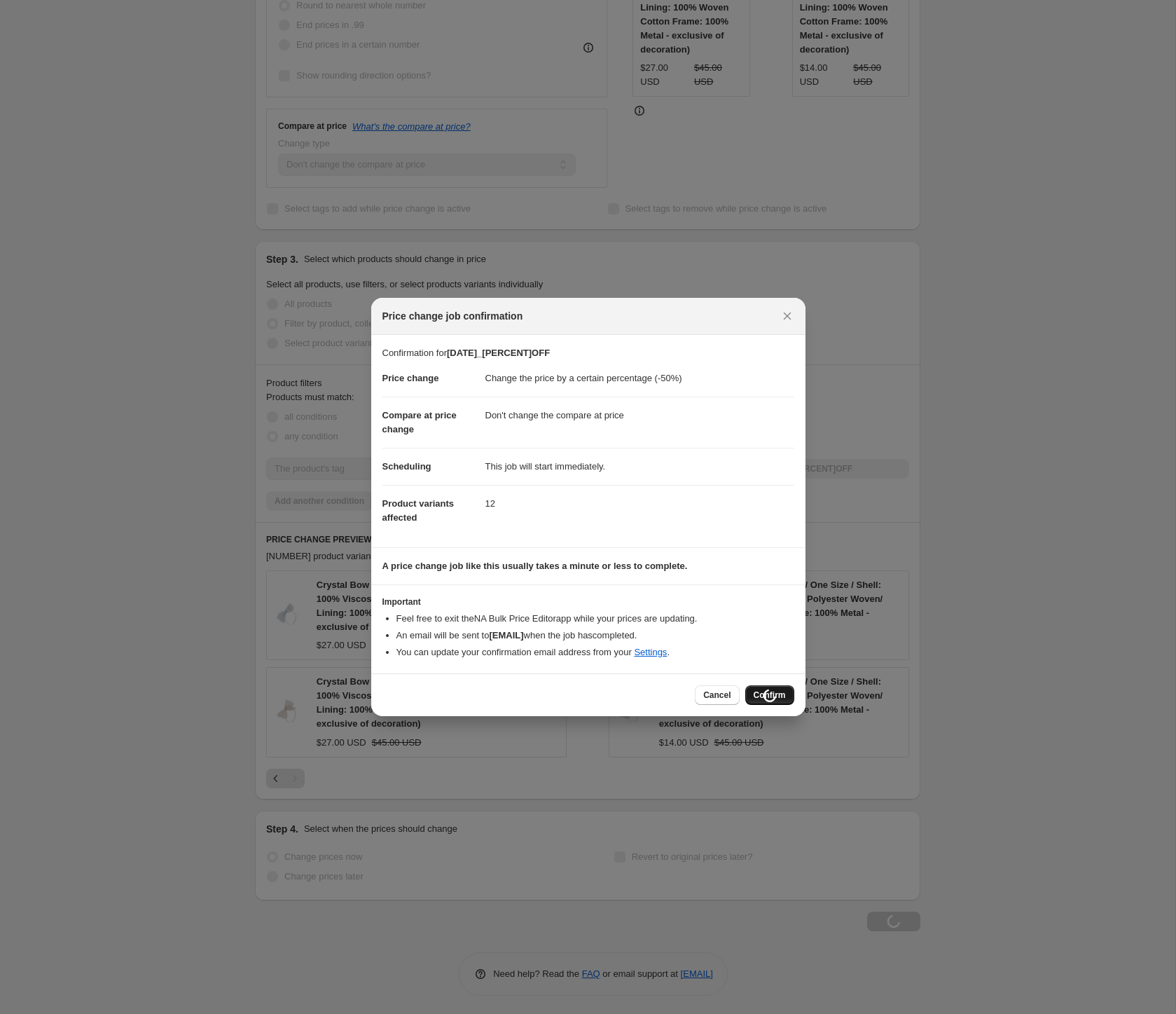 scroll, scrollTop: 461, scrollLeft: 0, axis: vertical 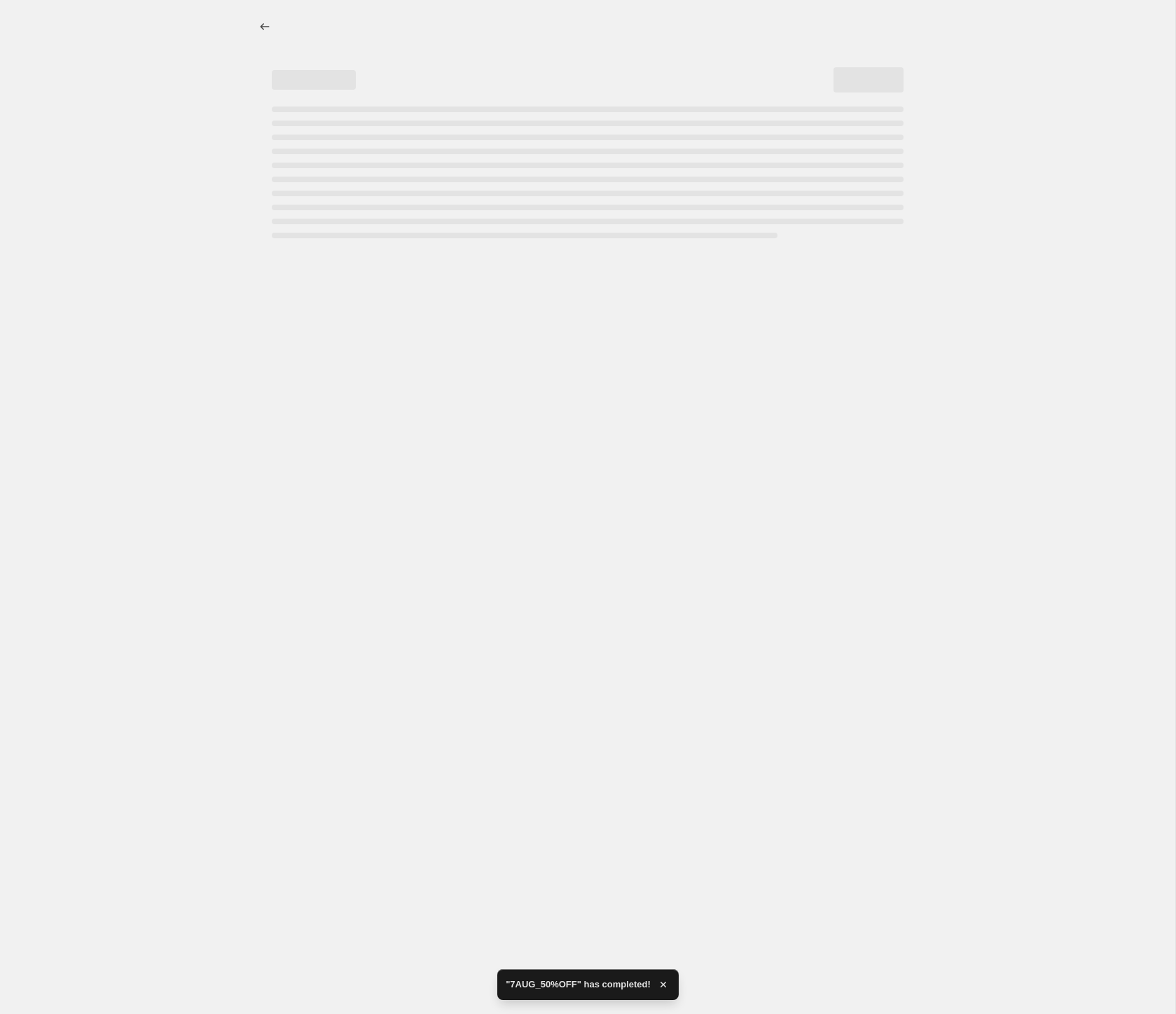select on "percentage" 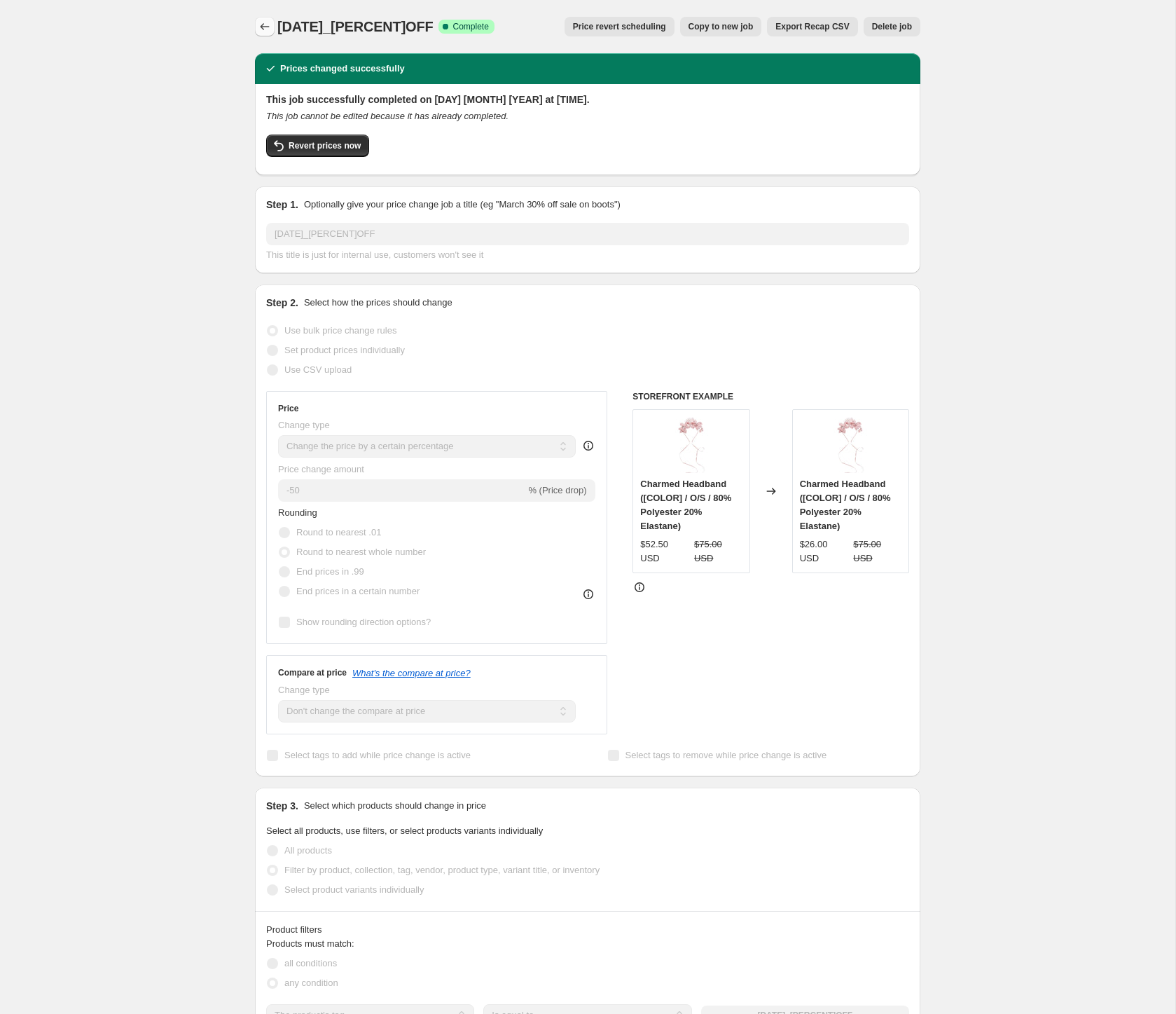 click 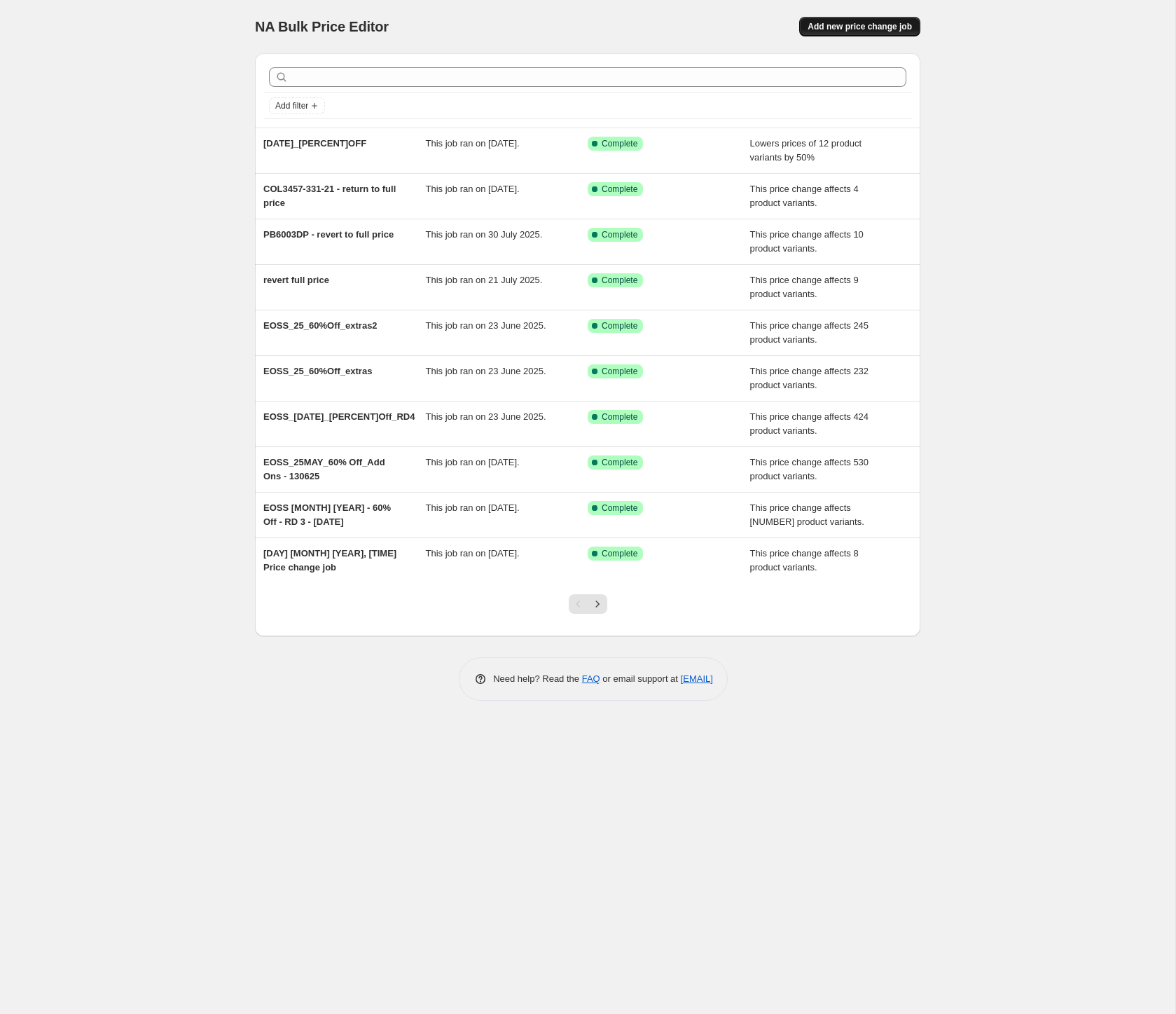 click on "Add new price change job" at bounding box center (859, 27) 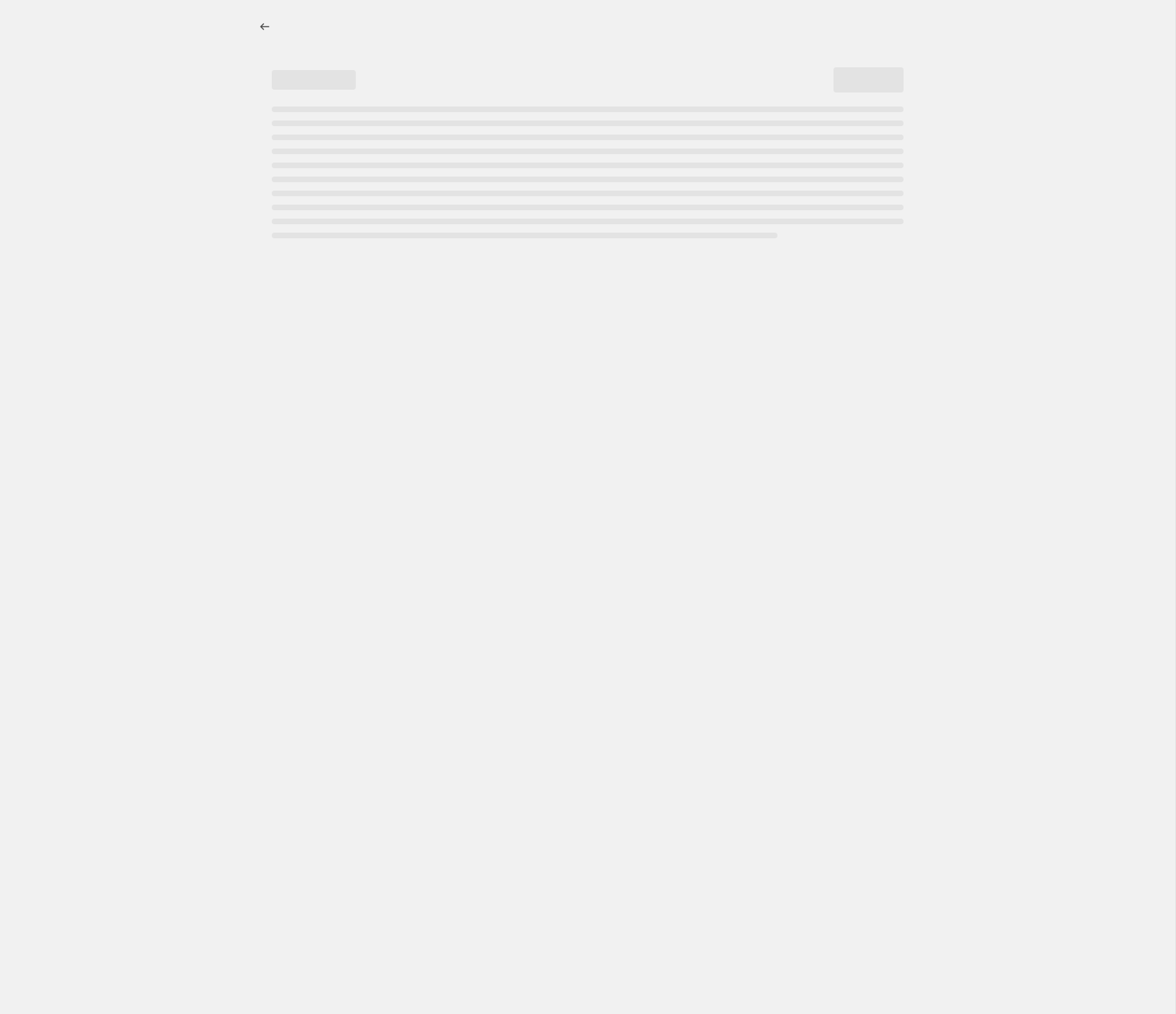 select on "percentage" 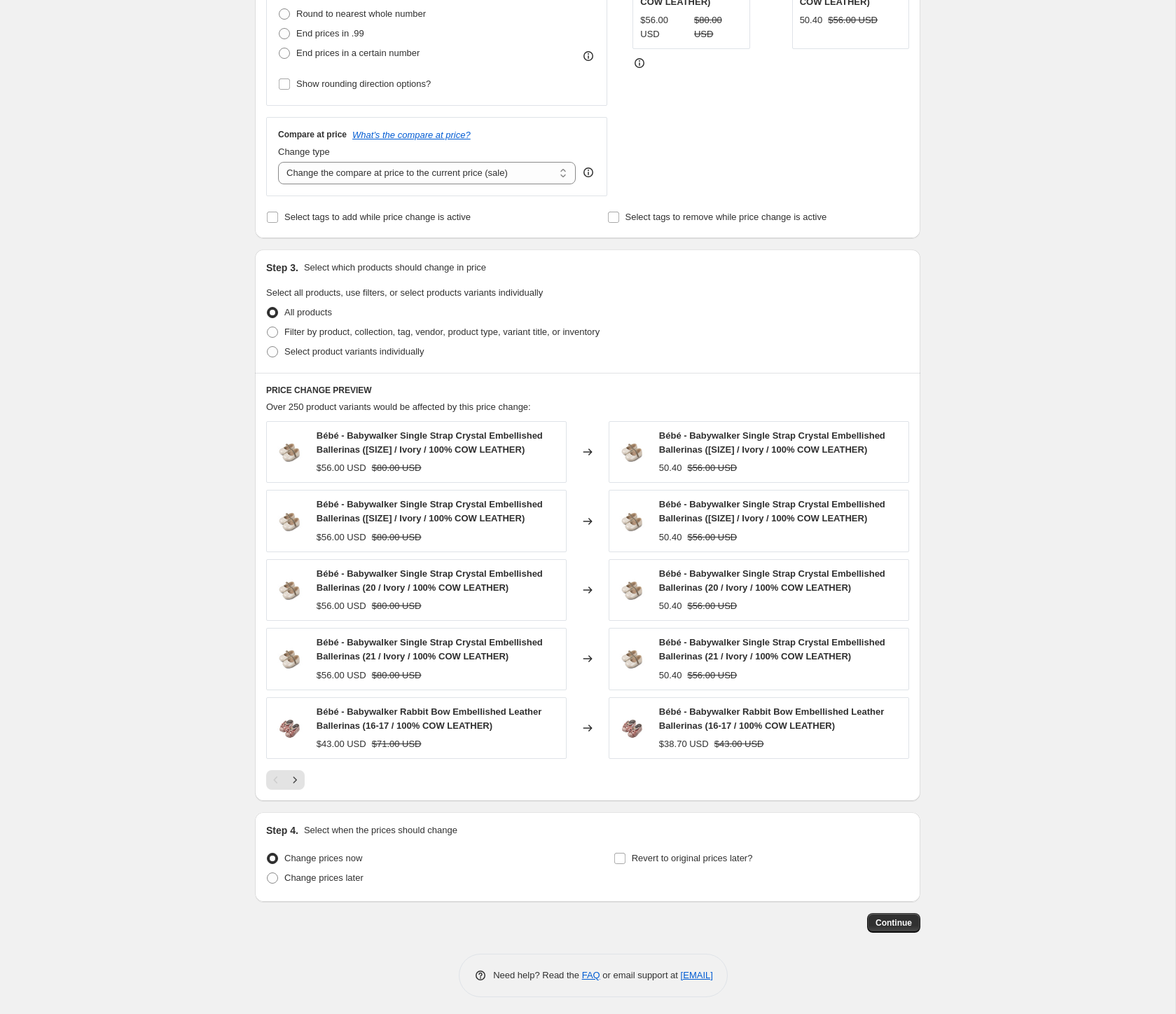 scroll, scrollTop: 0, scrollLeft: 0, axis: both 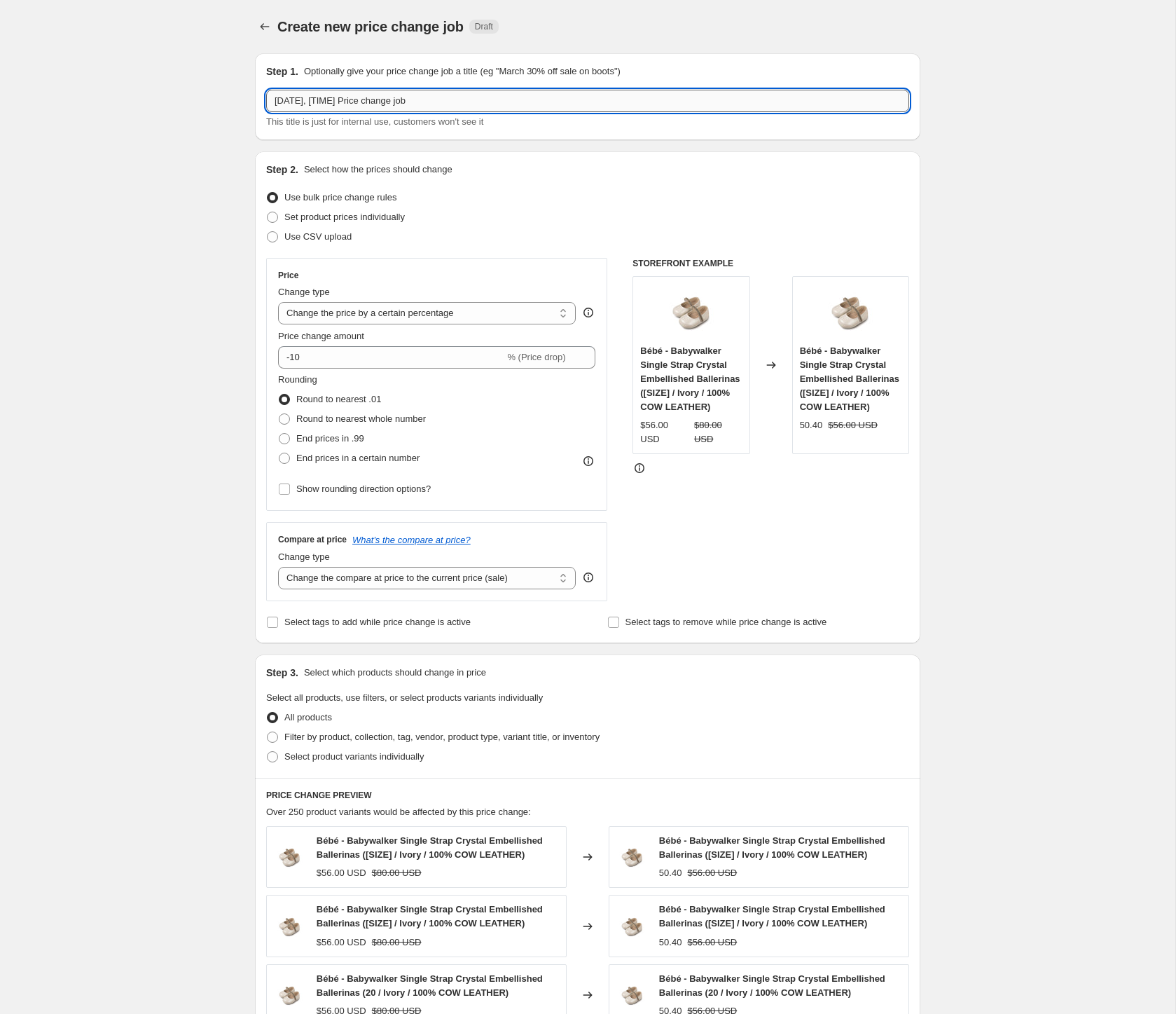 click on "[DATE], [TIME] Price change job" at bounding box center [588, 101] 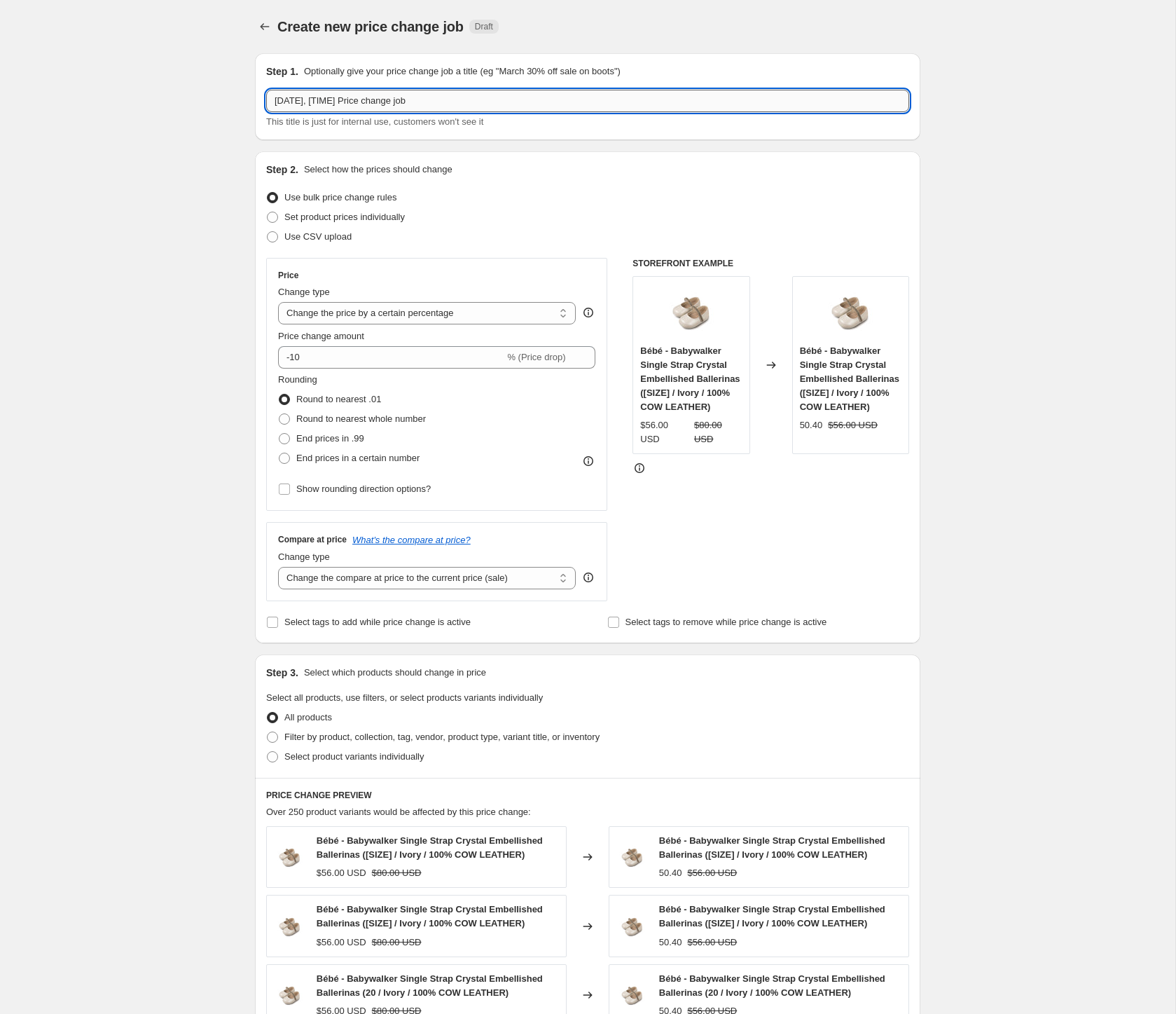 paste on "[MONTH]_[PERCENT]OFF" 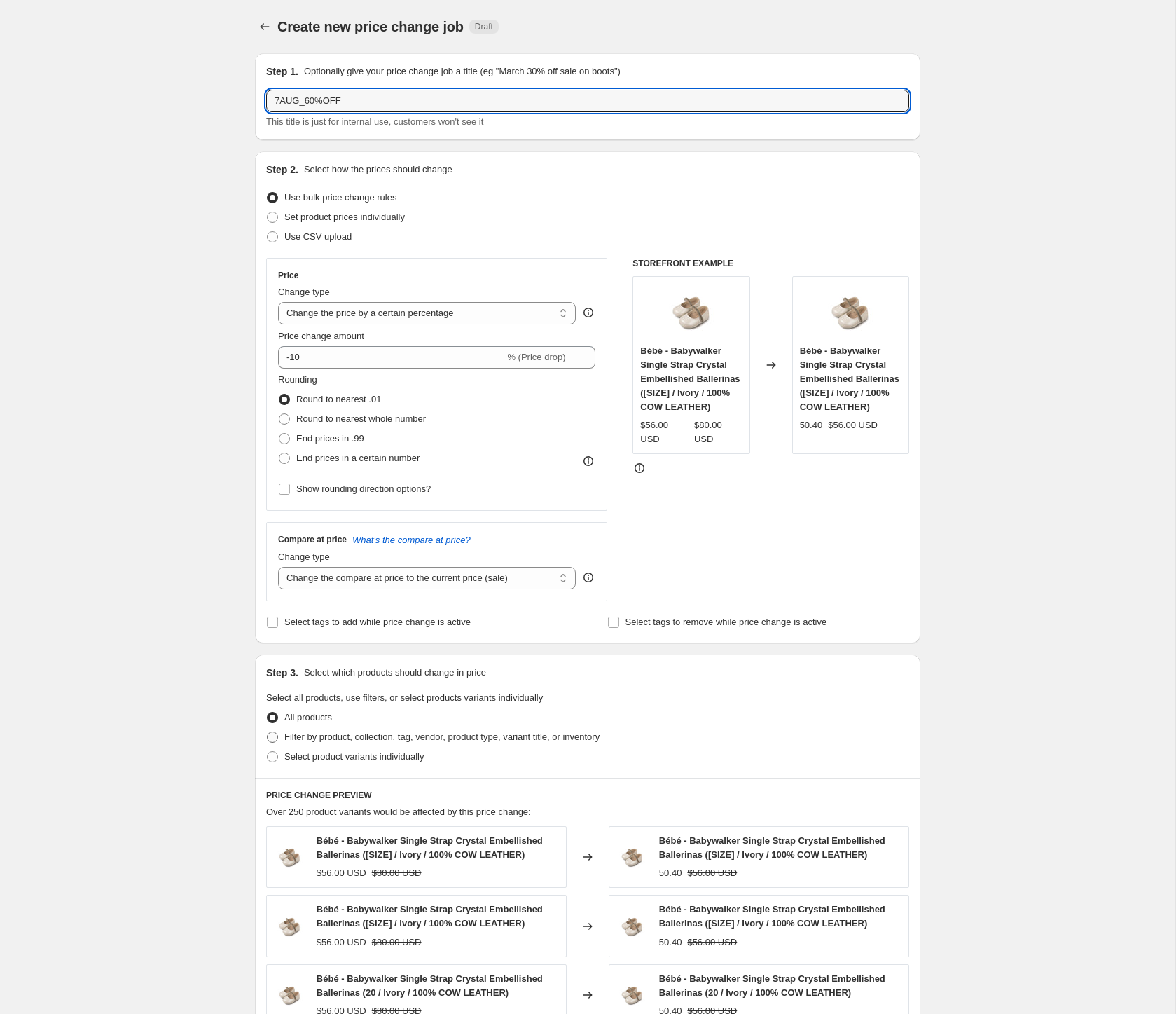 type on "7AUG_60%OFF" 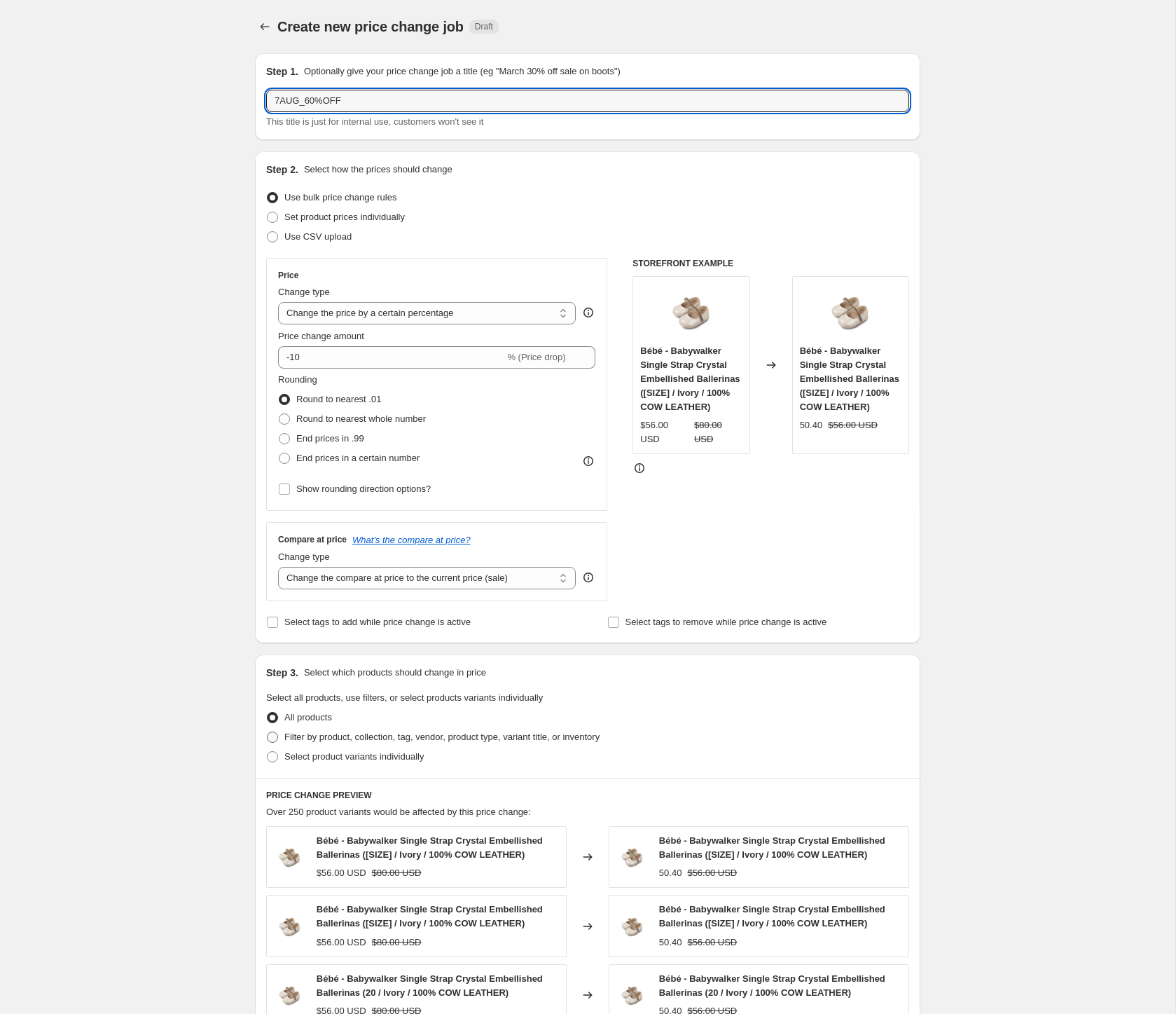 radio on "true" 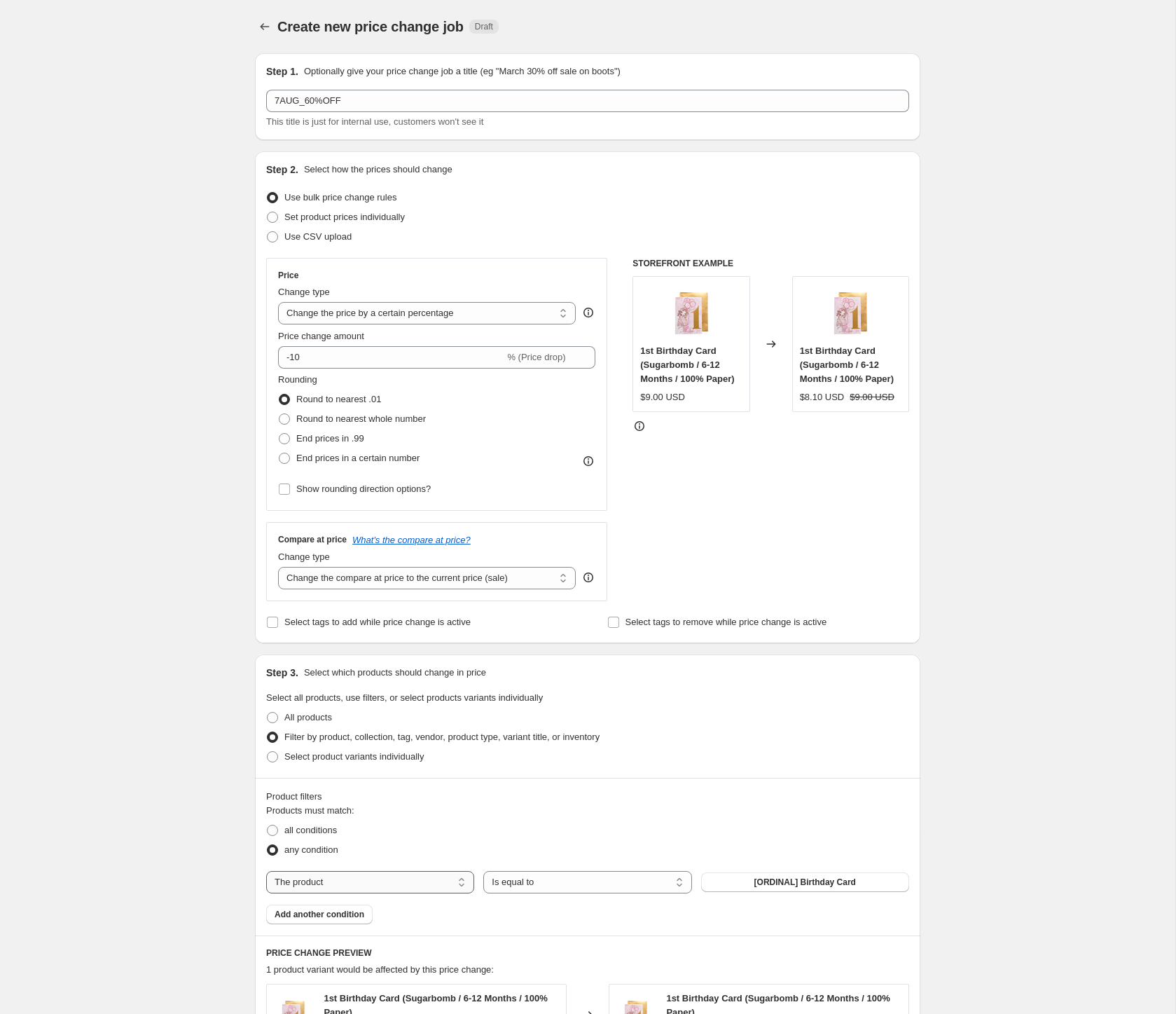 drag, startPoint x: 364, startPoint y: 865, endPoint x: 357, endPoint y: 872, distance: 9.899495 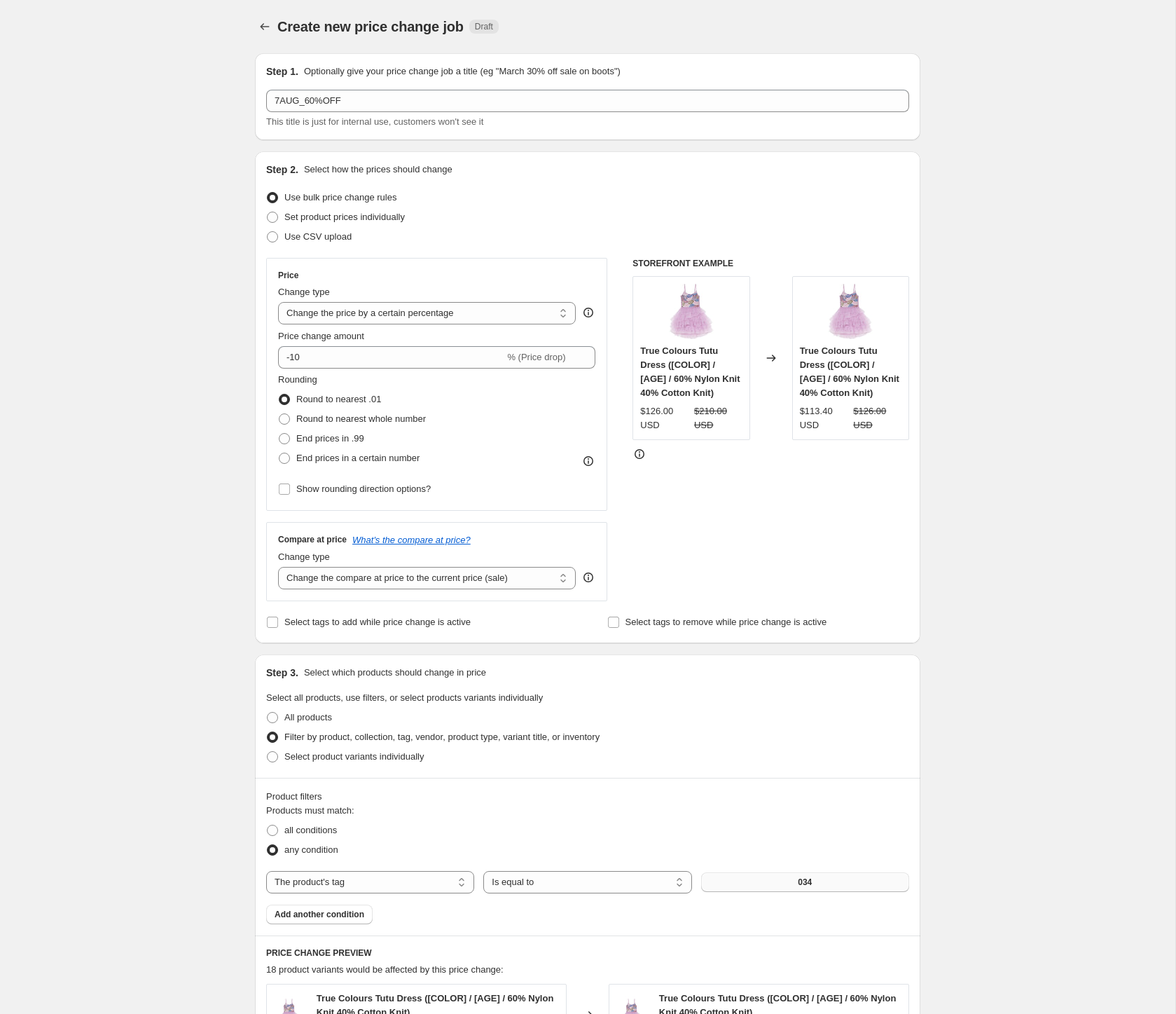 click on "034" at bounding box center [805, 882] 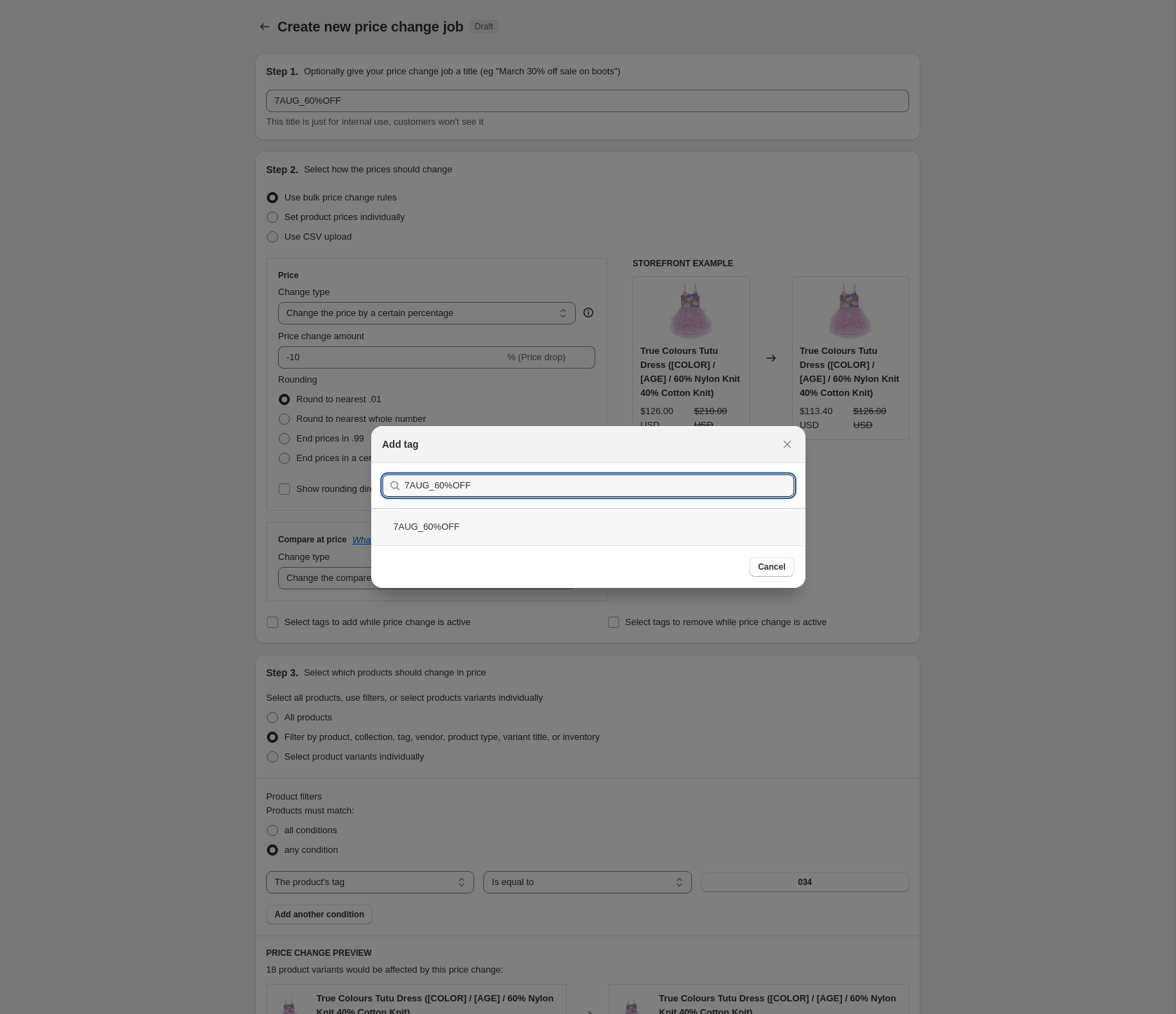 type on "7AUG_60%OFF" 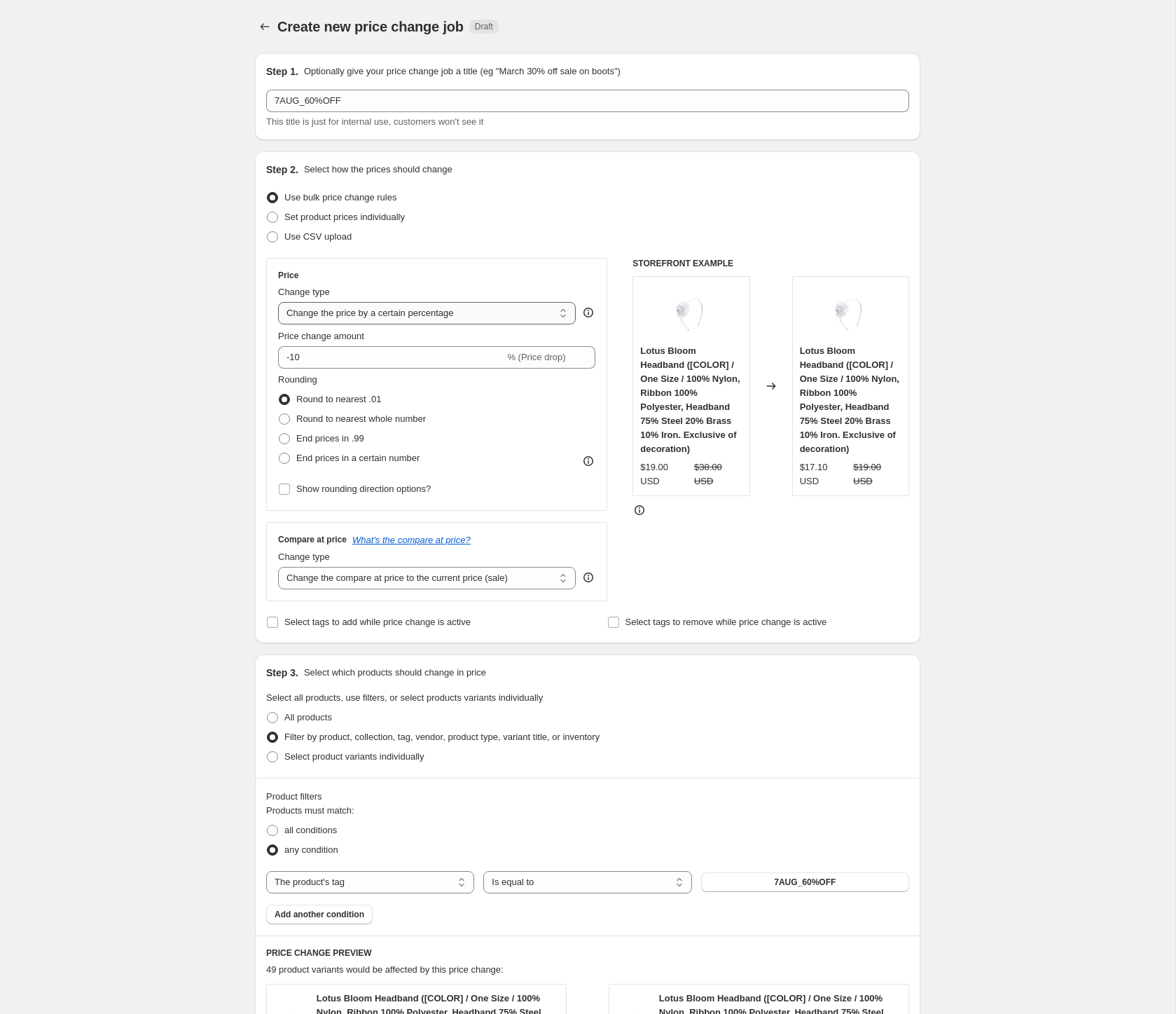 click on "Change the price to a certain amount Change the price by a certain amount Change the price by a certain percentage Change the price to the current compare at price (price before sale) Change the price by a certain amount relative to the compare at price Change the price by a certain percentage relative to the compare at price Don't change the price Change the price by a certain percentage relative to the cost per item Change price to certain cost margin" at bounding box center [427, 313] 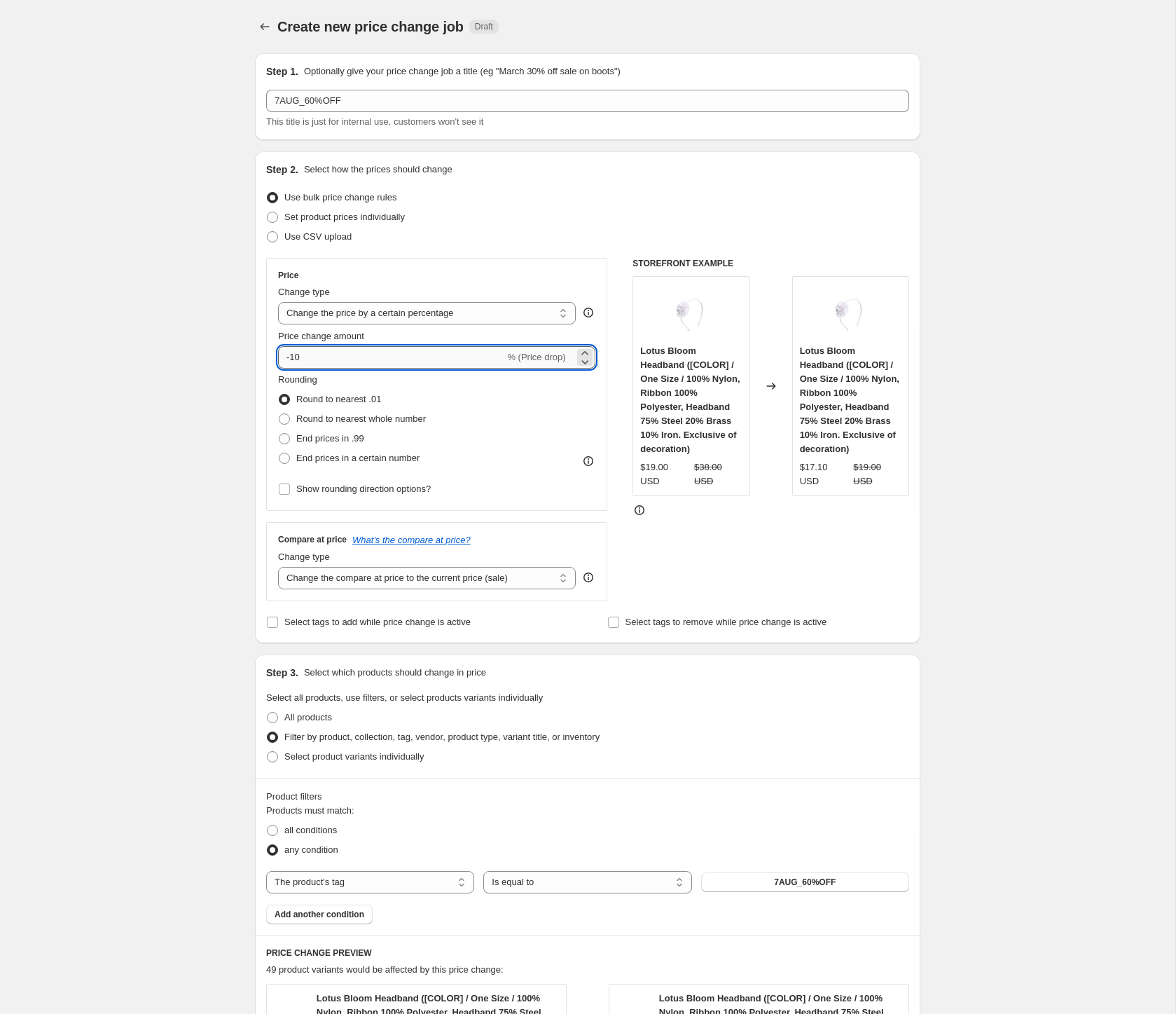 click on "-10" at bounding box center [391, 357] 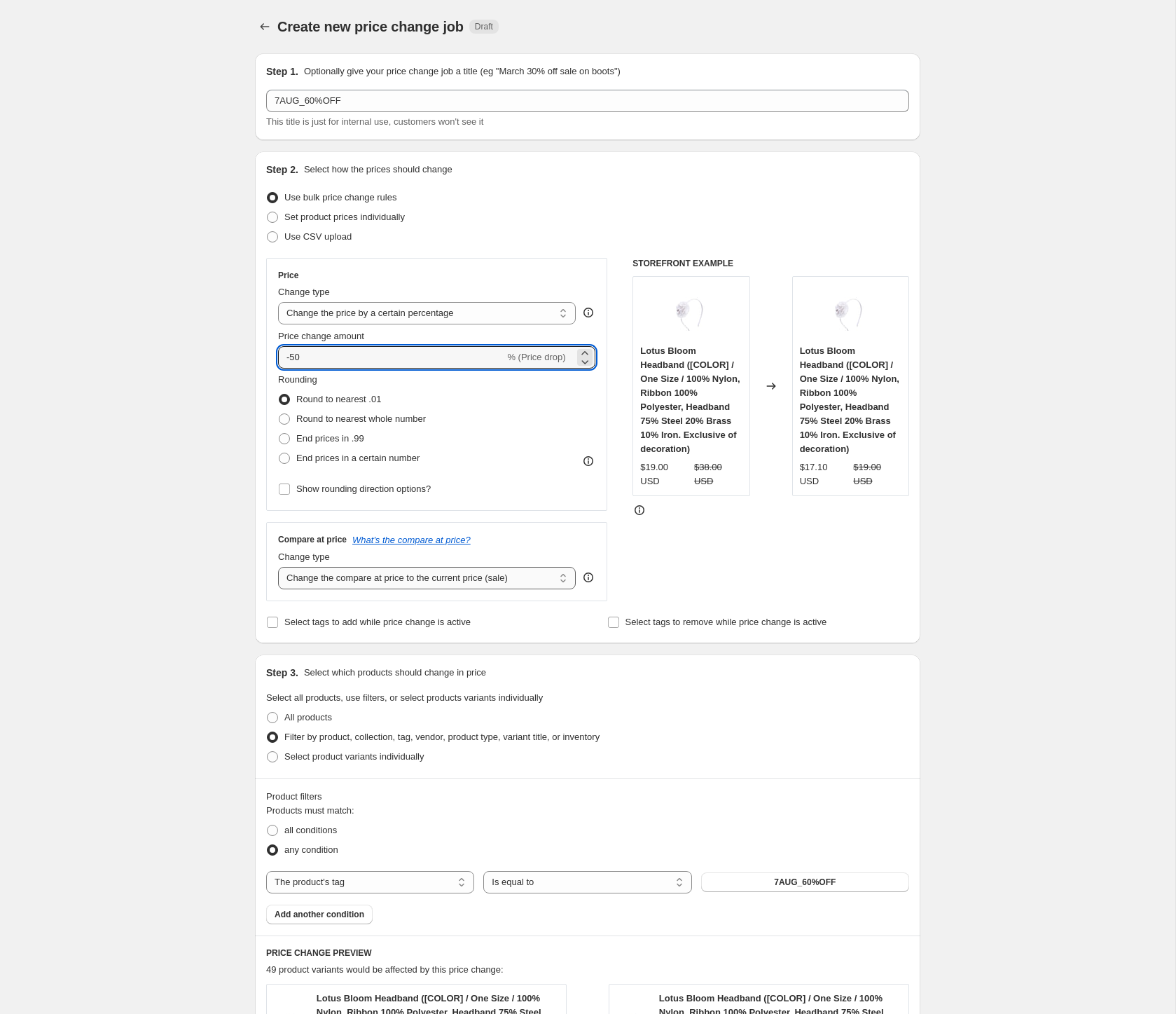 type on "-50" 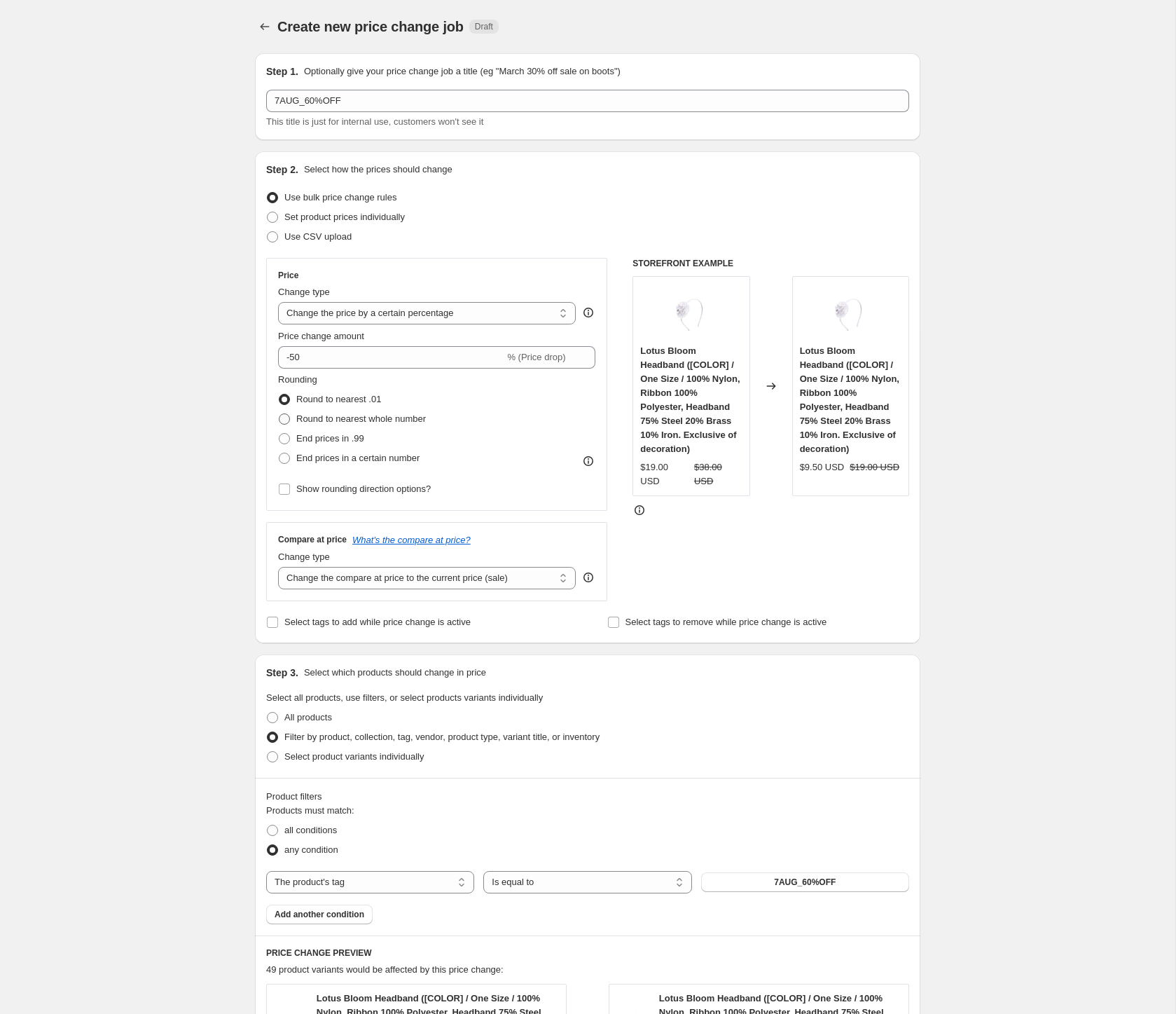 click on "Round to nearest whole number" at bounding box center (361, 418) 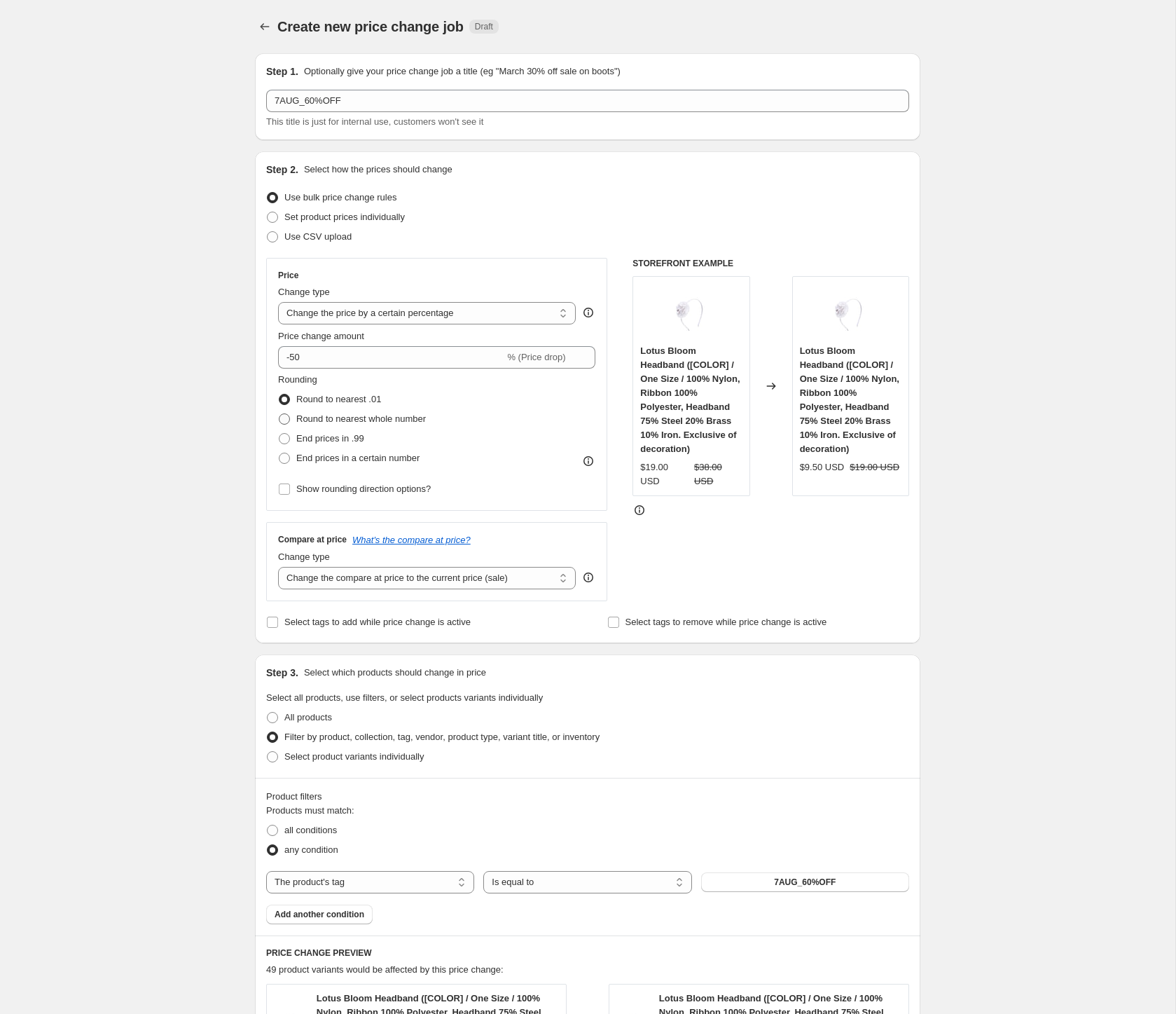 radio on "true" 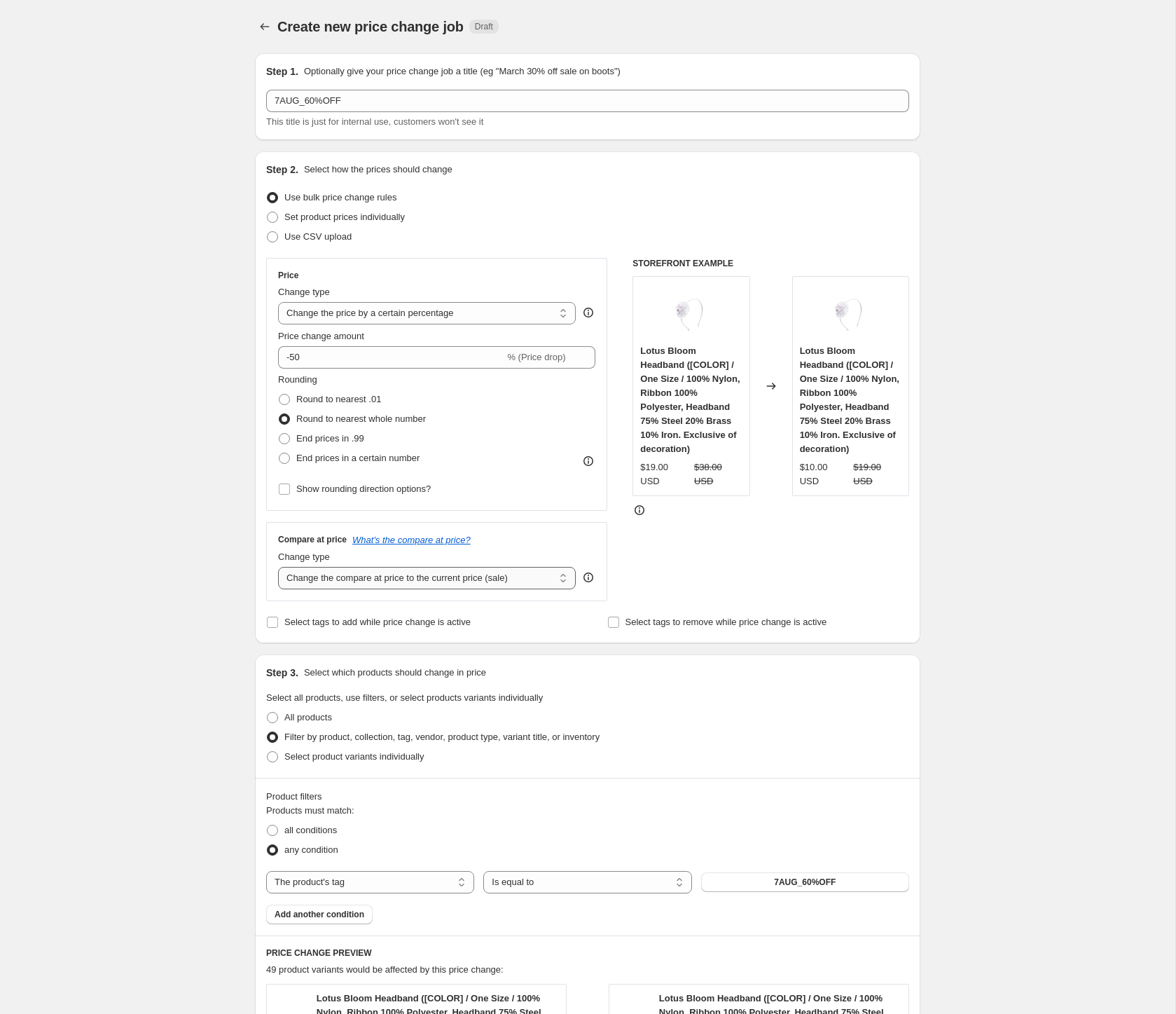 click on "Change the compare at price to the current price (sale) Change the compare at price to a certain amount Change the compare at price by a certain amount Change the compare at price by a certain percentage Change the compare at price by a certain amount relative to the actual price Change the compare at price by a certain percentage relative to the actual price Don't change the compare at price Remove the compare at price" at bounding box center [427, 578] 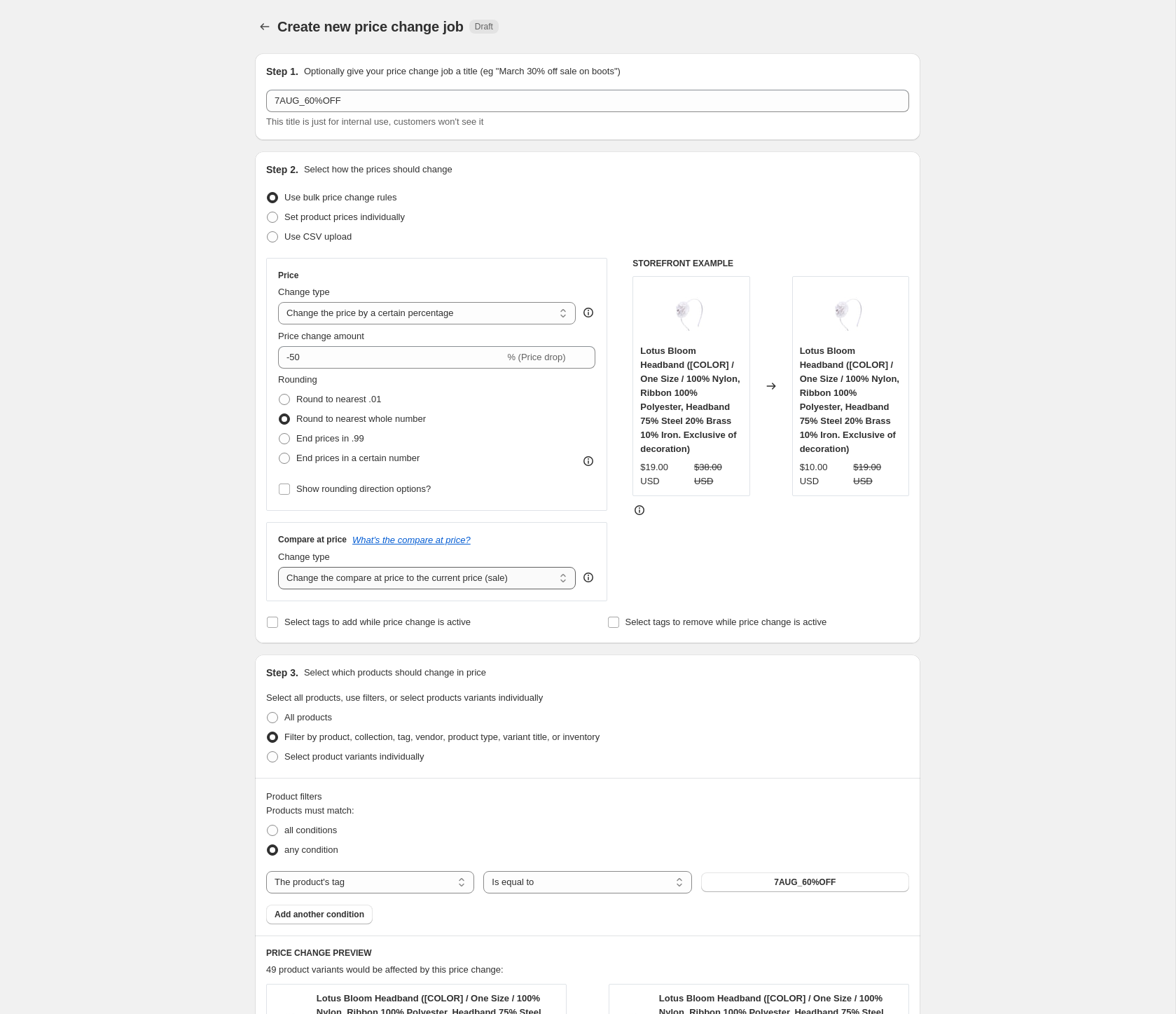 select on "no_change" 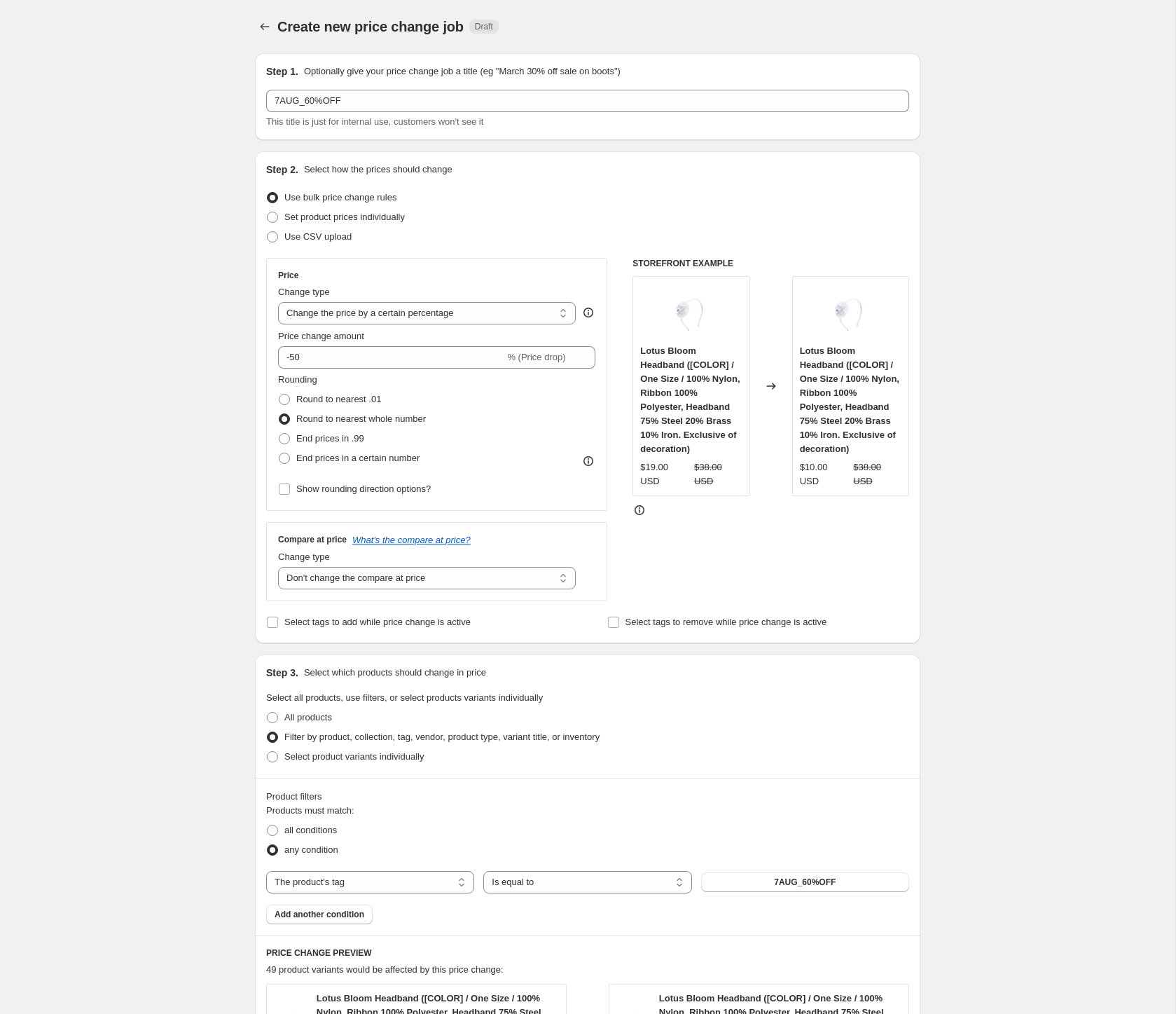 click on "Create new price change job. This page is ready Create new price change job Draft Step 1. Optionally give your price change job a title (eg "March 30% off sale on boots") [DATE]_[PERCENT] Off This title is just for internal use, customers won't see it Step 2. Select how the prices should change Use bulk price change rules Set product prices individually Use CSV upload Price Change type Change the price to a certain amount Change the price by a certain amount Change the price by a certain percentage Change the price to the current compare at price (price before sale) Change the price by a certain amount relative to the compare at price Change the price by a certain percentage relative to the compare at price Don't change the price Change the price by a certain percentage relative to the cost per item Change price to certain cost margin Change the price by a certain percentage Price change amount -50 % (Price drop) Rounding Round to nearest .01 Round to nearest whole number End prices in .99 Compare at price Change type" at bounding box center (588, 797) 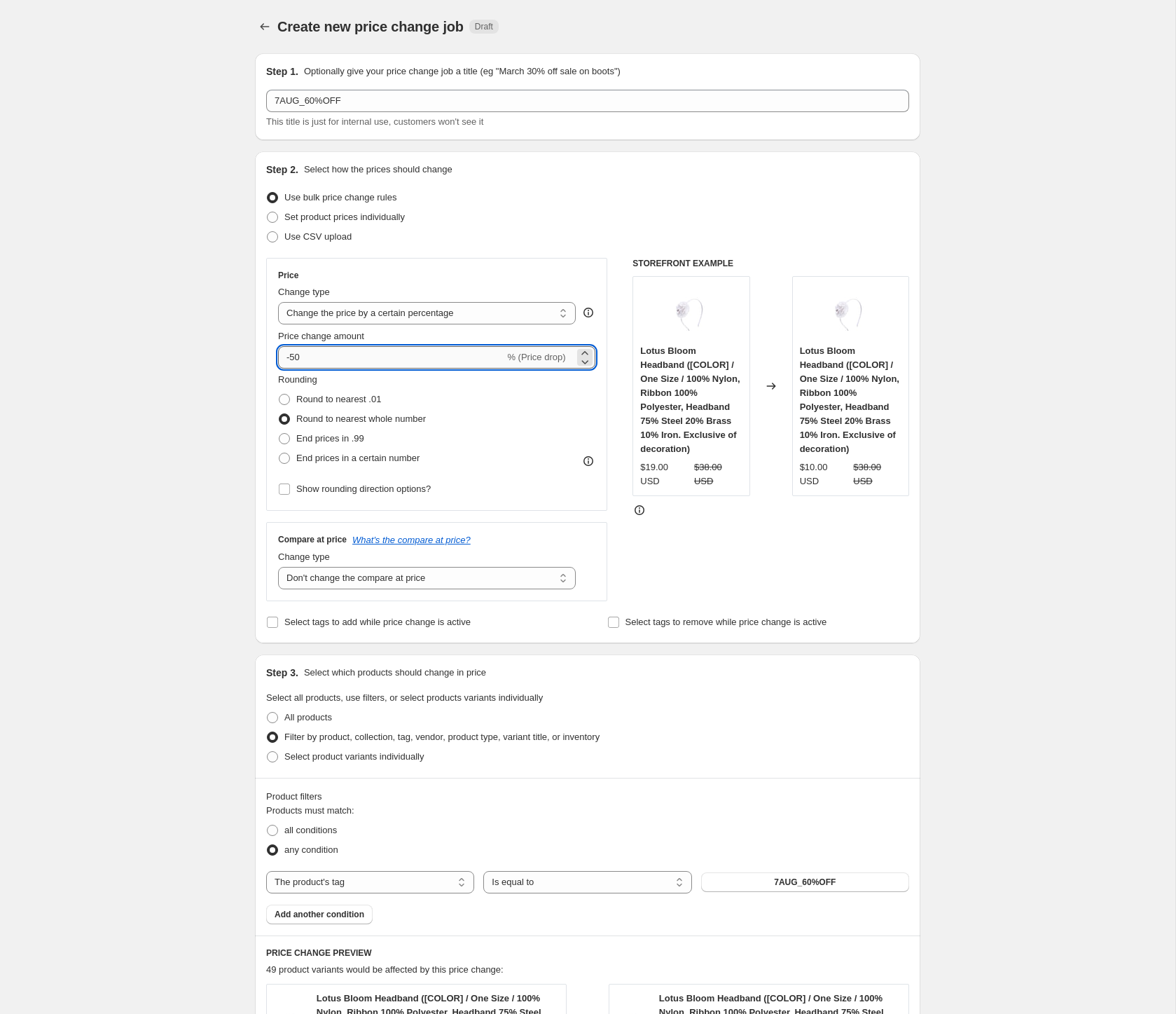 click on "-50" at bounding box center [391, 357] 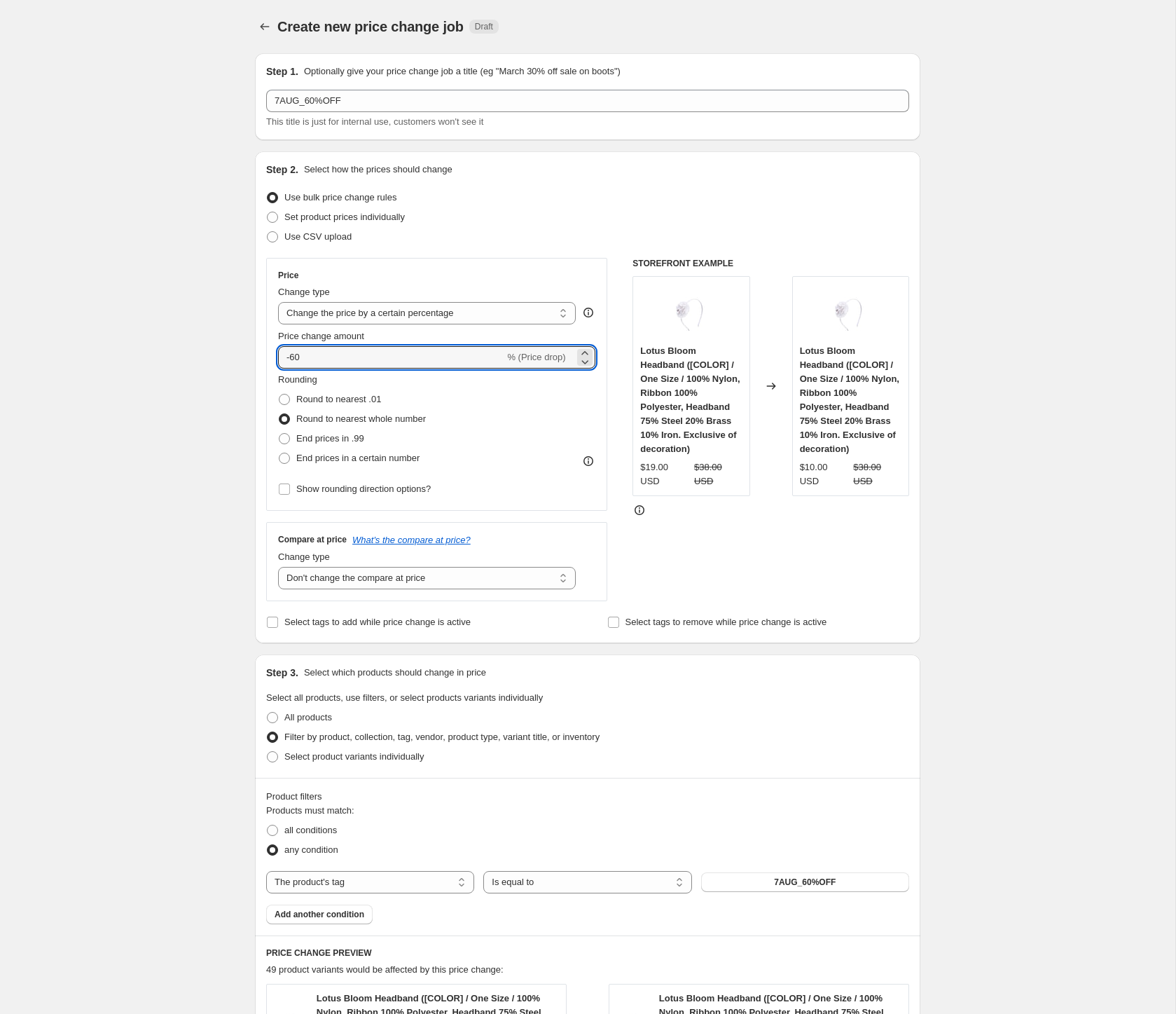 type on "-60" 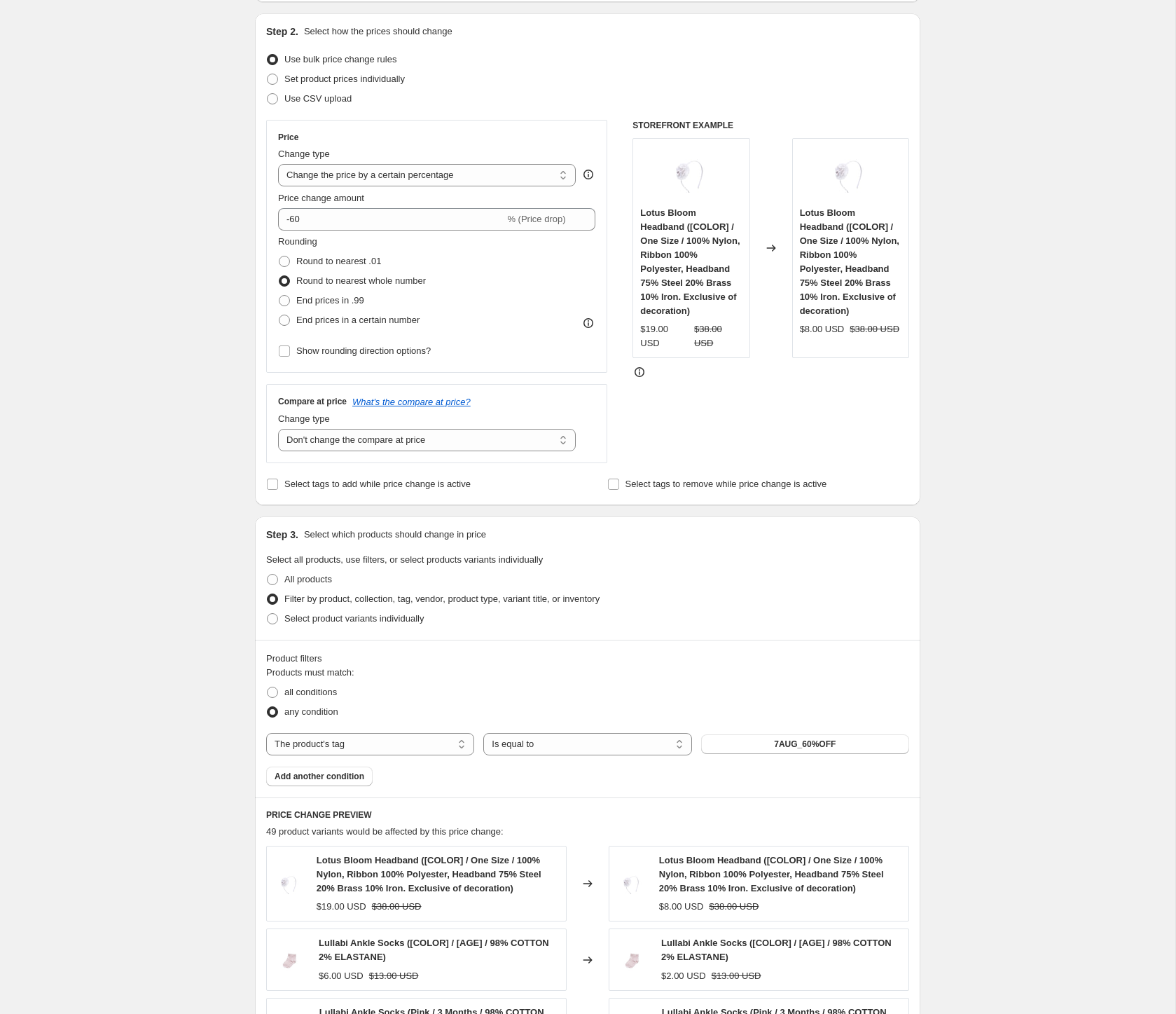 scroll, scrollTop: 577, scrollLeft: 0, axis: vertical 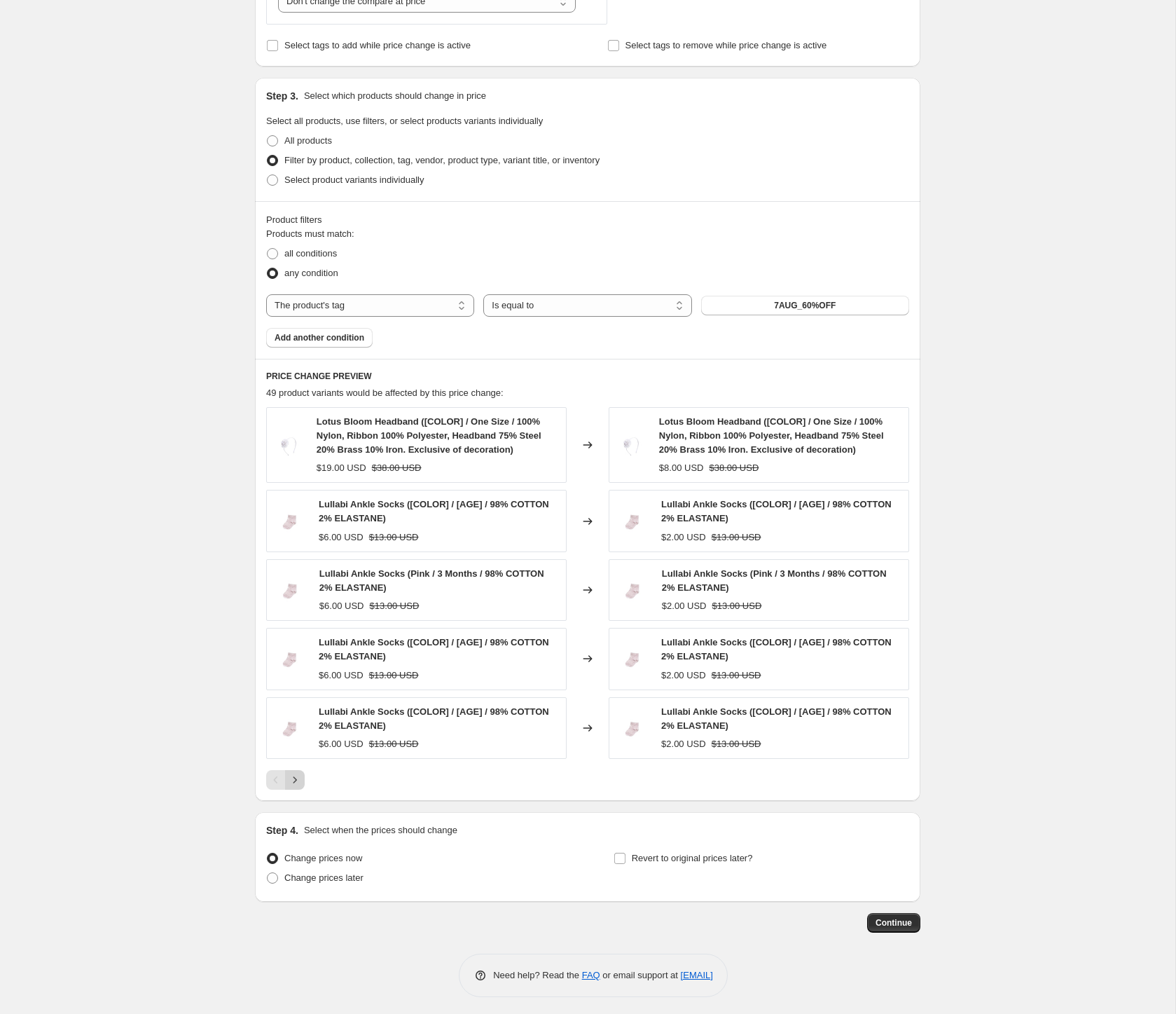 click 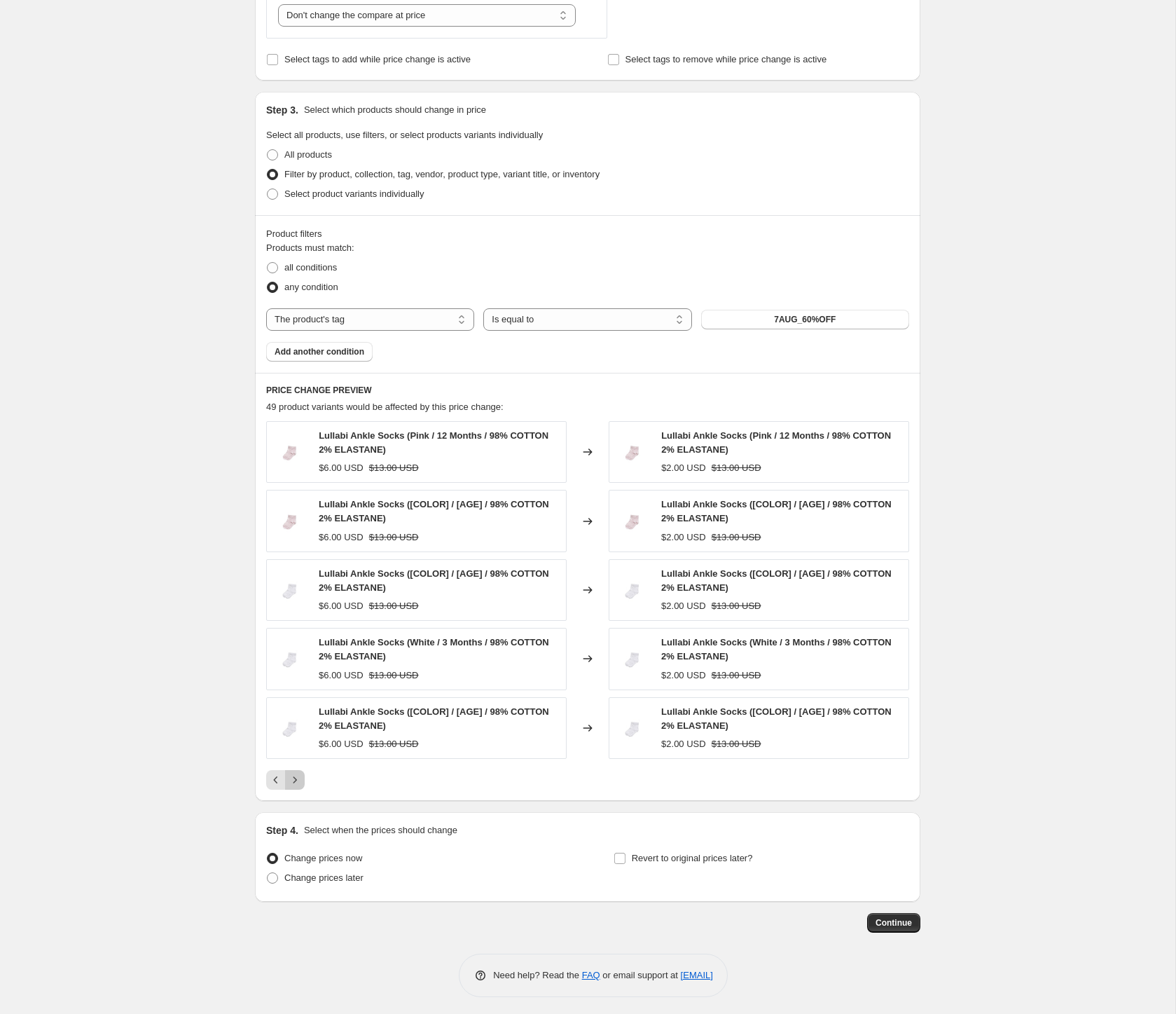 click 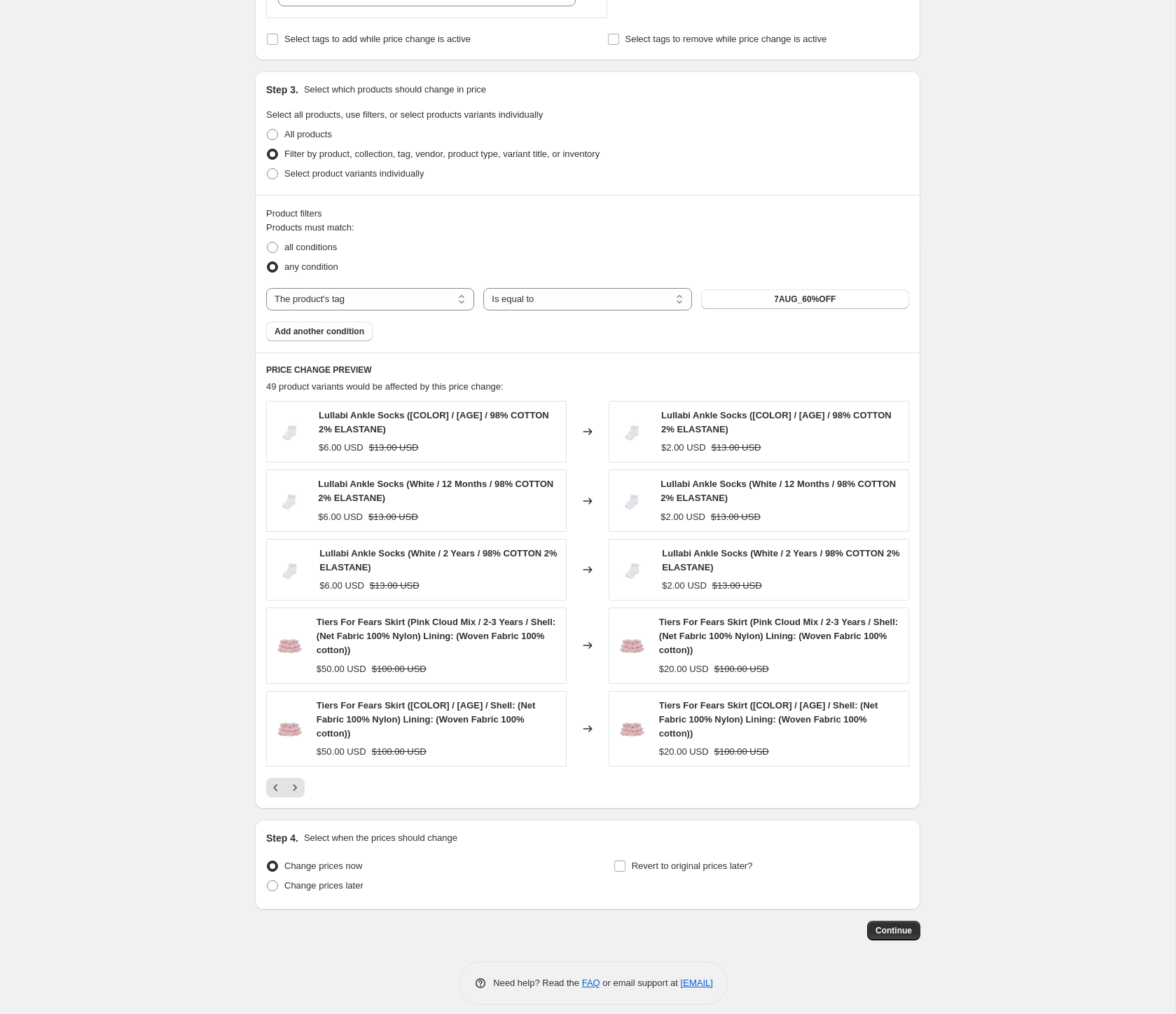 scroll, scrollTop: 591, scrollLeft: 0, axis: vertical 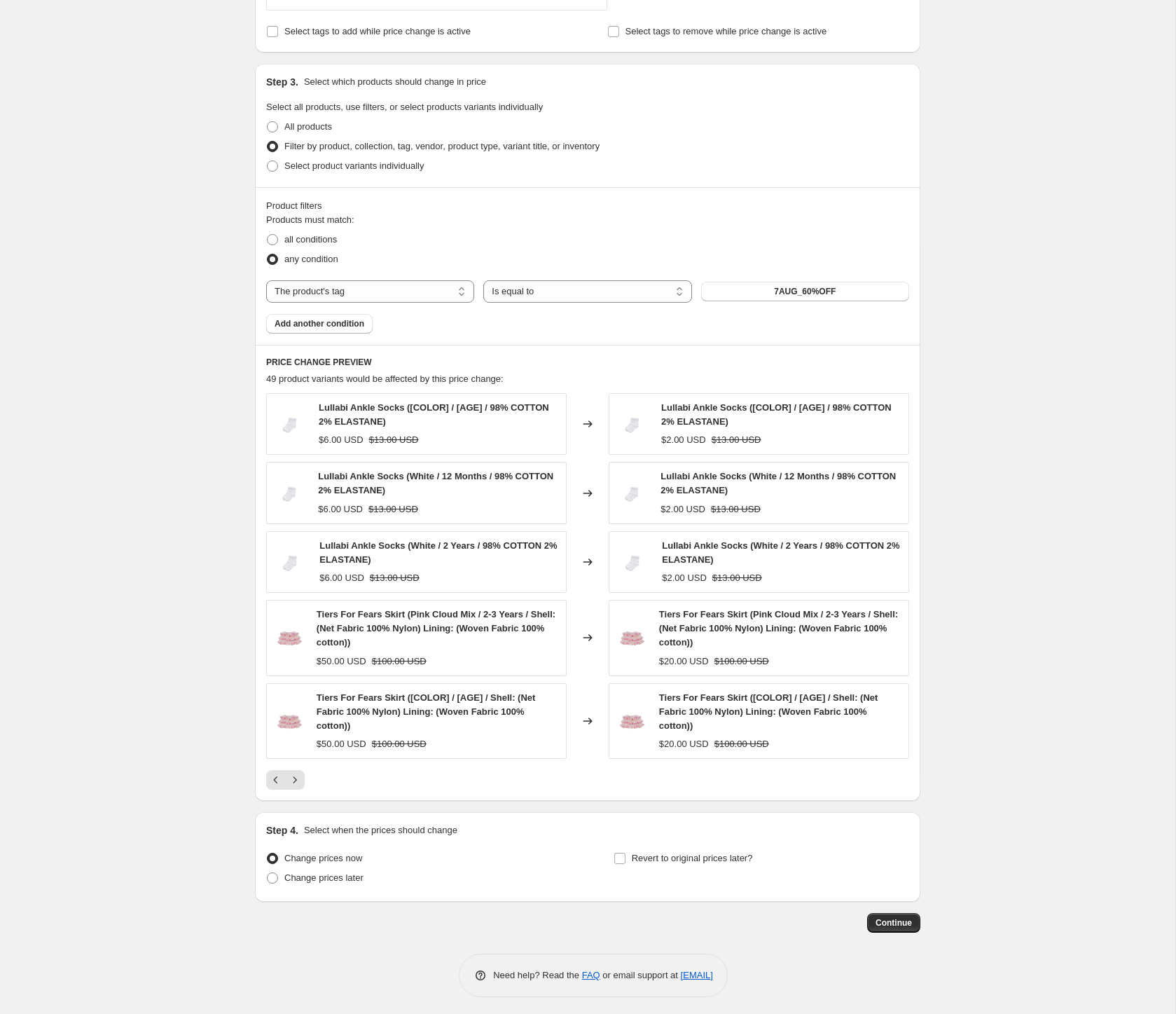 click on "Step 1. Optionally give your price change job a title (eg "March 30% off sale on boots") [DATE]_[PERCENT] Off This title is just for internal use, customers won't see it Step 2. Select how the prices should change Use bulk price change rules Set product prices individually Use CSV upload Price Change type Change the price to a certain amount Change the price by a certain amount Change the price by a certain percentage Change the price to the current compare at price (price before sale) Change the price by a certain amount relative to the compare at price Change the price by a certain percentage relative to the compare at price Don't change the price Change the price by a certain percentage relative to the cost per item Change price to certain cost margin Change the price by a certain percentage Price change amount -60 % (Price drop) Rounding Round to nearest .01 Round to nearest whole number End prices in .99 End prices in a certain number Show rounding direction options? Compare at price What's the compare at price?" at bounding box center [588, 224] 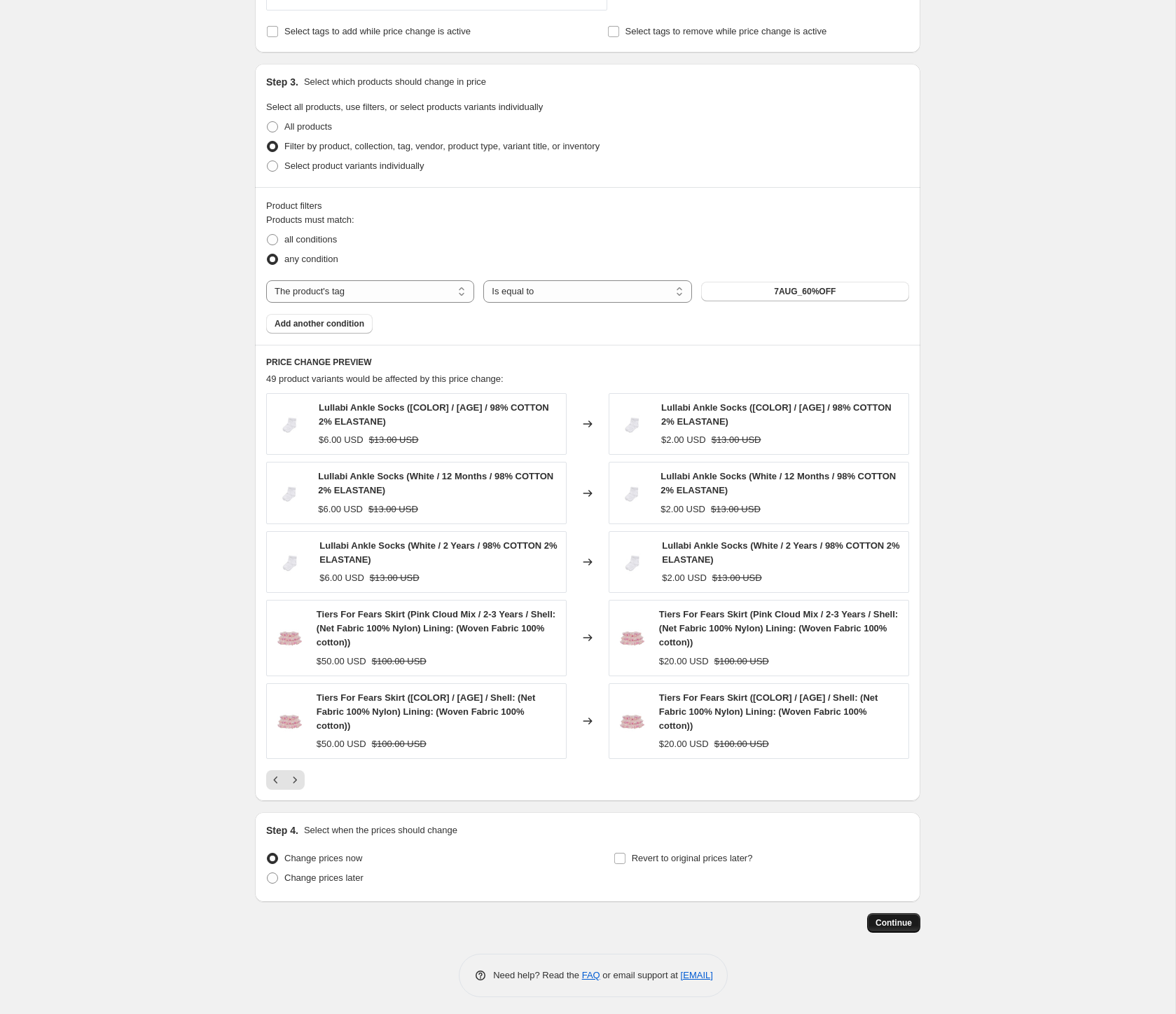 click on "Continue" at bounding box center [894, 923] 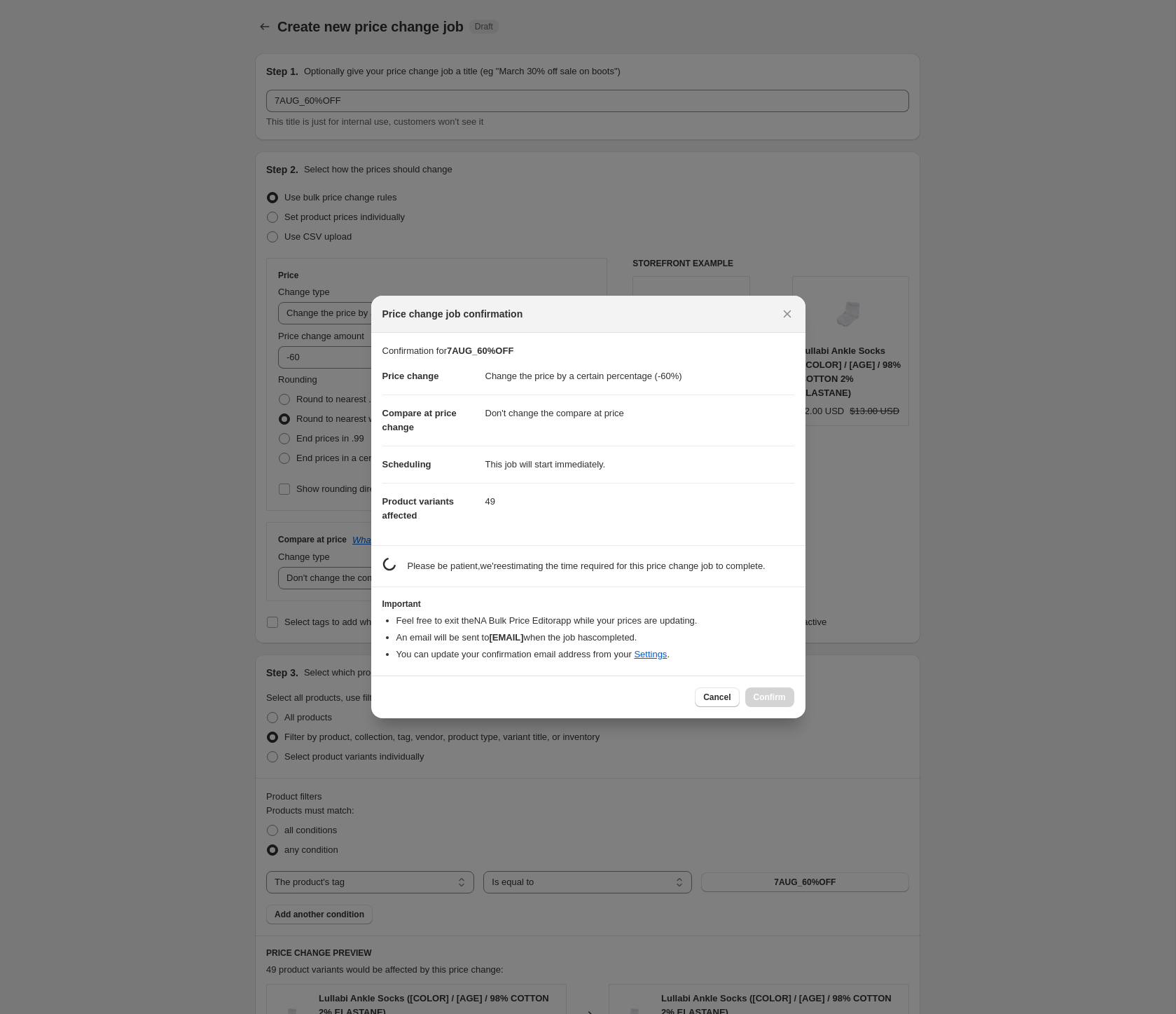 scroll, scrollTop: 591, scrollLeft: 0, axis: vertical 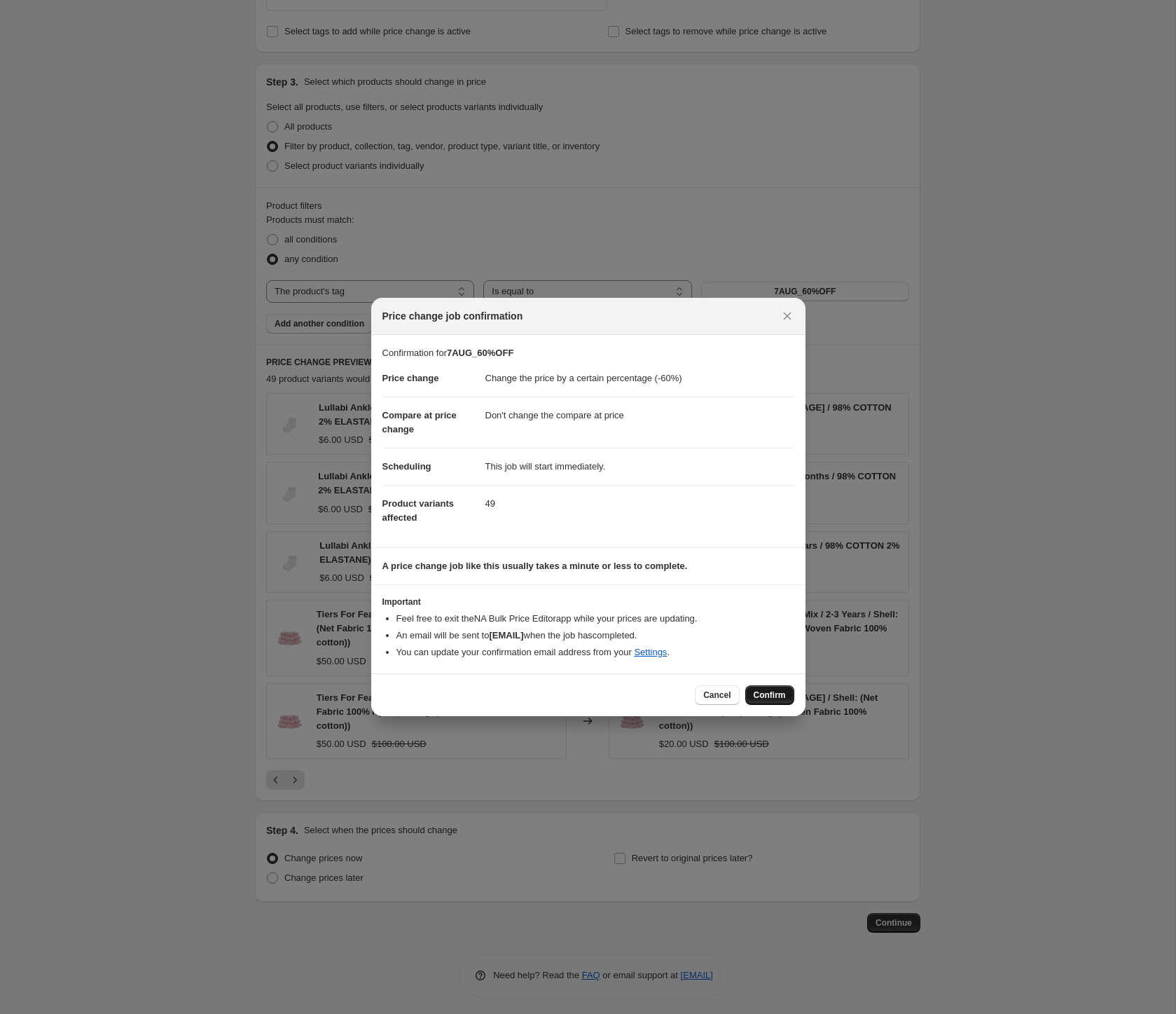 click on "Confirm" at bounding box center [770, 695] 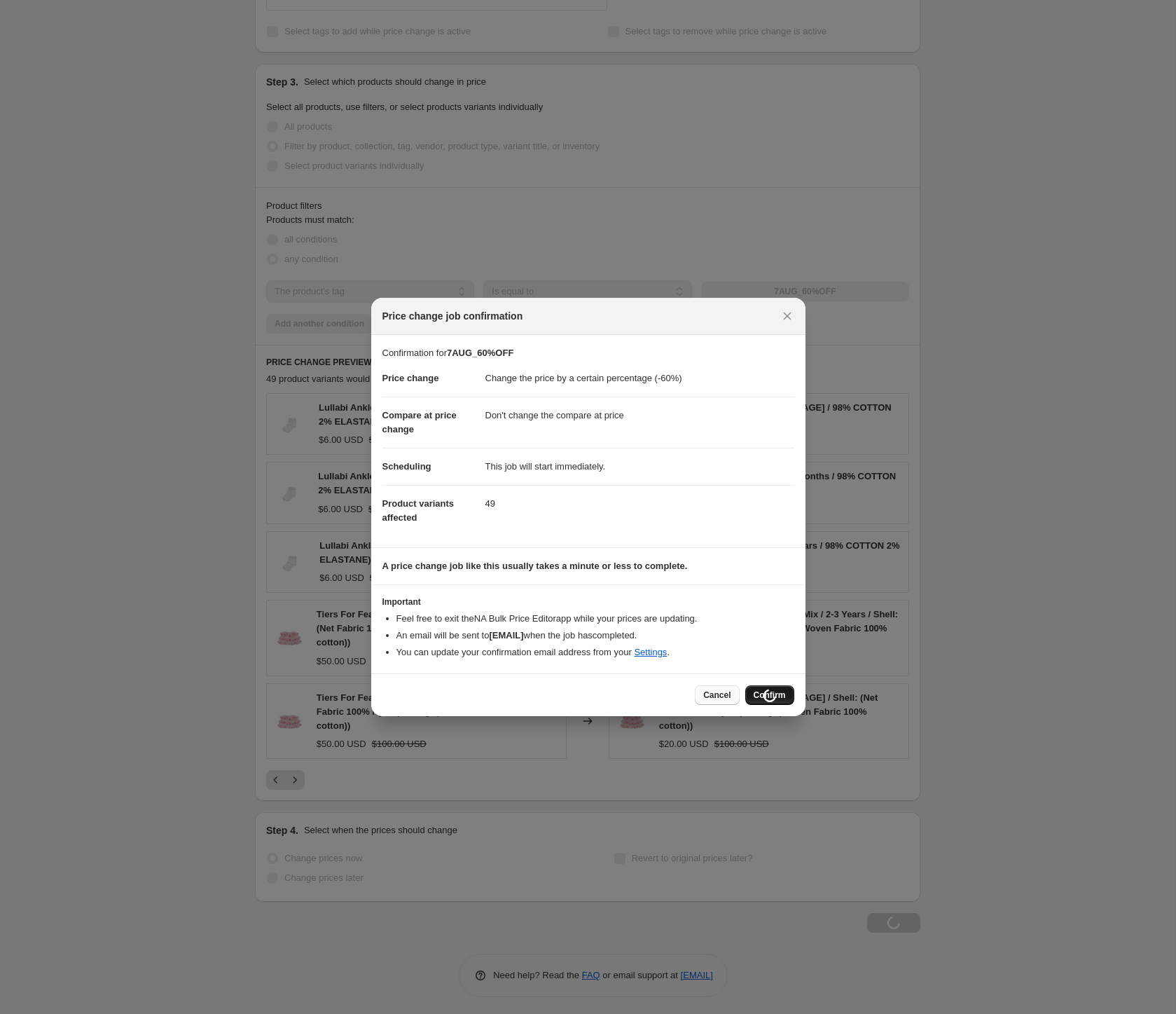 scroll, scrollTop: 638, scrollLeft: 0, axis: vertical 